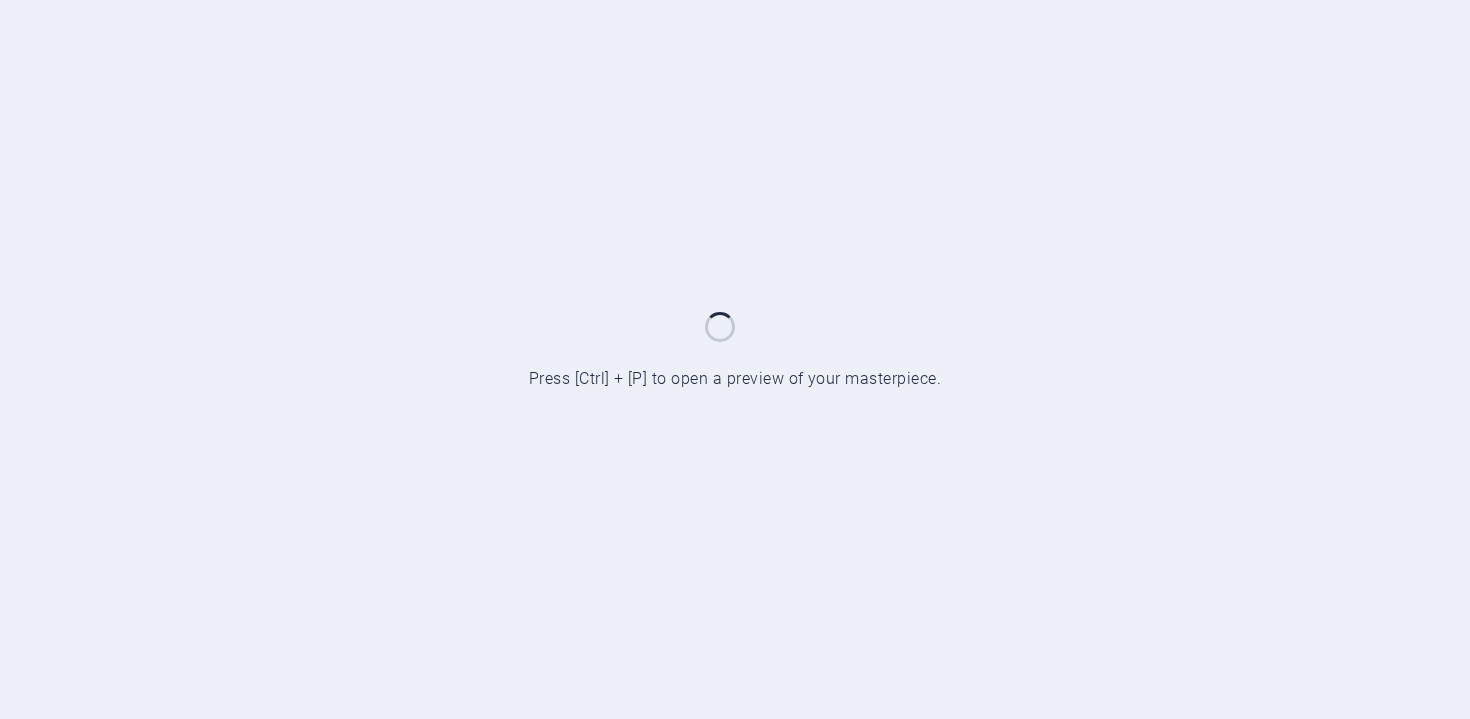 scroll, scrollTop: 0, scrollLeft: 0, axis: both 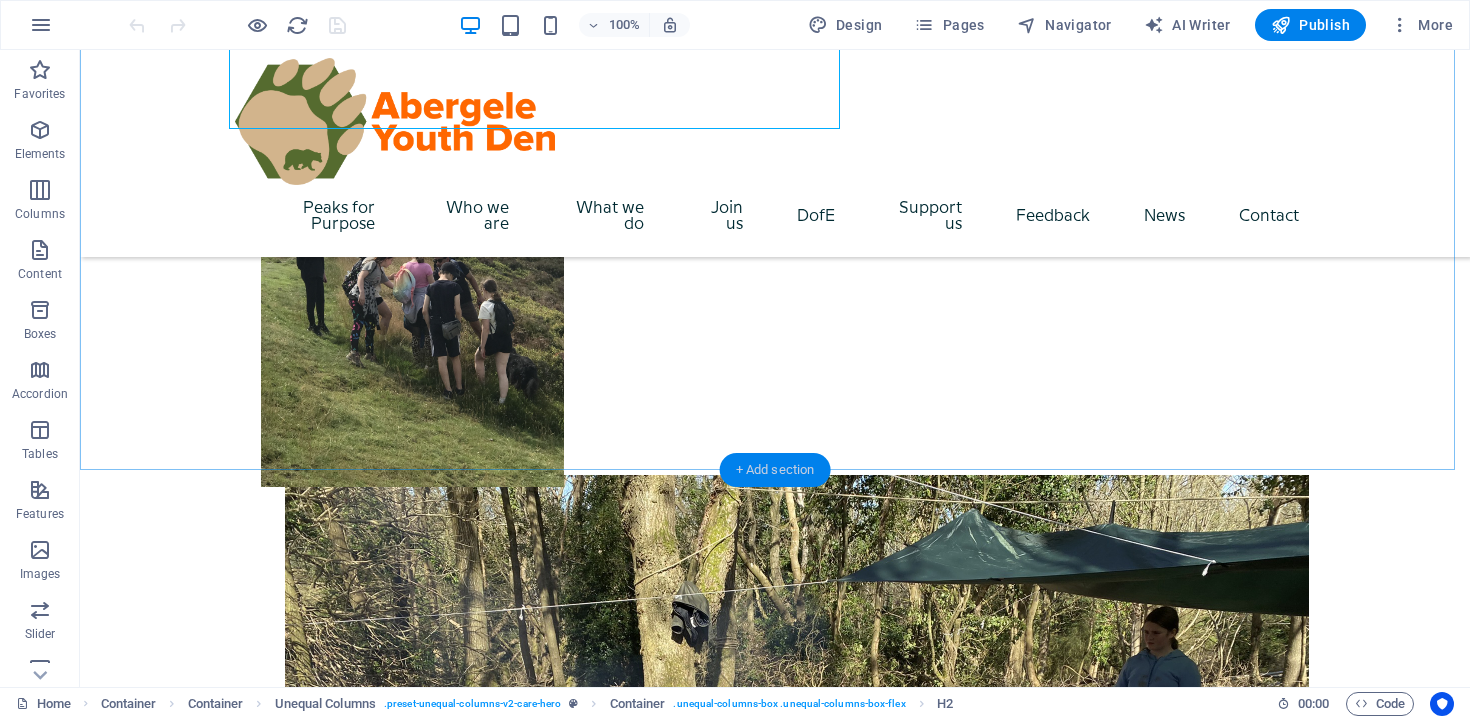 click on "+ Add section" at bounding box center (775, 470) 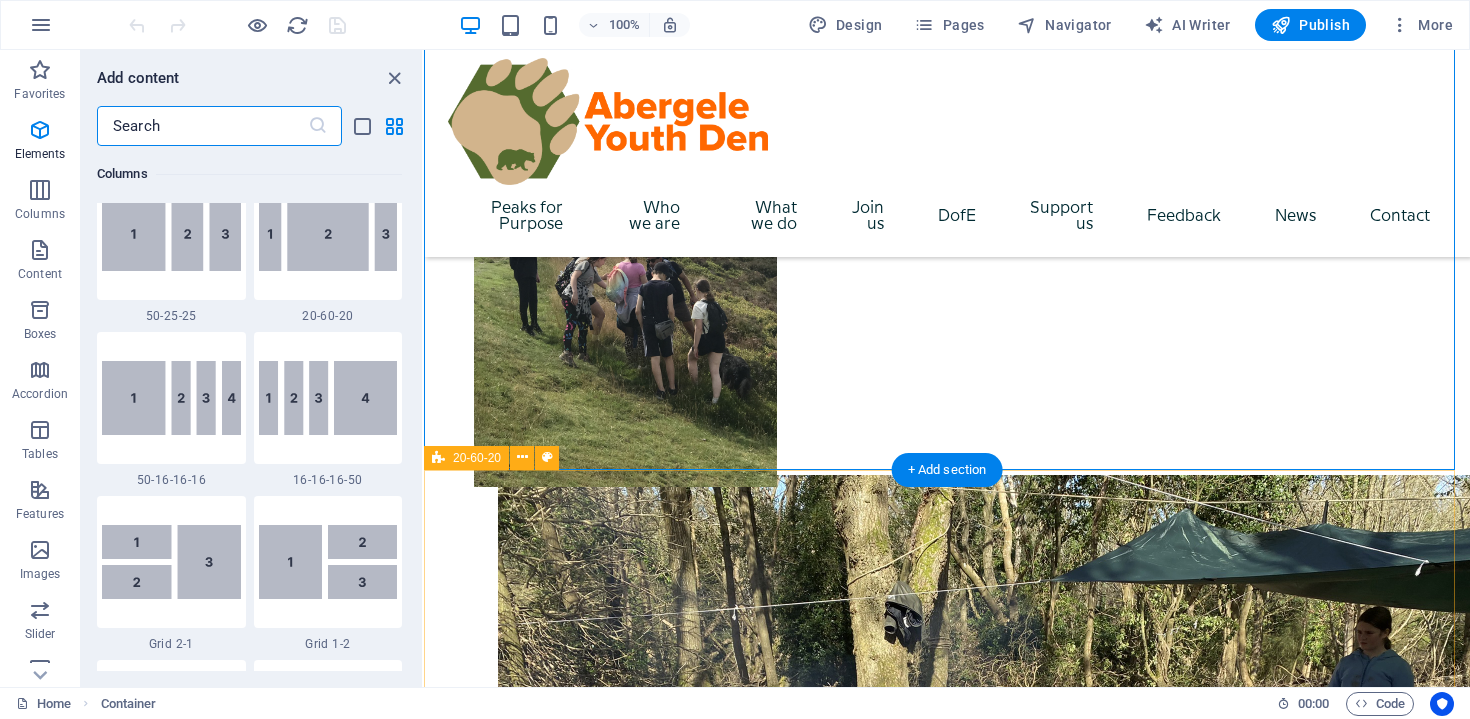 scroll, scrollTop: 3499, scrollLeft: 0, axis: vertical 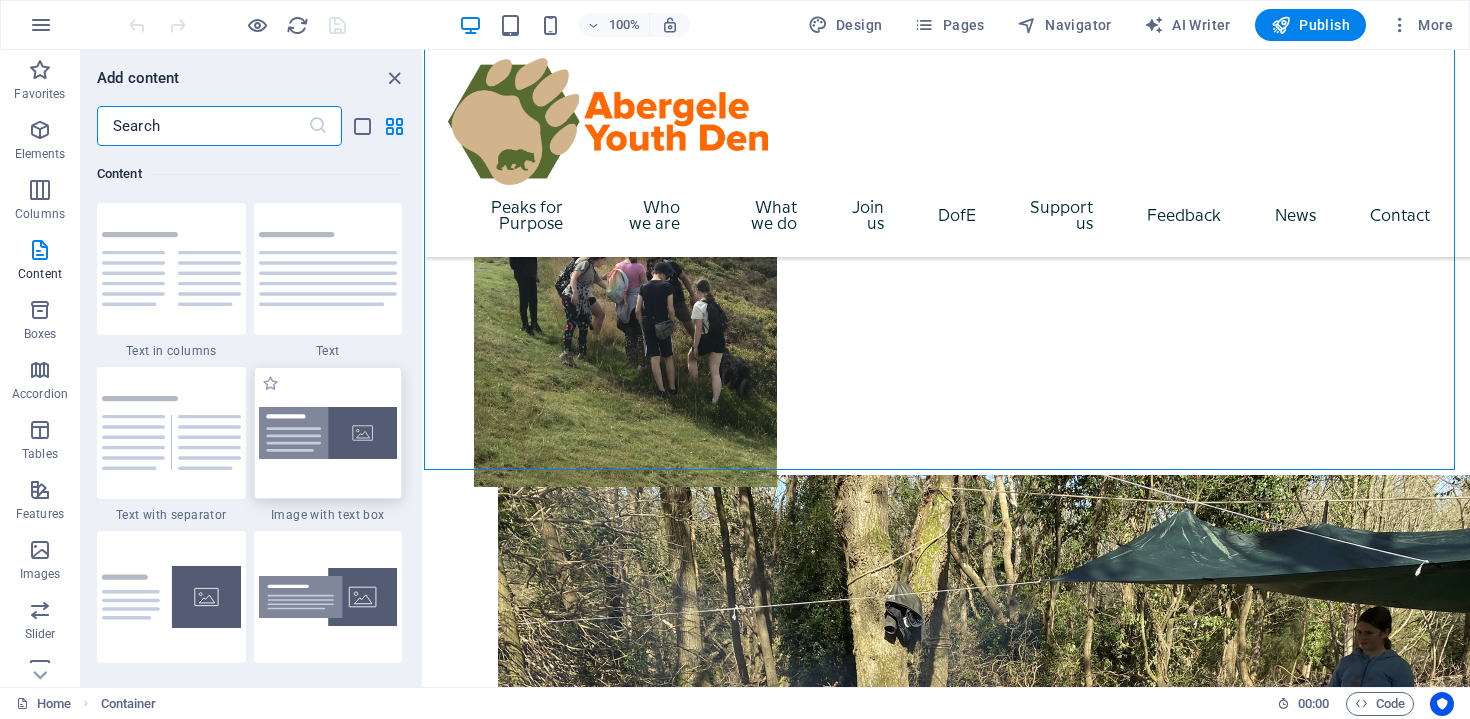 click at bounding box center [328, 433] 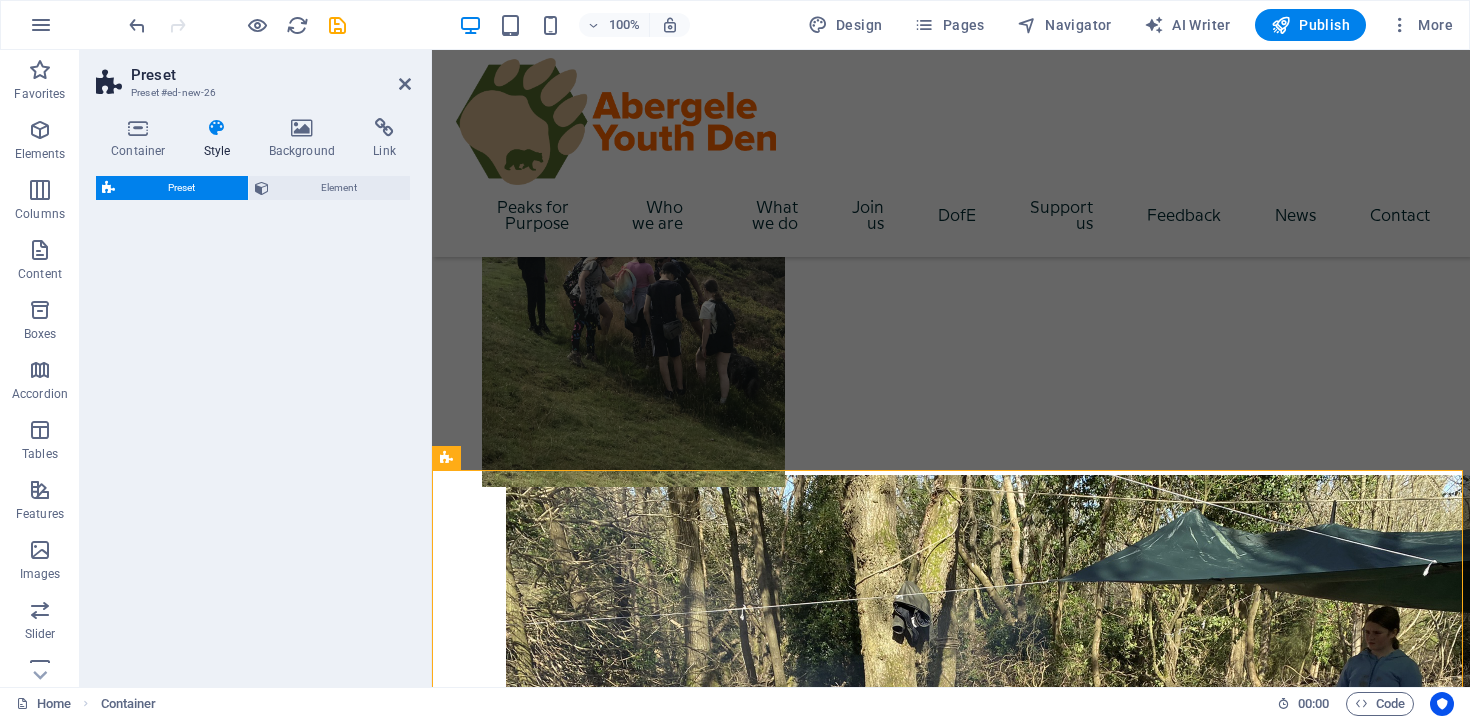 select on "rem" 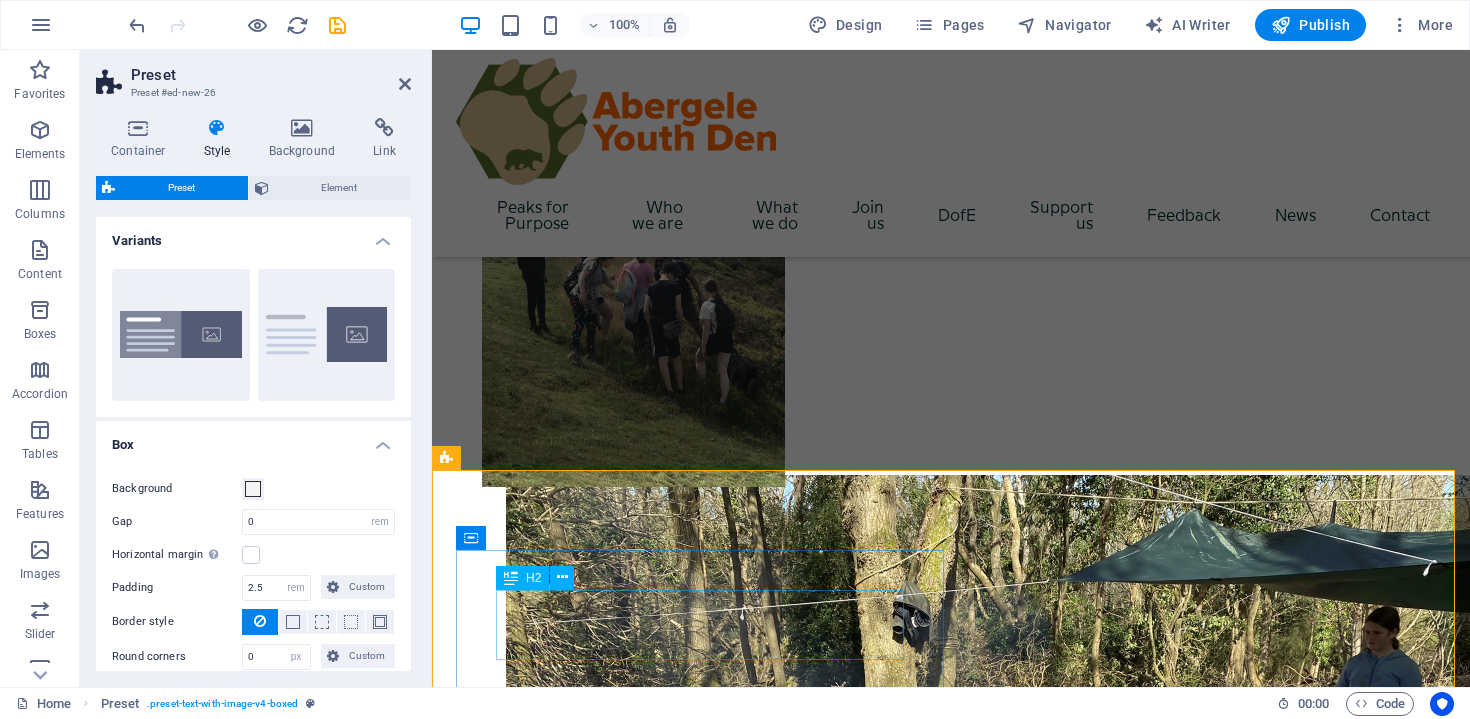 click on "New headline" at bounding box center [951, 2315] 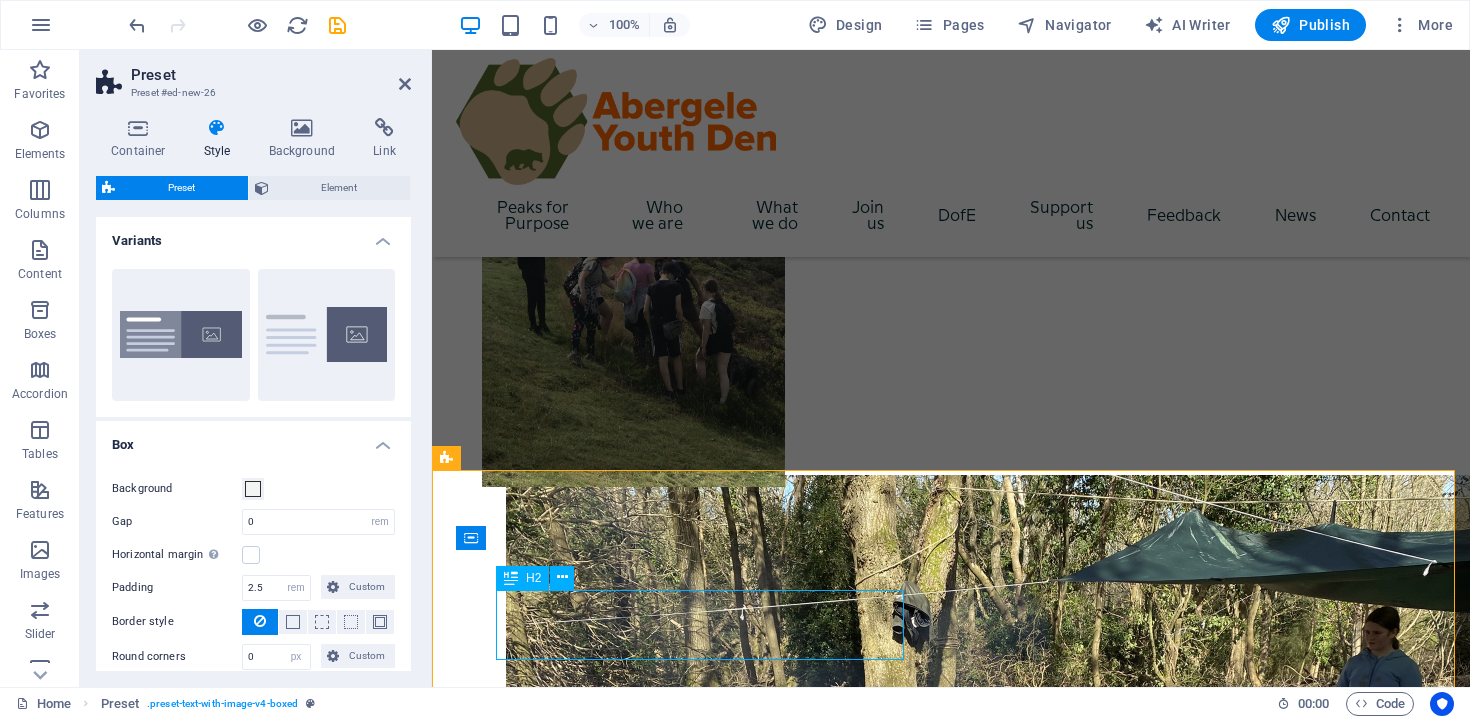 click on "New headline" at bounding box center [951, 2315] 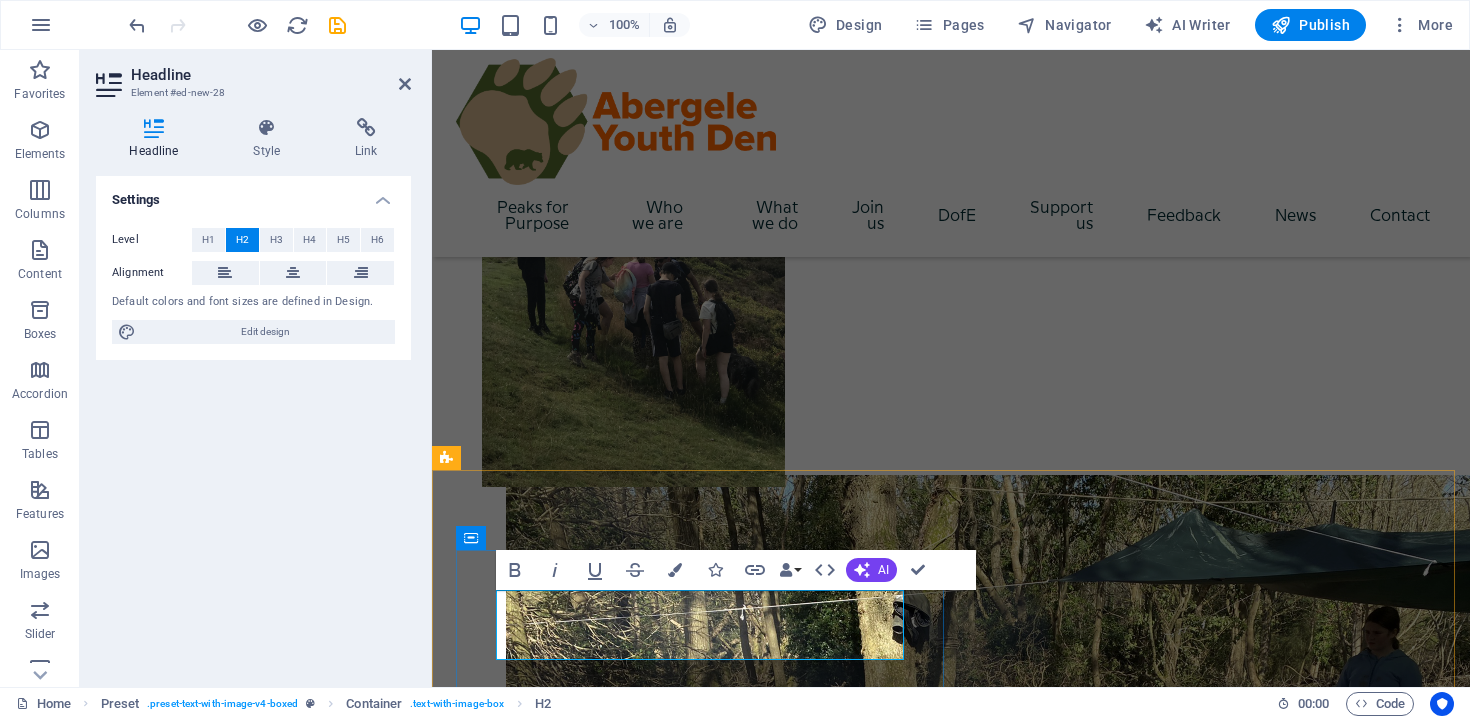 type 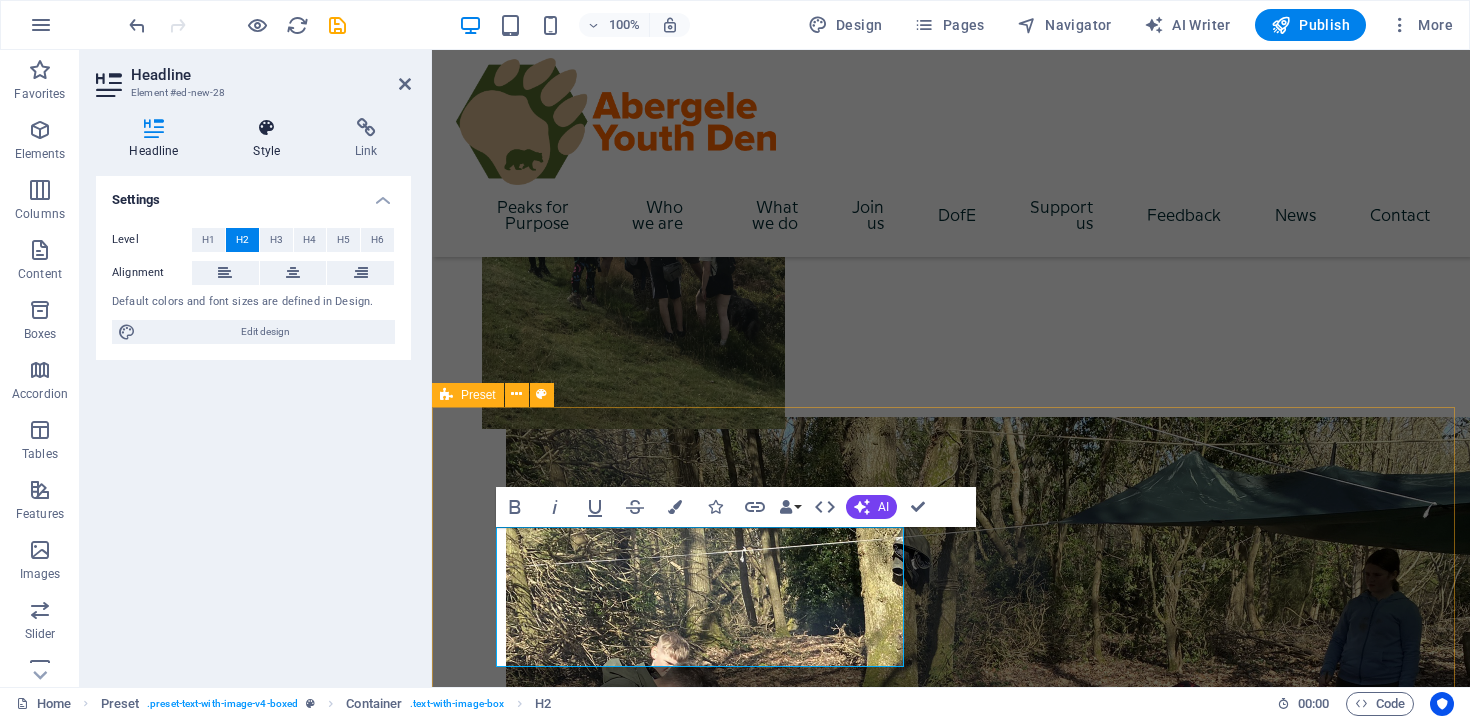 scroll, scrollTop: 426, scrollLeft: 0, axis: vertical 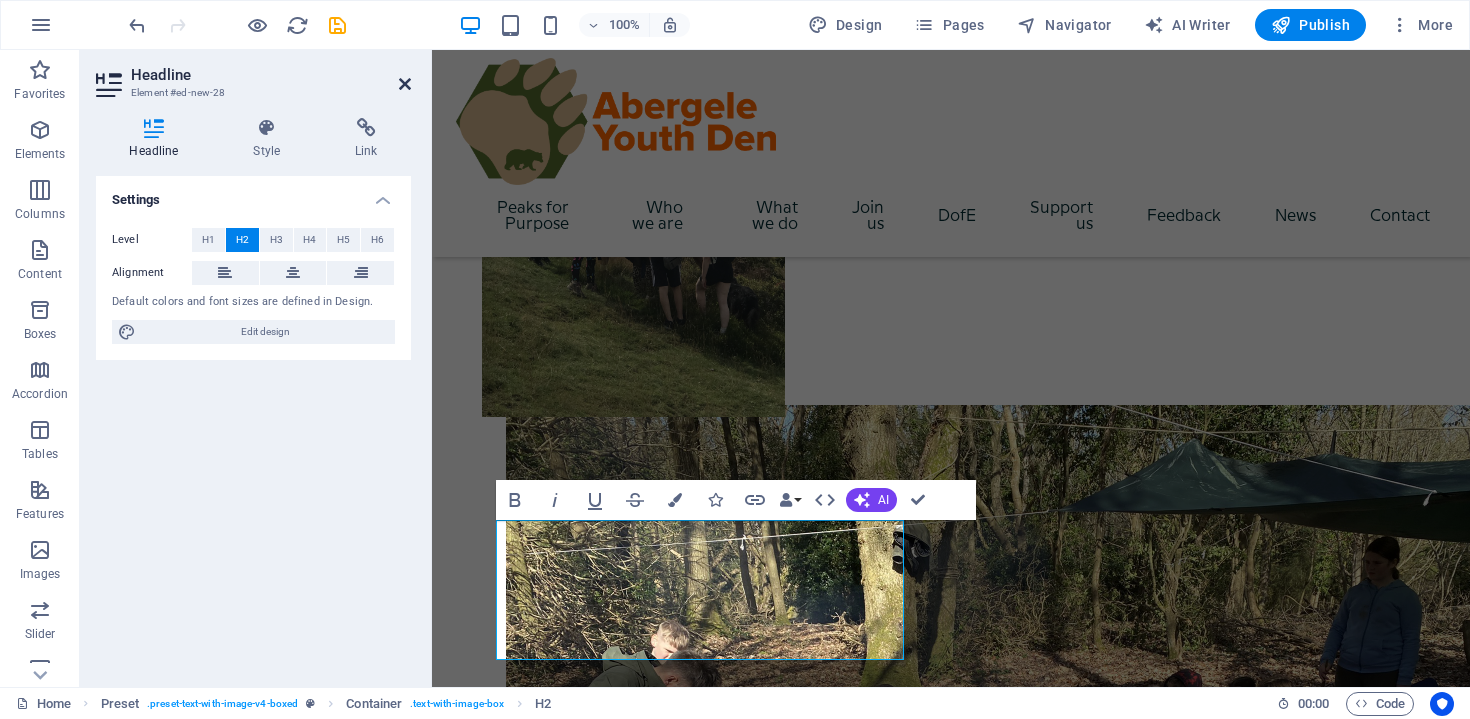 click at bounding box center [405, 84] 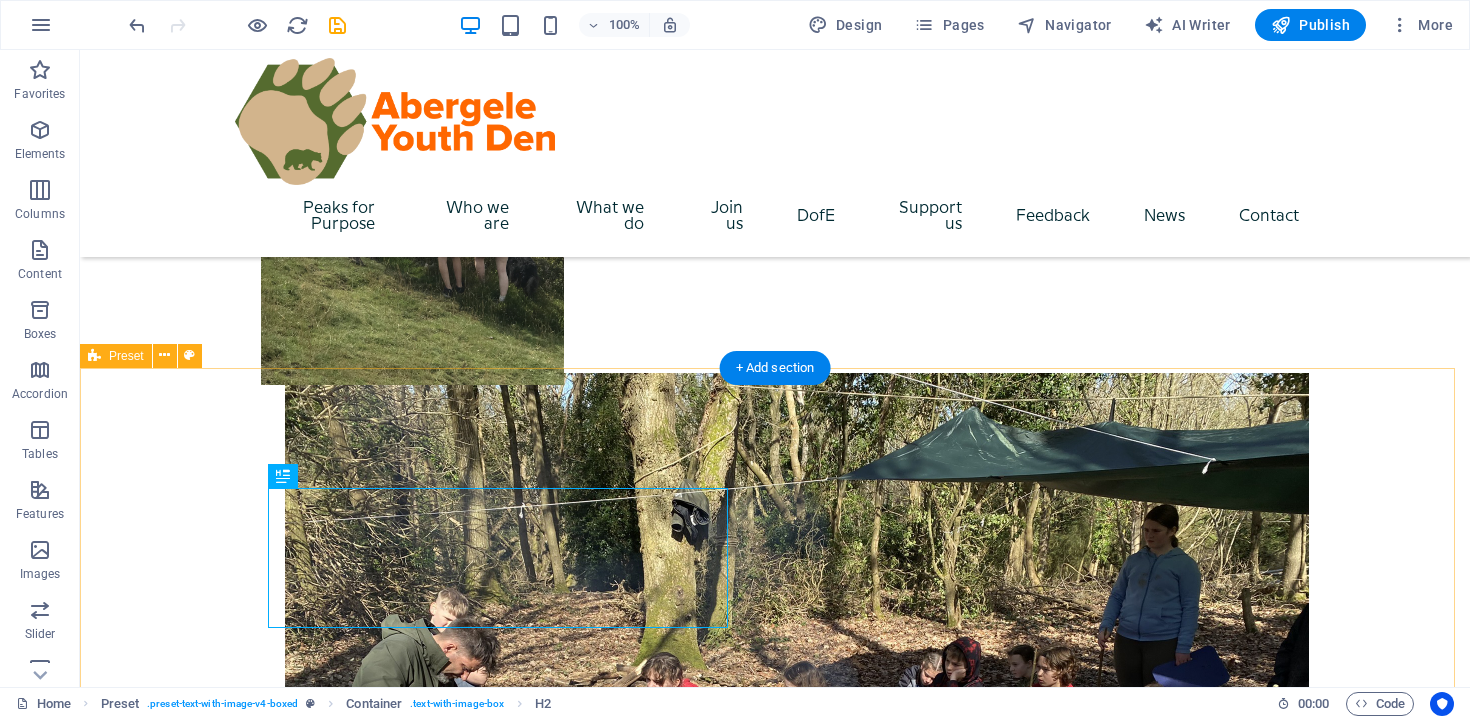 scroll, scrollTop: 813, scrollLeft: 0, axis: vertical 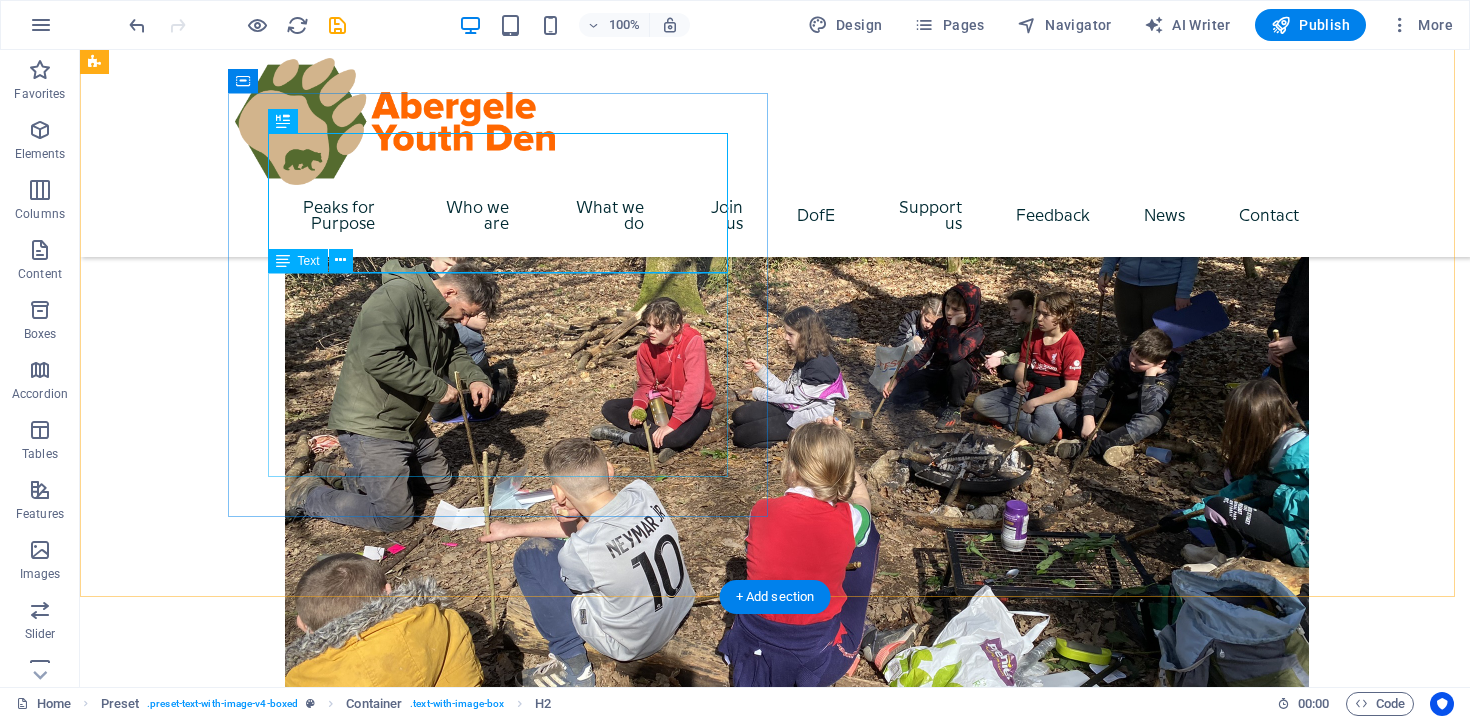 click on "Lorem ipsum dolor sit amet, consectetuer adipiscing elit. Aenean commodo ligula eget dolor. Lorem ipsum dolor sit amet, consectetuer adipiscing elit leget dolor. Lorem ipsum dolor sit amet, consectetuer adipiscing elit. Aenean commodo ligula eget dolor. Lorem ipsum dolor sit amet, consectetuer adipiscing elit dolor consectetuer adipiscing elit leget dolor. Lorem elit saget ipsum dolor sit amet, consectetuer." at bounding box center [644, 1944] 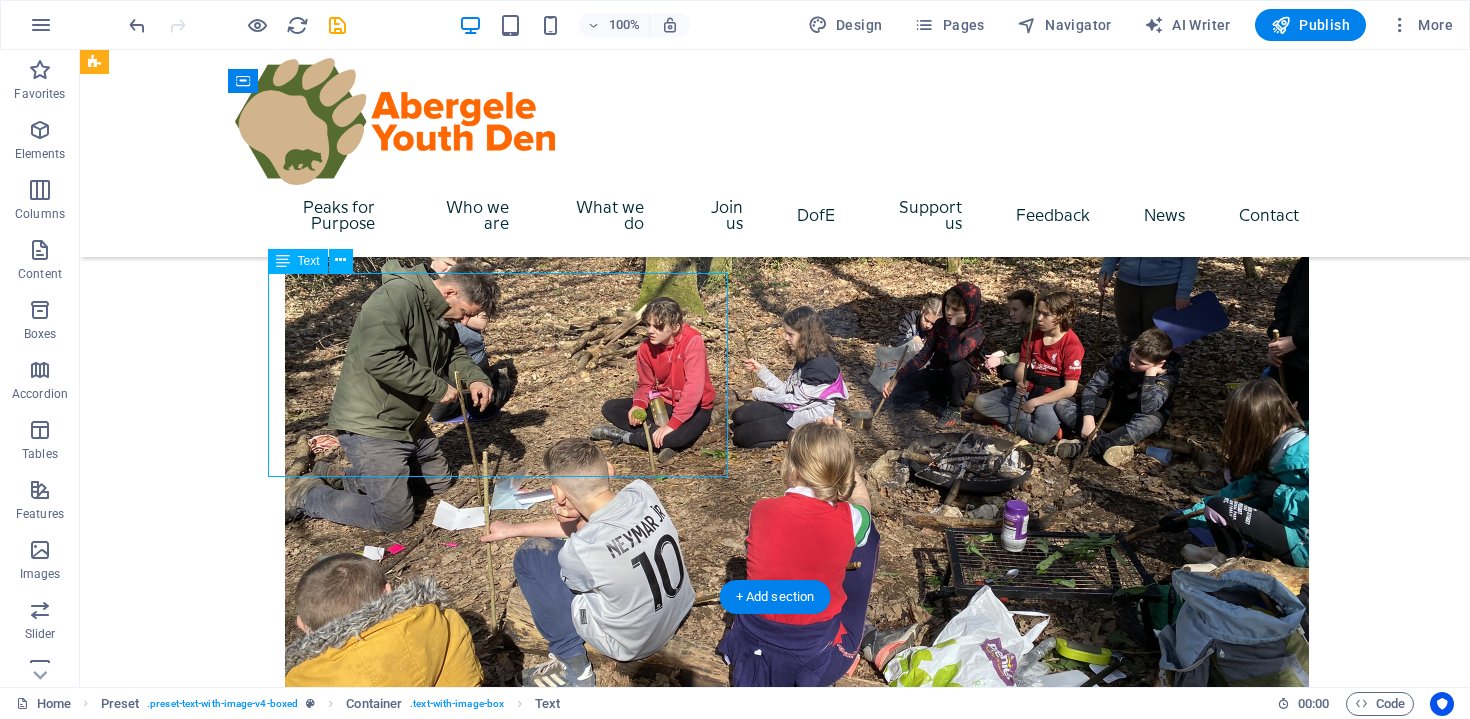 click on "Lorem ipsum dolor sit amet, consectetuer adipiscing elit. Aenean commodo ligula eget dolor. Lorem ipsum dolor sit amet, consectetuer adipiscing elit leget dolor. Lorem ipsum dolor sit amet, consectetuer adipiscing elit. Aenean commodo ligula eget dolor. Lorem ipsum dolor sit amet, consectetuer adipiscing elit dolor consectetuer adipiscing elit leget dolor. Lorem elit saget ipsum dolor sit amet, consectetuer." at bounding box center [644, 1944] 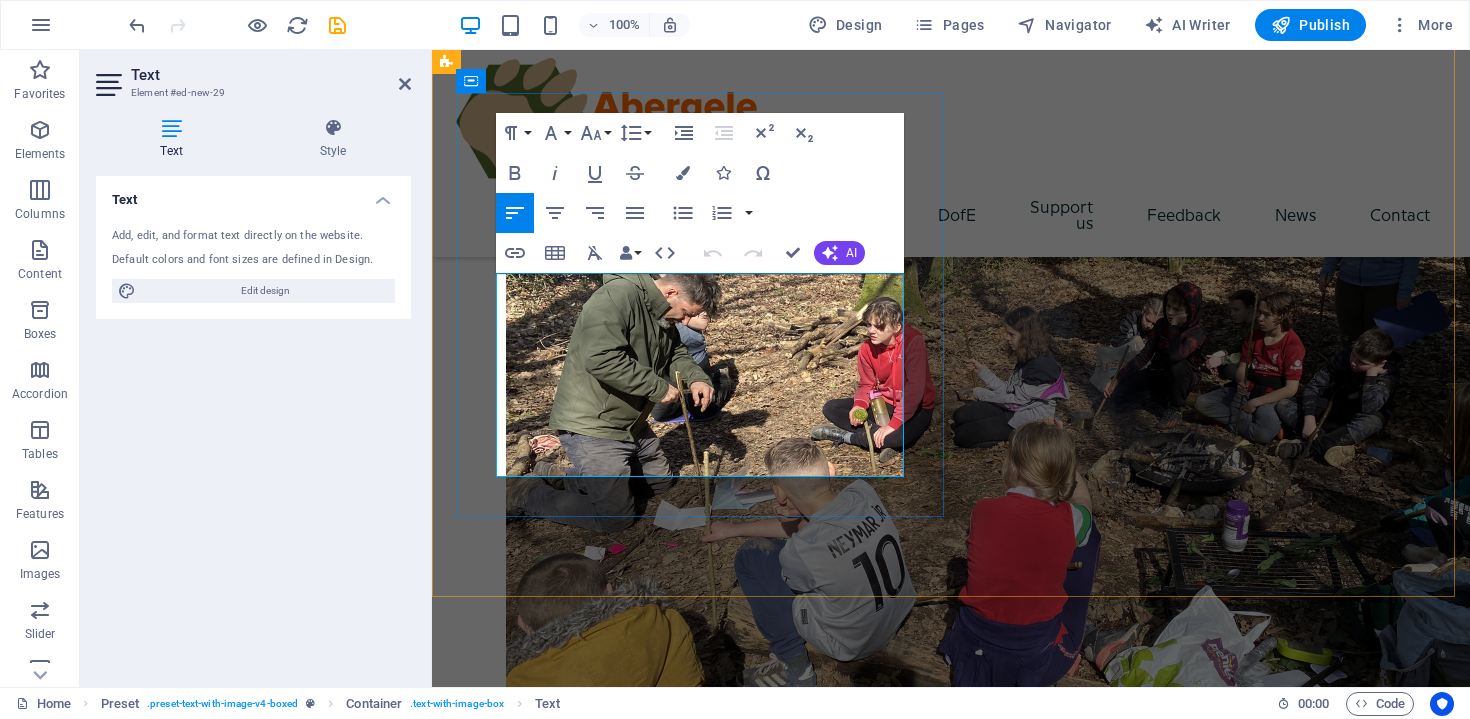 type 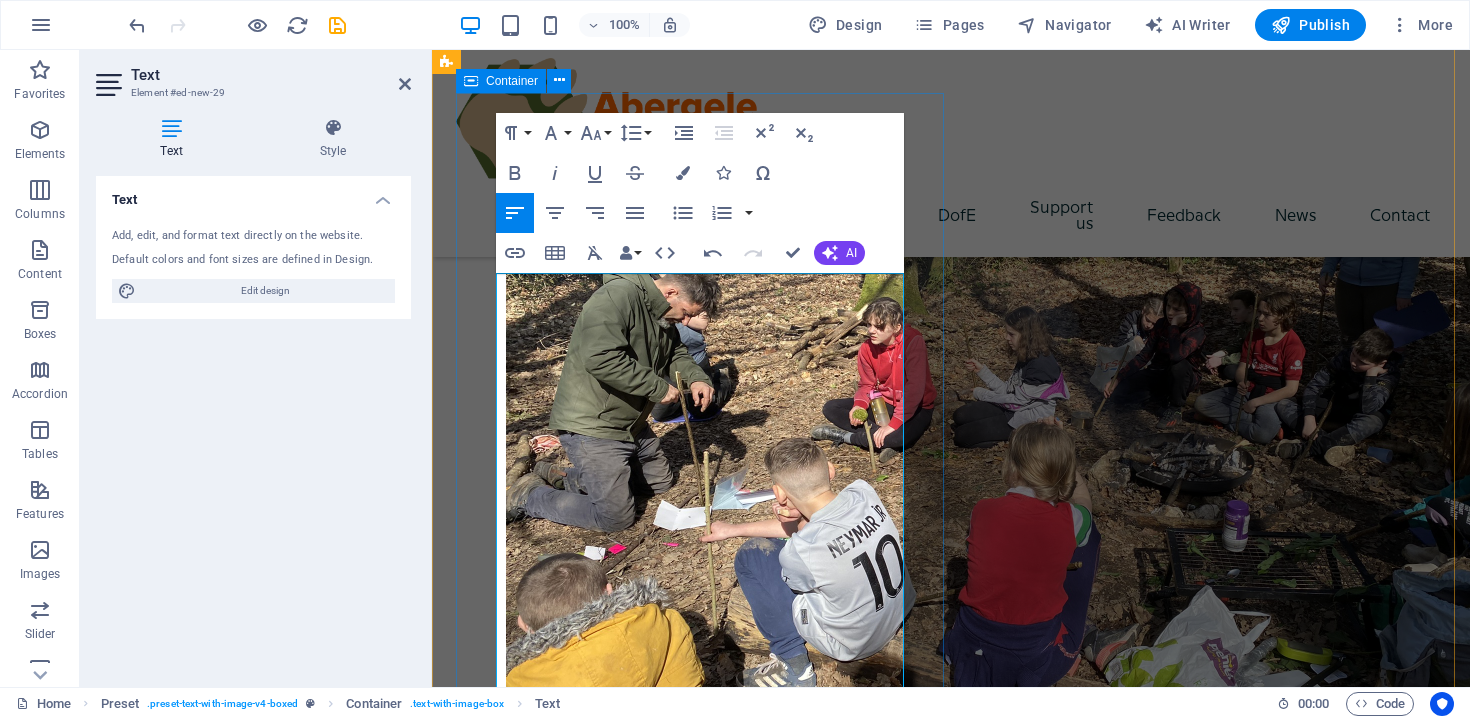 drag, startPoint x: 851, startPoint y: 290, endPoint x: 492, endPoint y: 281, distance: 359.1128 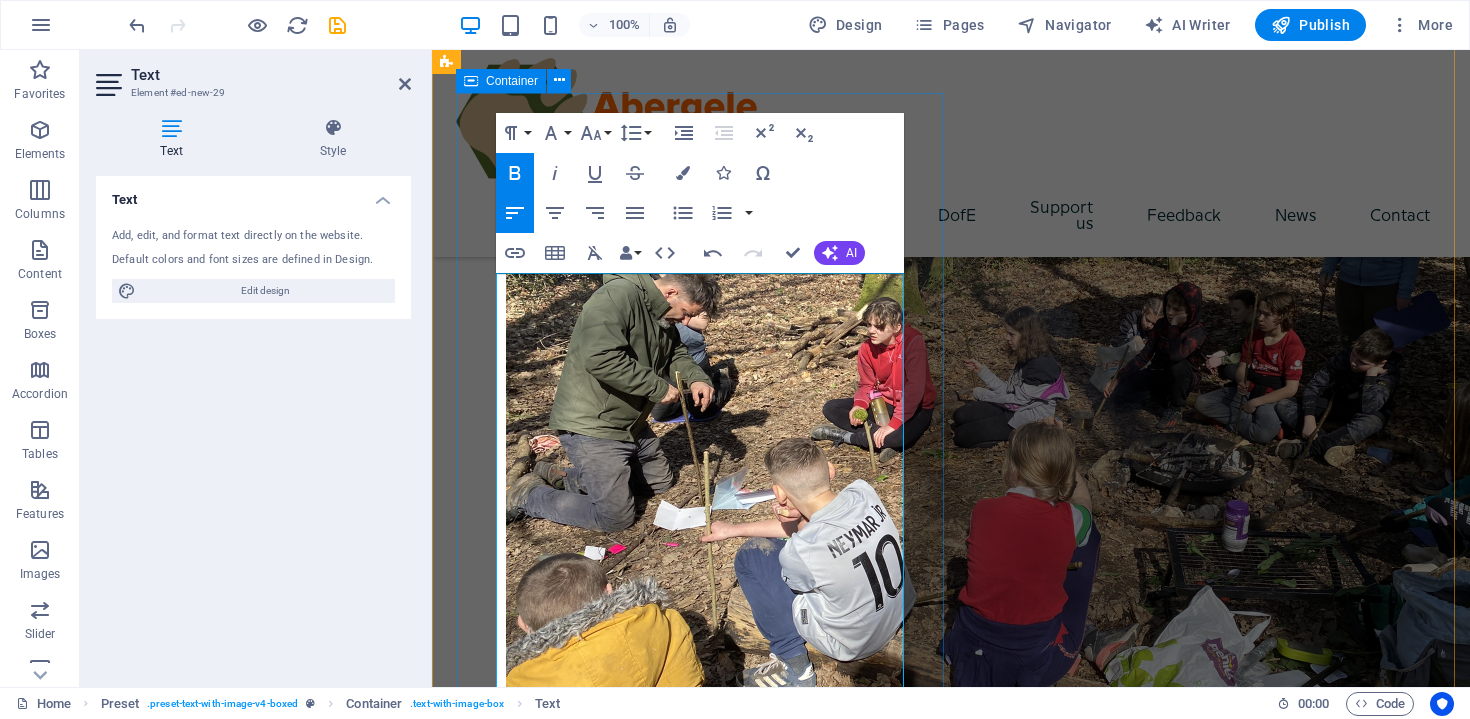 drag, startPoint x: 519, startPoint y: 280, endPoint x: 486, endPoint y: 282, distance: 33.06055 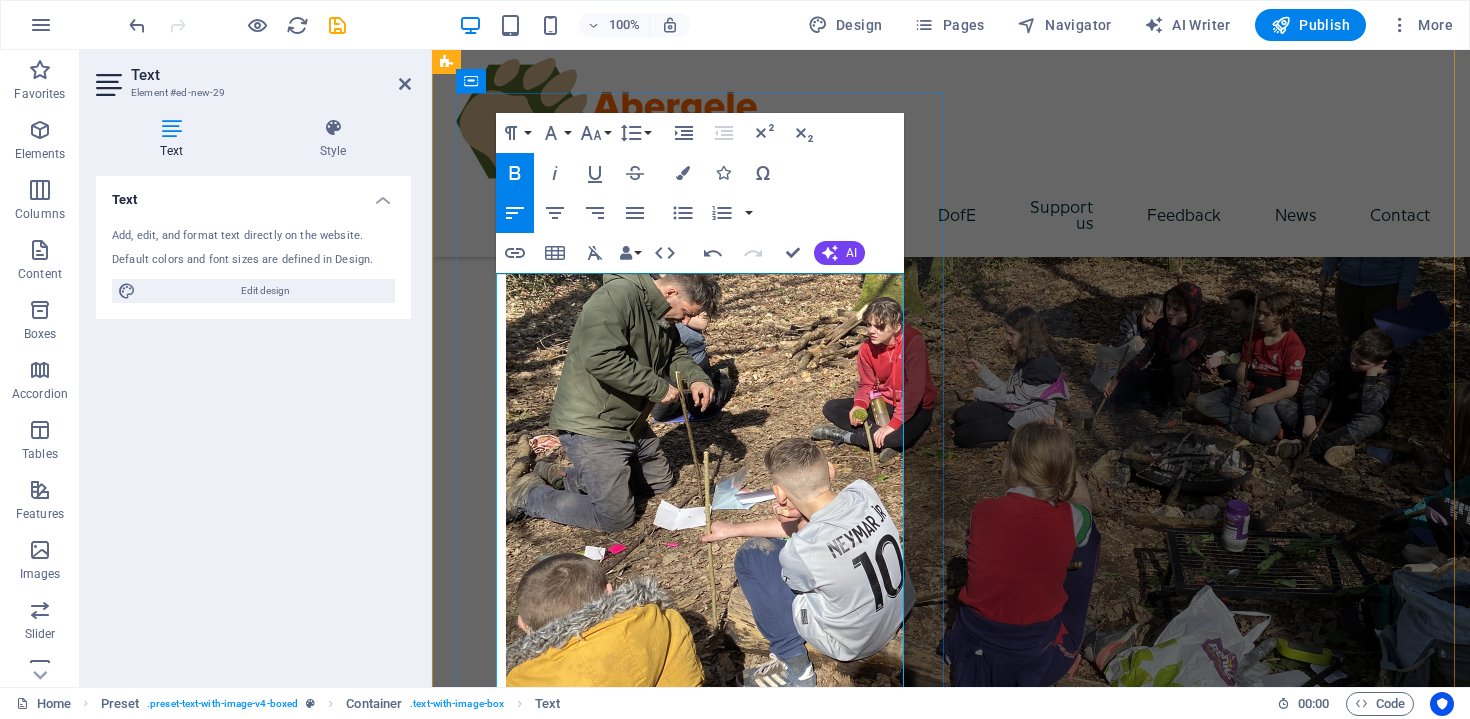 click on "15 Peaks. 24 Hours. One Incredible Cause. 🏔️" at bounding box center (951, 1906) 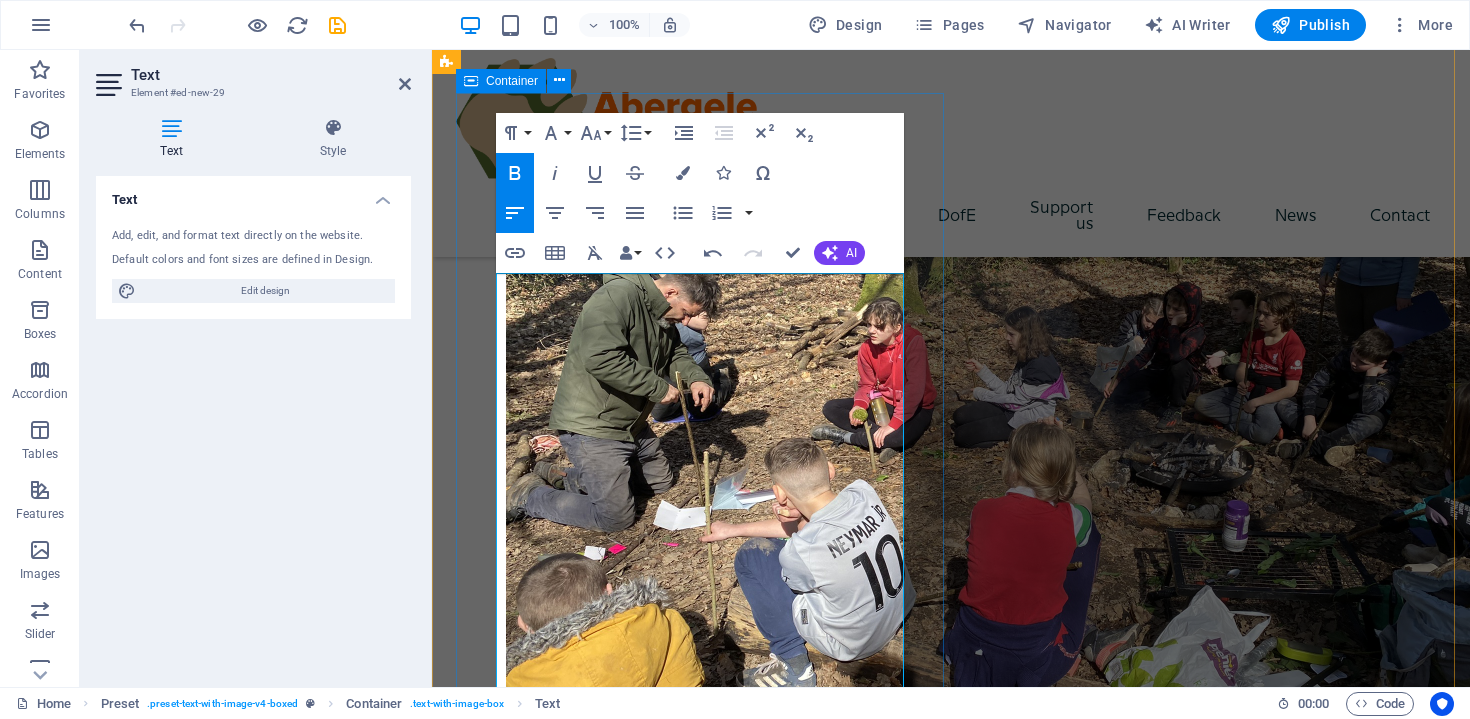 drag, startPoint x: 830, startPoint y: 285, endPoint x: 481, endPoint y: 277, distance: 349.09167 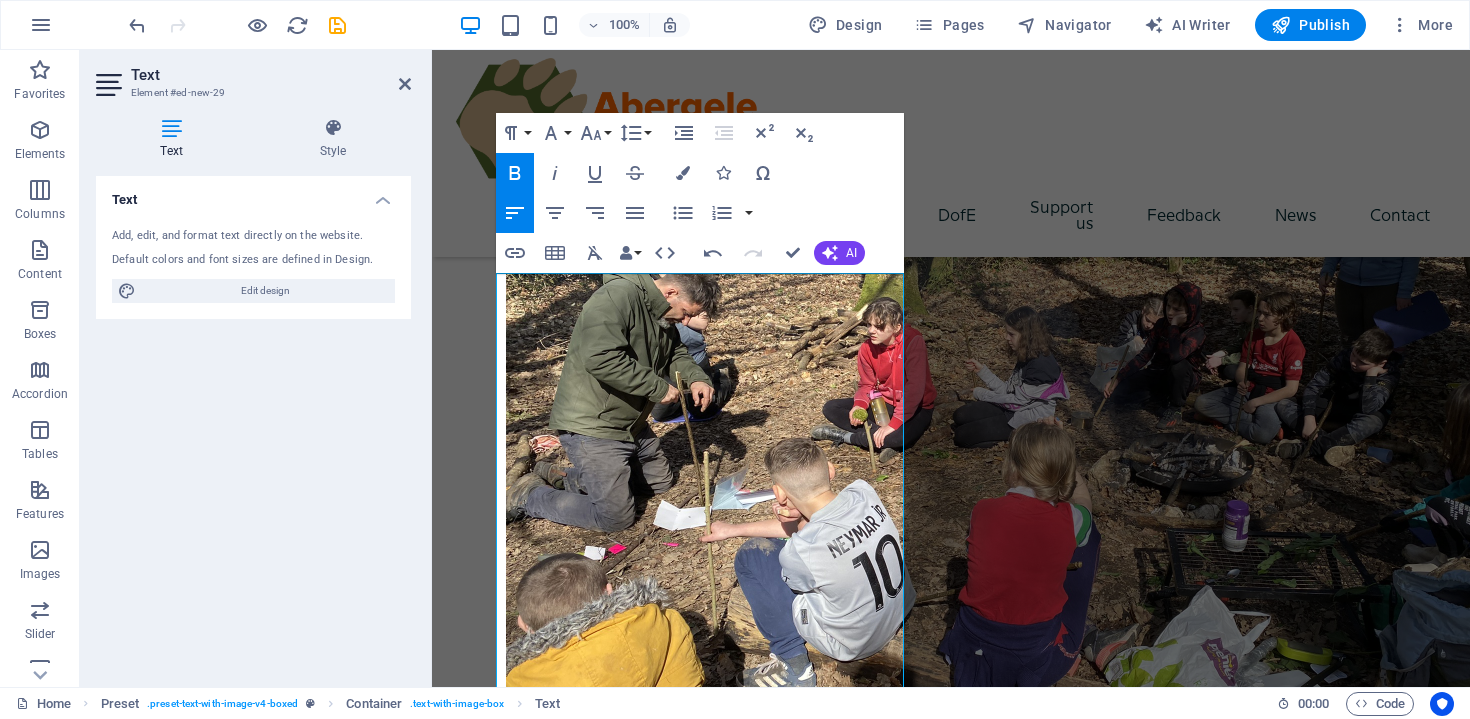click 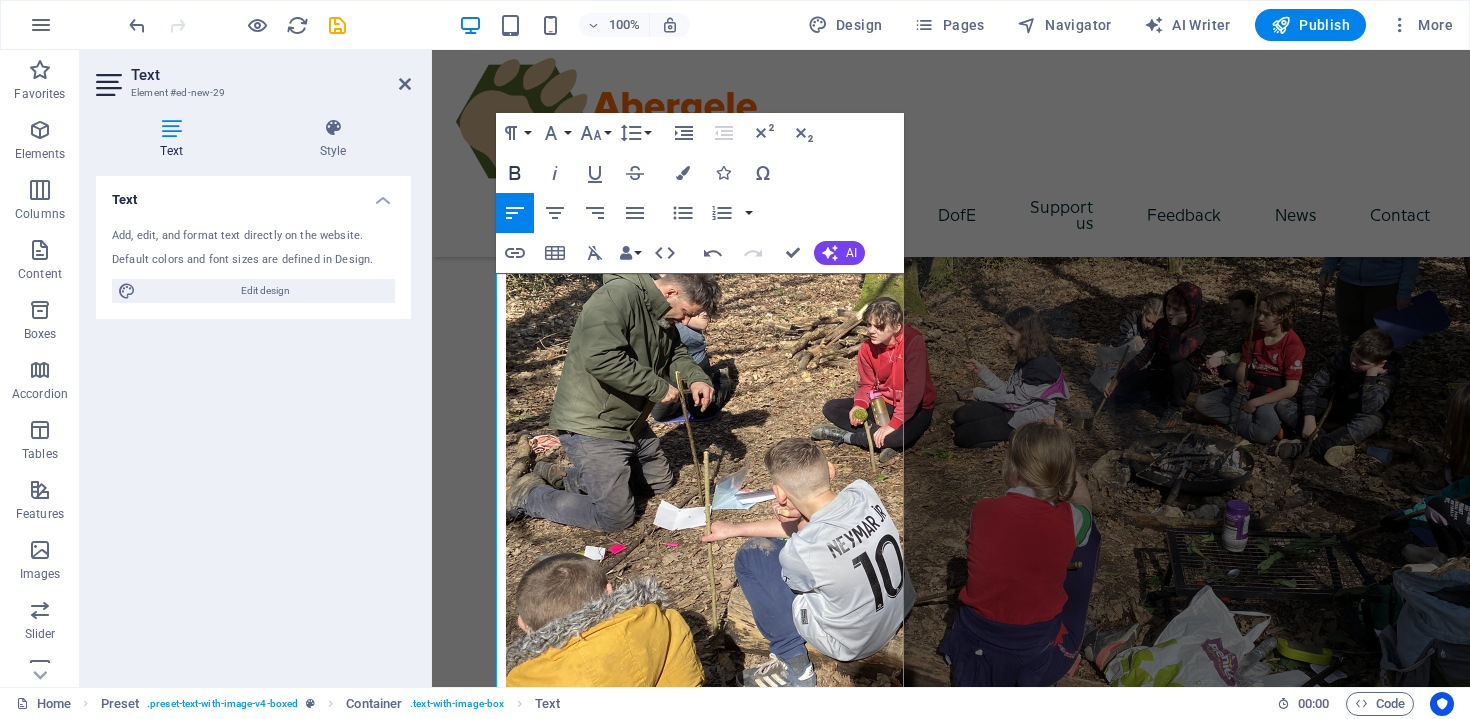 click 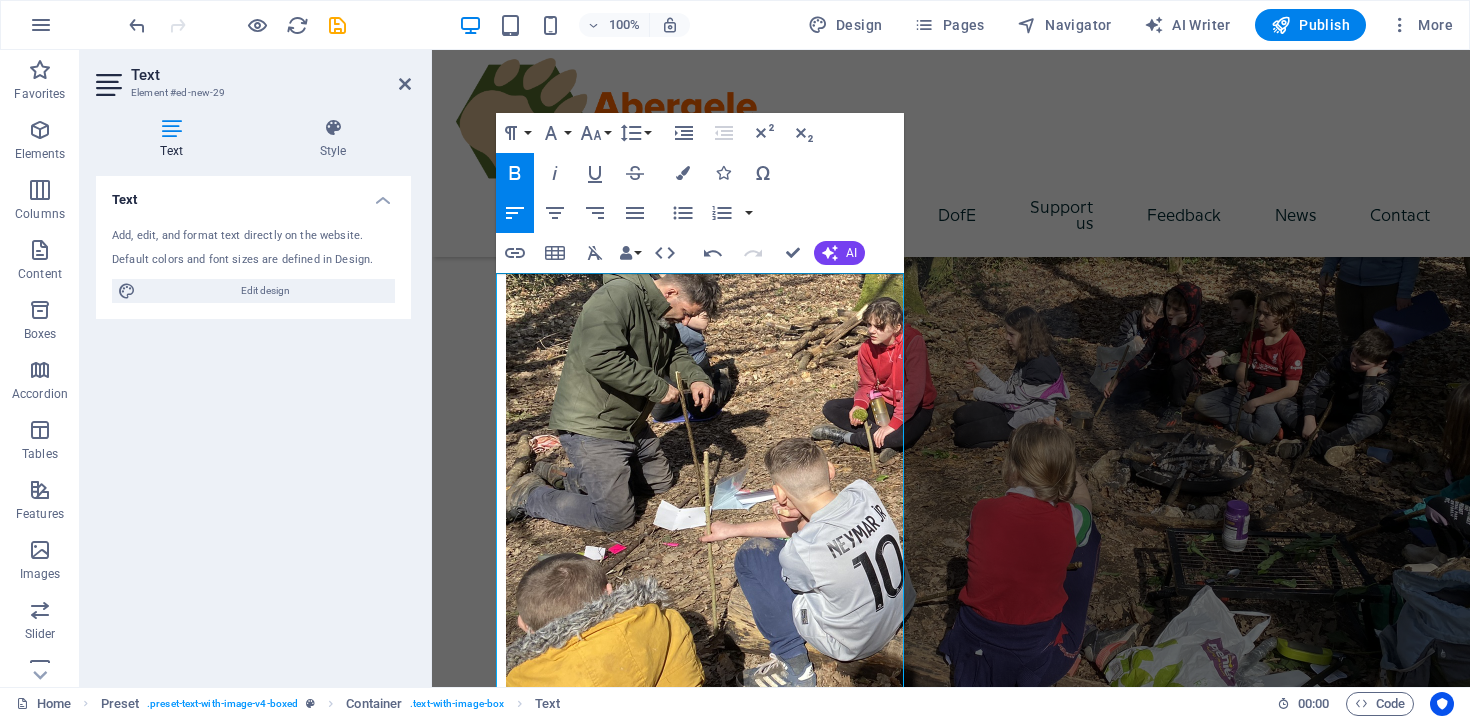 click on "Two of our amazing youth workers —  Jamie  and  Blue  — are taking on the epic challenge of climbing the  Welsh 3000s : that’s  15 mountain peaks over 3,000 feet … in under 24 hours! 😲" at bounding box center (951, 1944) 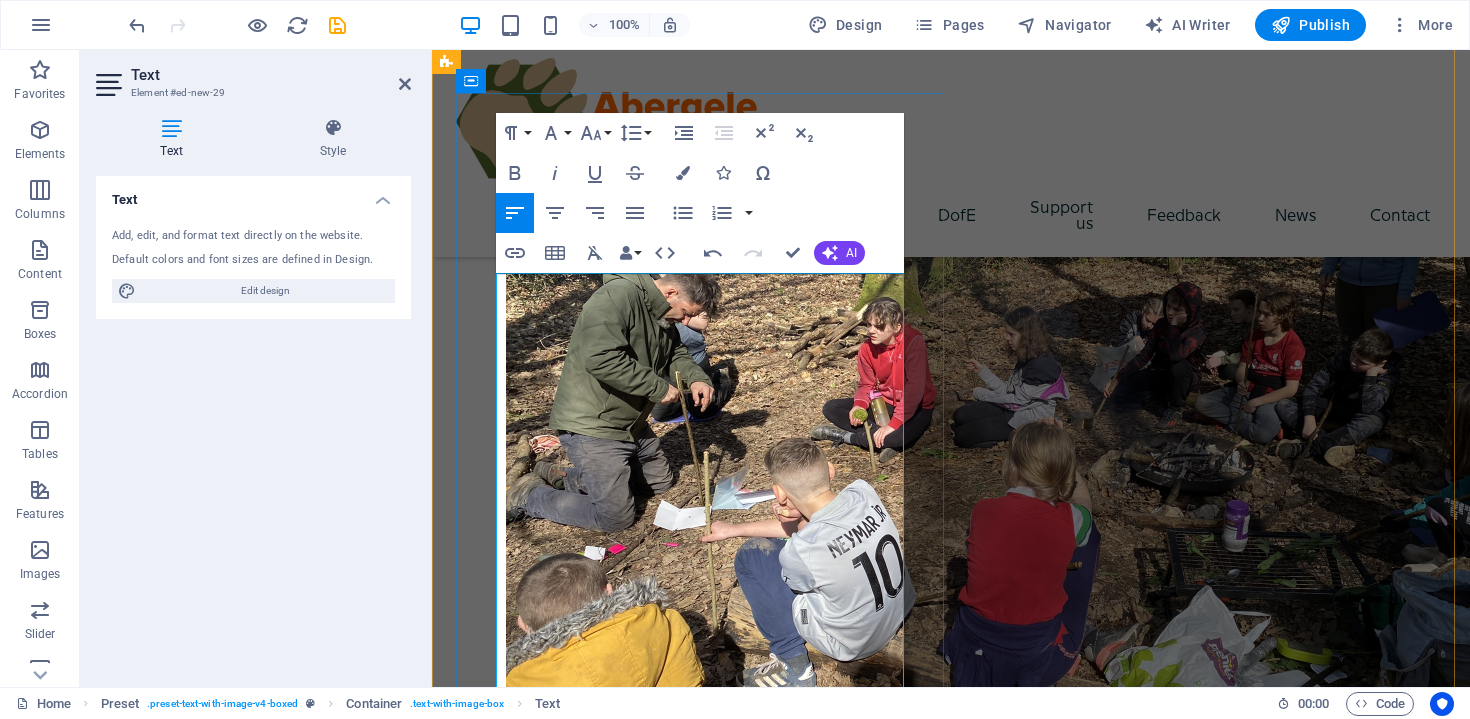 drag, startPoint x: 552, startPoint y: 424, endPoint x: 485, endPoint y: 413, distance: 67.89698 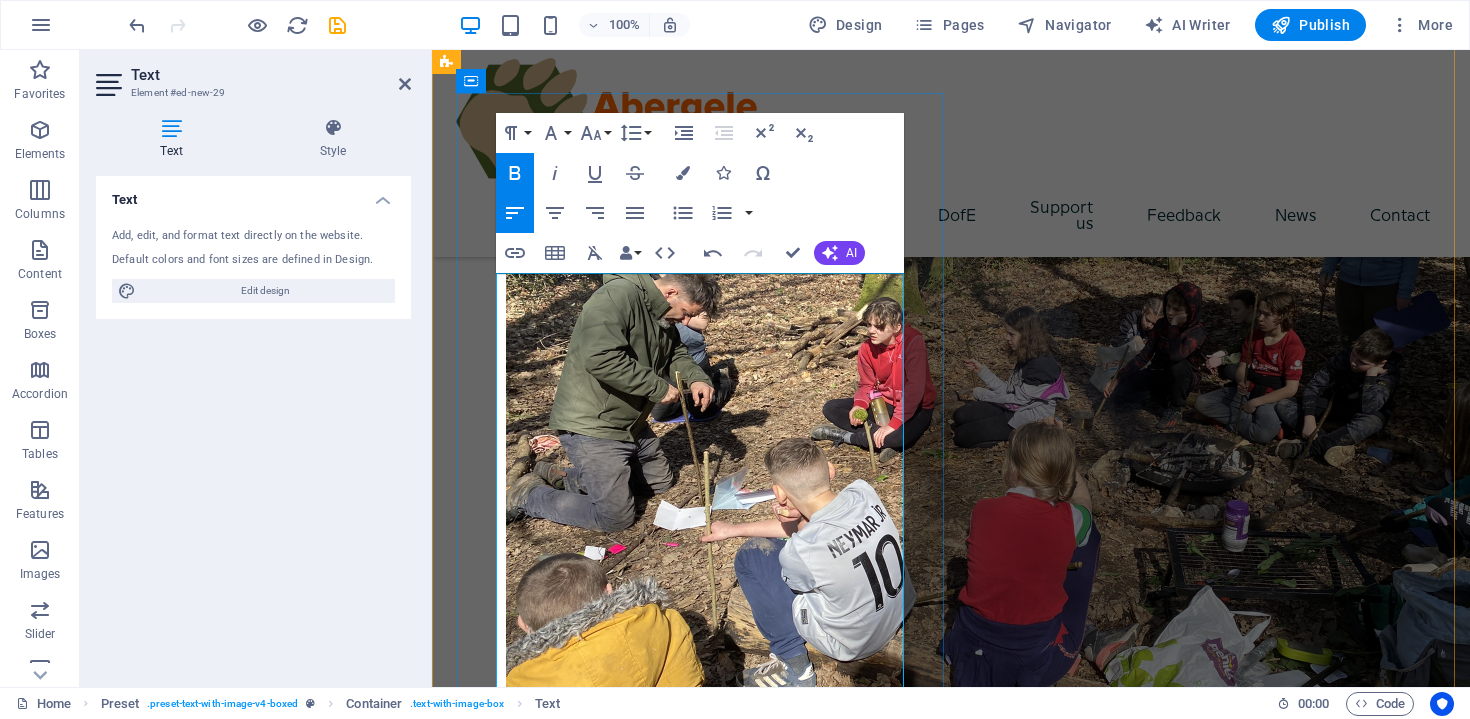 click on "Two of our amazing youth workers —  Jamie  and  Blue  — are taking on the epic challenge of climbing the  Welsh 3000s : that’s  15 mountain peaks over 3,000 feet … in under 24 hours! 😲" at bounding box center (951, 1944) 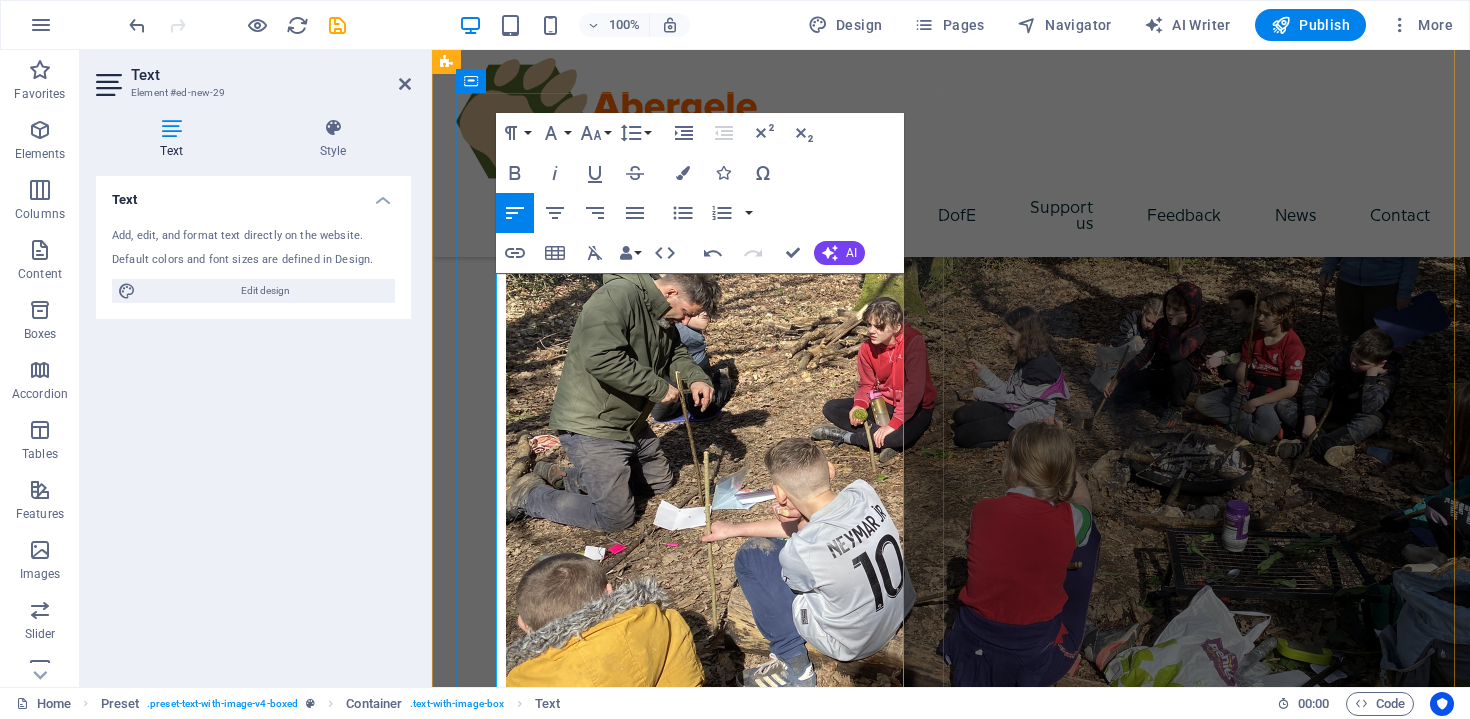 click on "Why?! Because they’re passionate about empowering young people to thrive. 💙" at bounding box center (951, 1995) 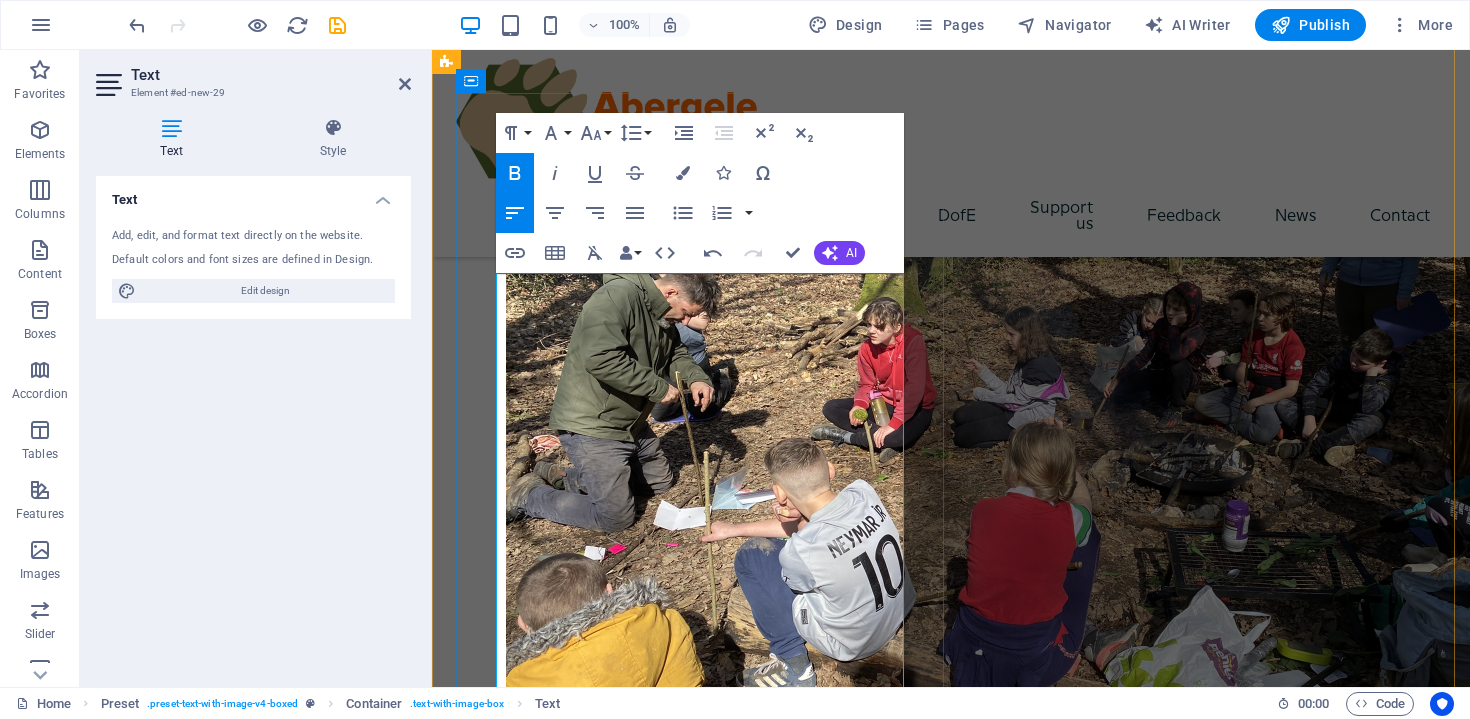 drag, startPoint x: 533, startPoint y: 416, endPoint x: 477, endPoint y: 414, distance: 56.0357 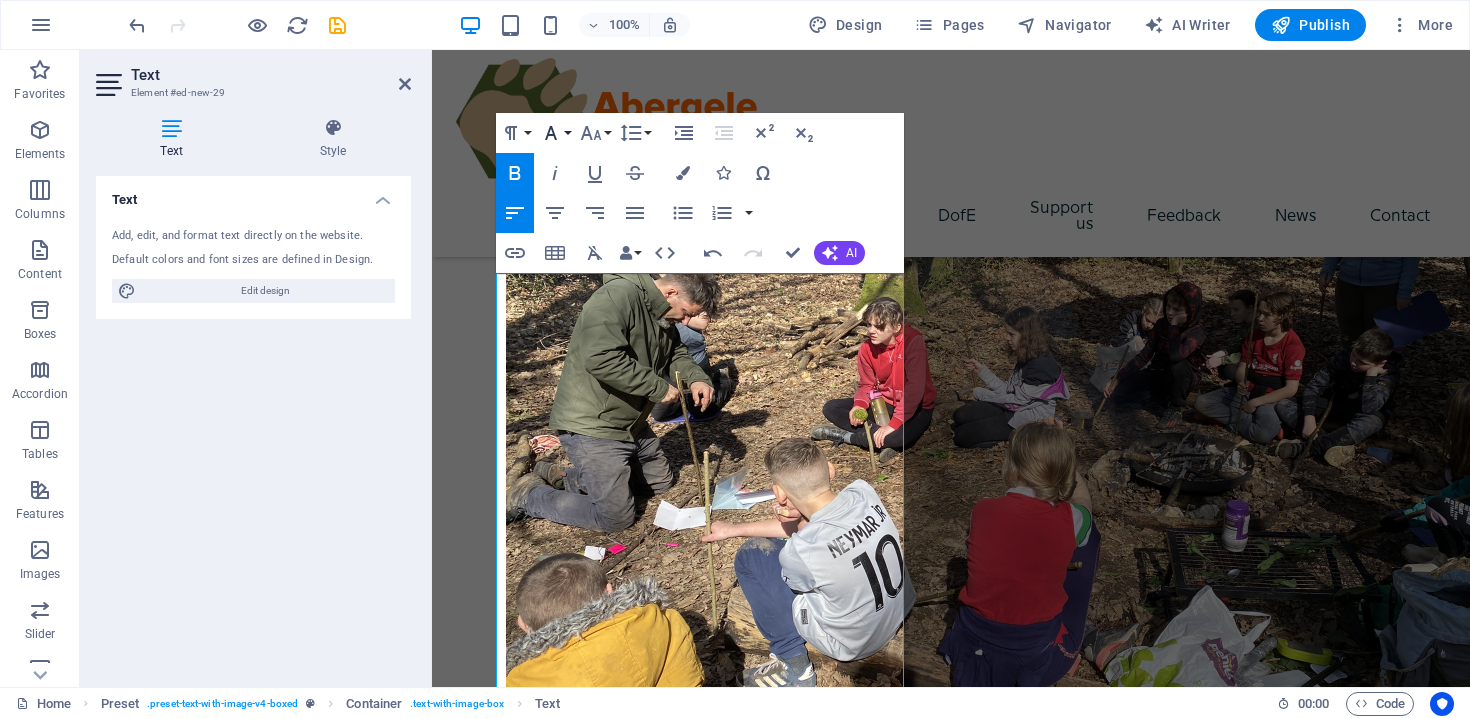 click 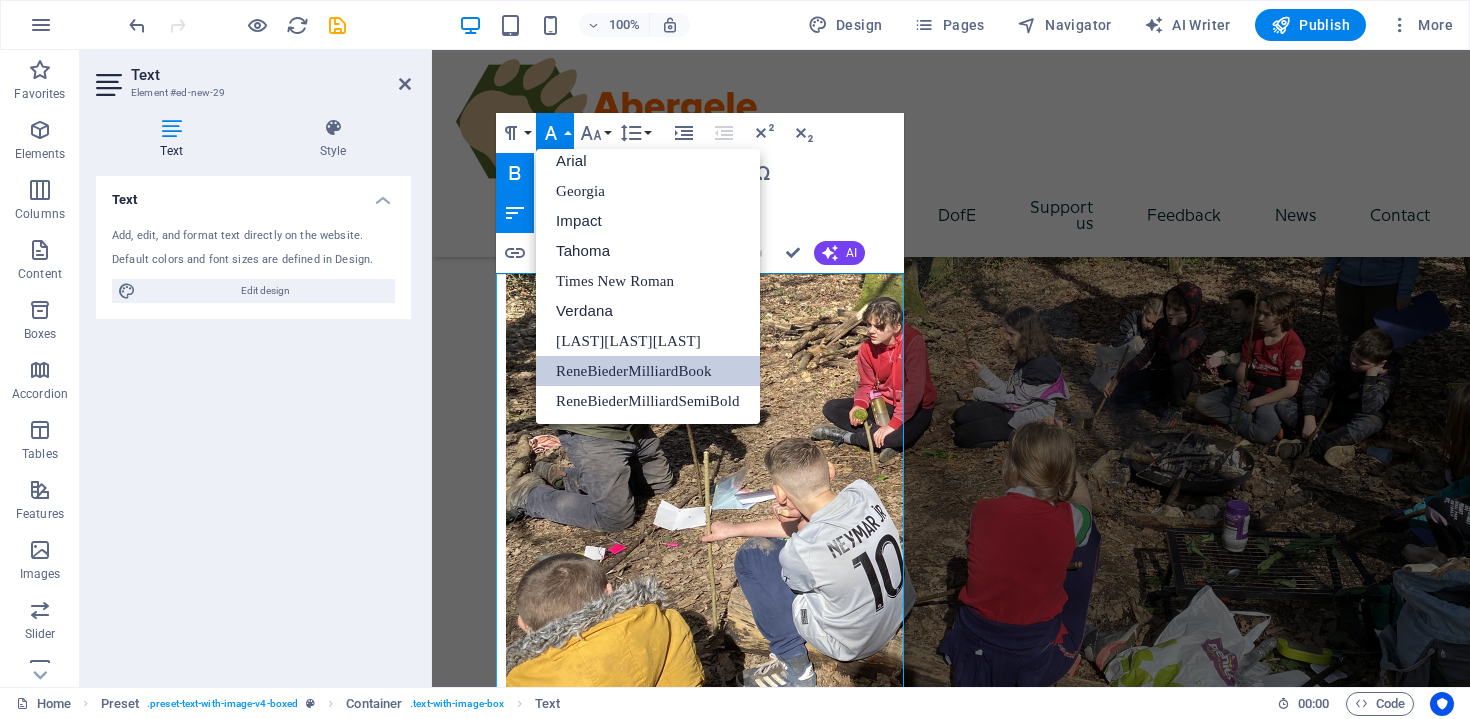 scroll, scrollTop: 11, scrollLeft: 0, axis: vertical 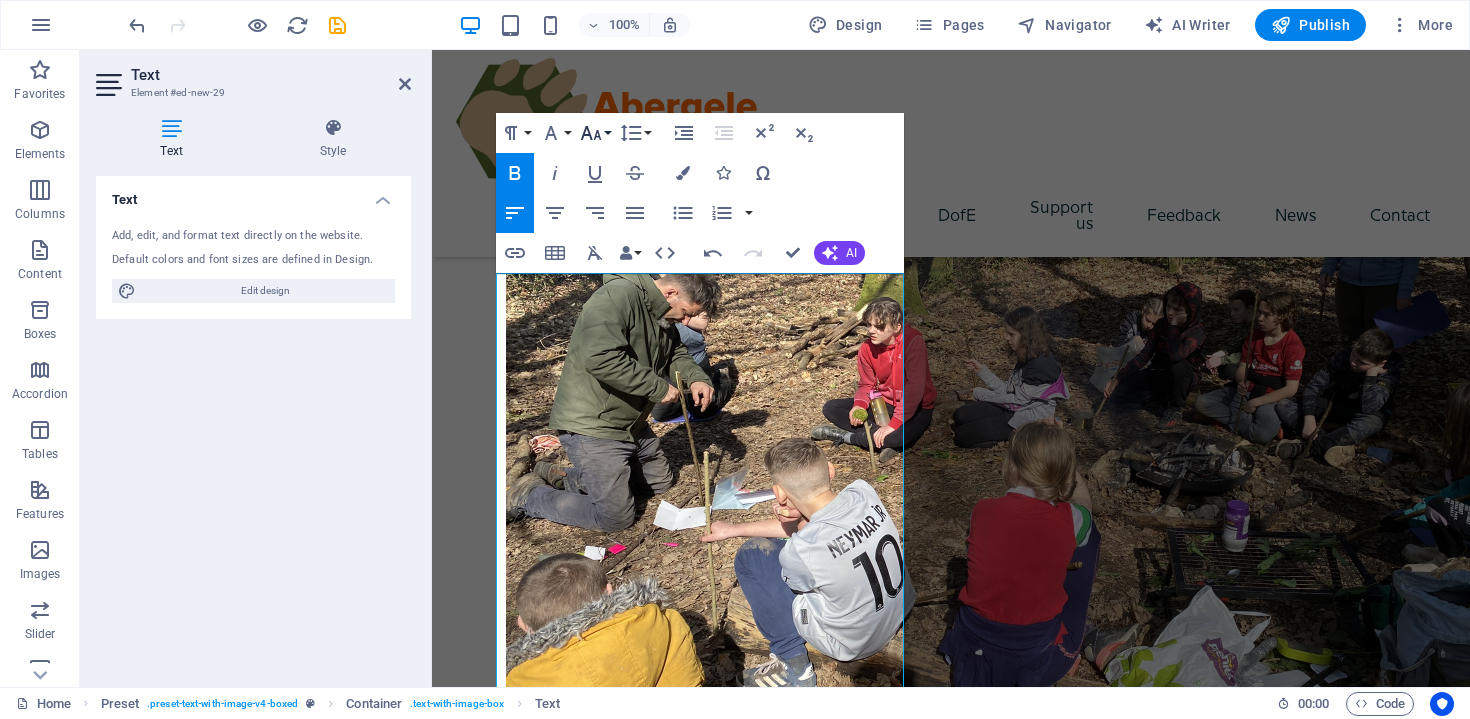 click 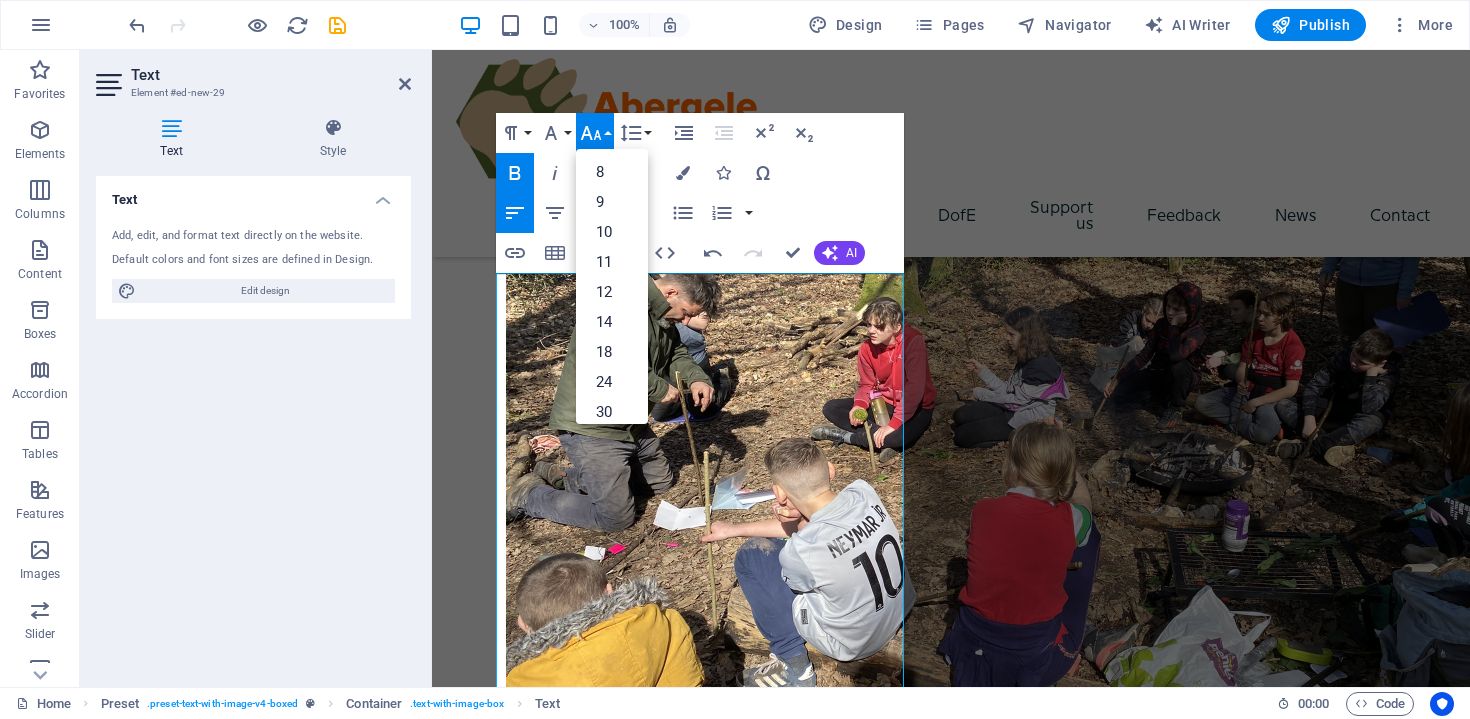 click 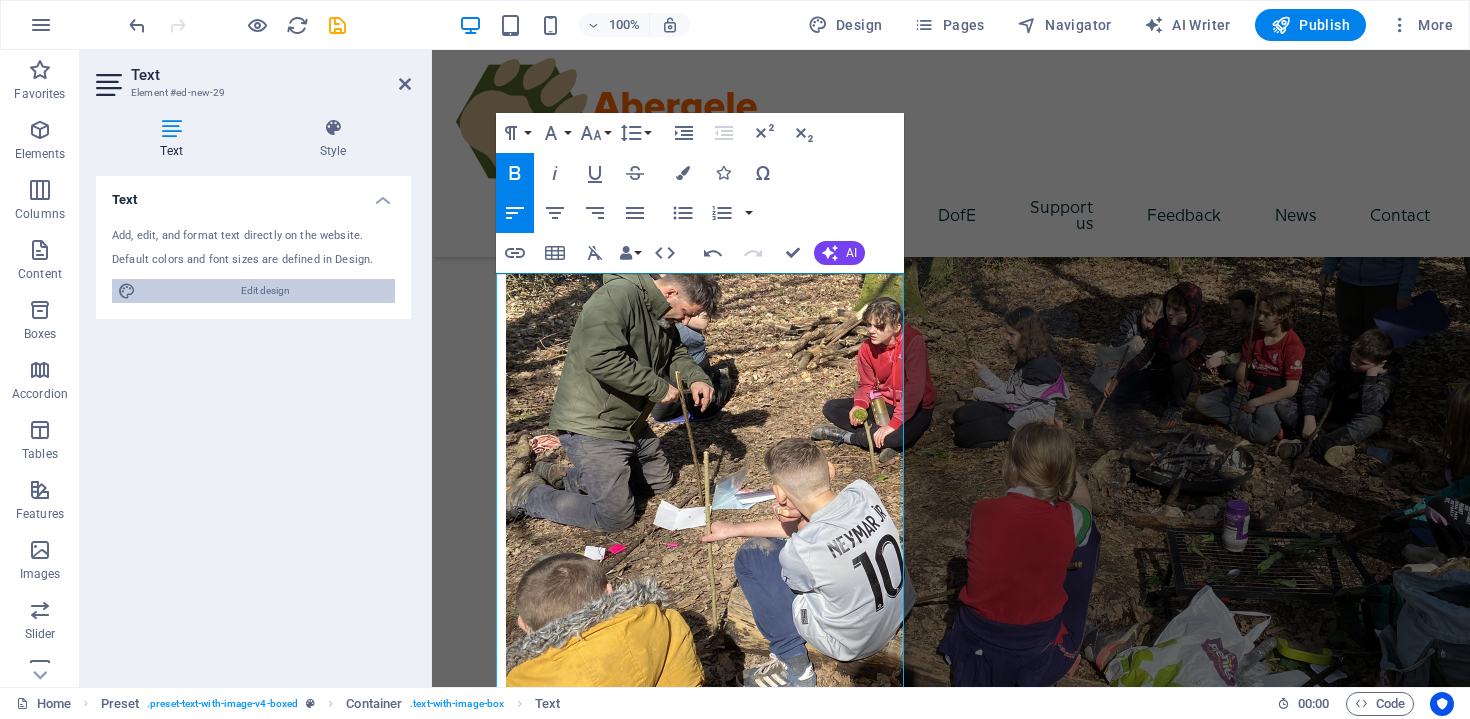 click on "Edit design" at bounding box center (265, 291) 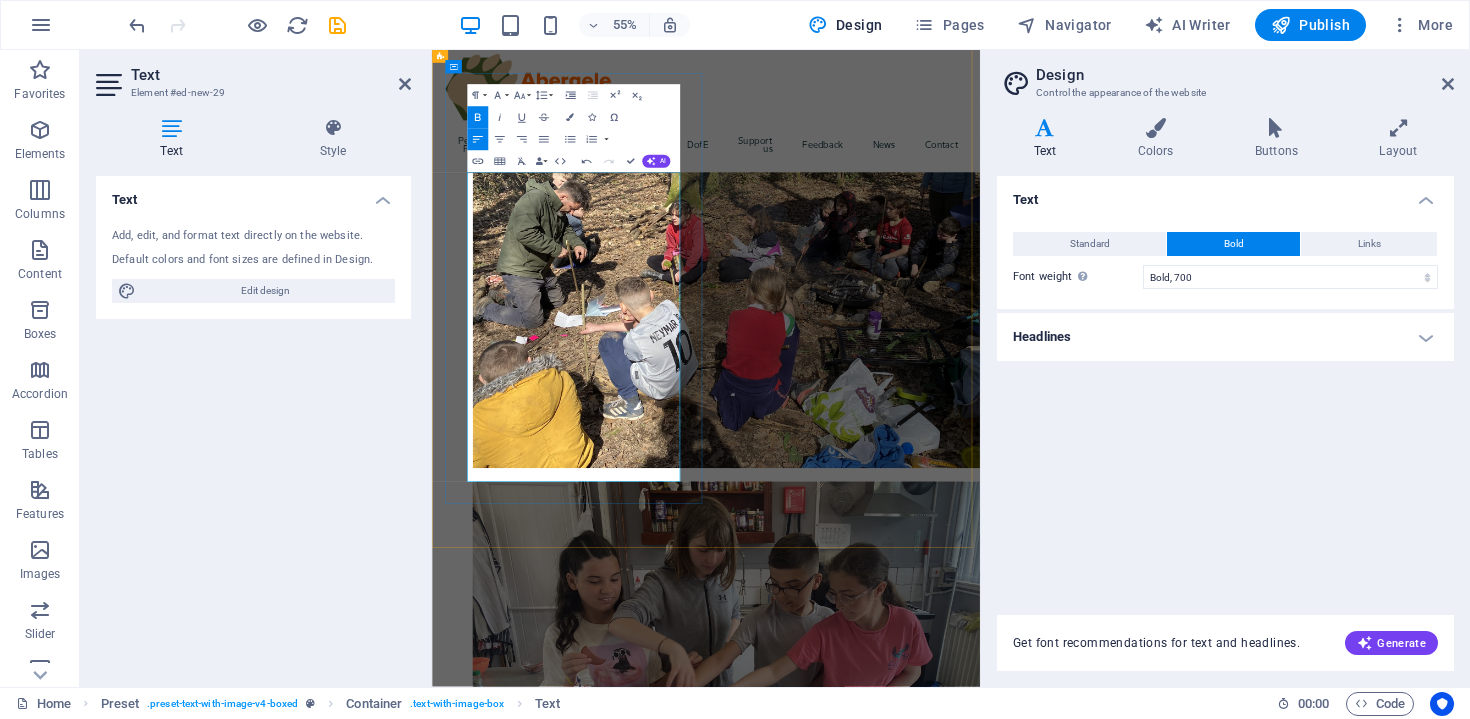 click on "Two of our amazing youth workers —  Jamie  and  Blue  — are taking on the epic challenge of climbing the  Welsh 3000s : that’s  15 mountain peaks over 3,000 feet … in under 24 hours! 😲" at bounding box center [930, 1969] 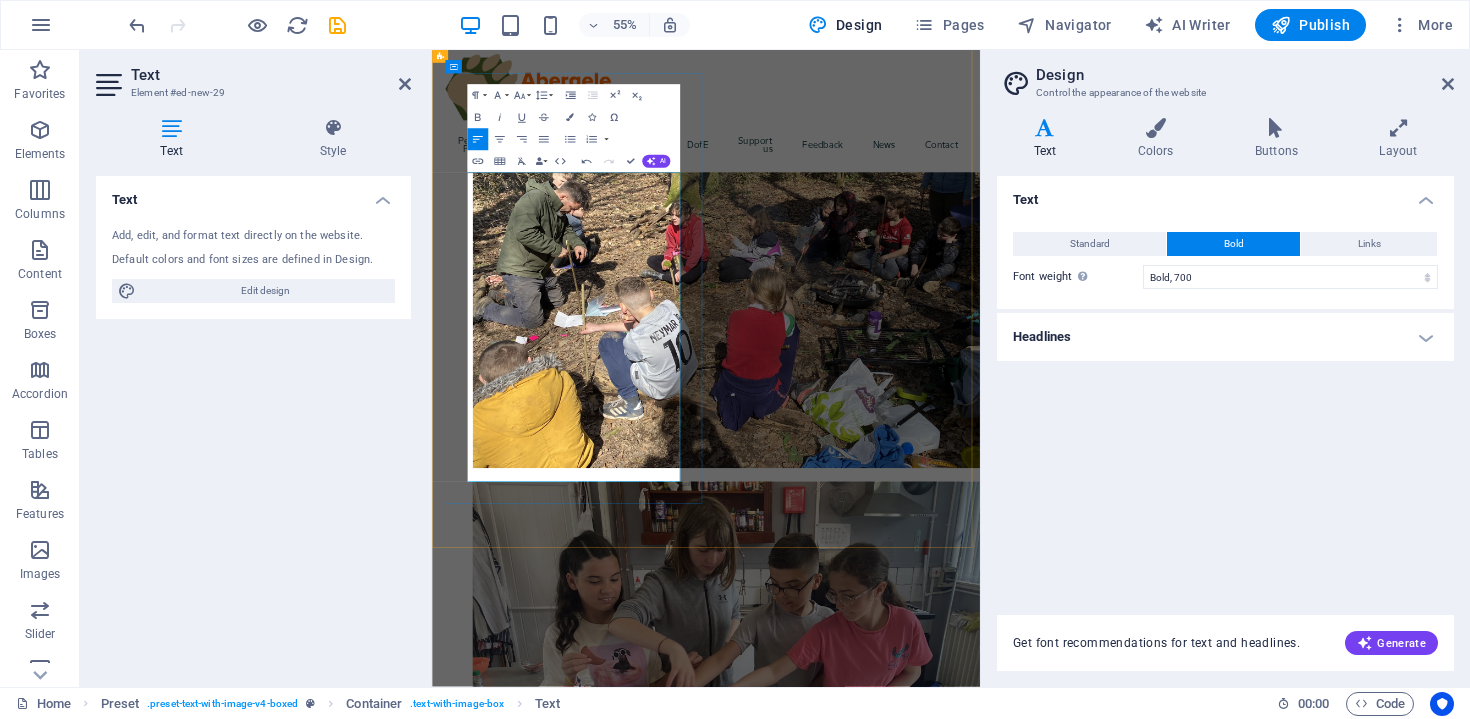 click on "Two of our amazing youth workers —  Jamie  and  Blue  — are taking on the epic challenge of climbing the  Welsh 3000s : that’s  15 mountain peaks over 3,000 feet … in under 24 hours! 😲" at bounding box center [930, 1969] 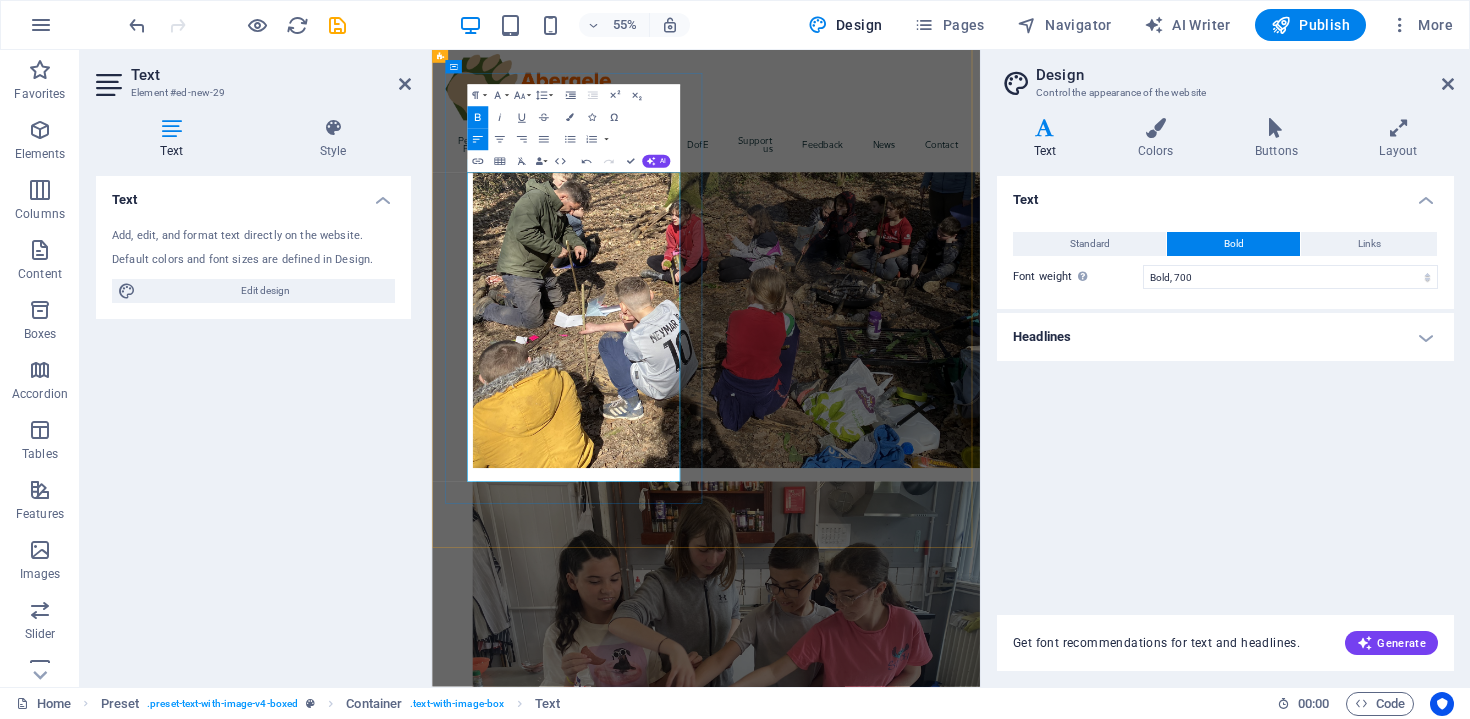 drag, startPoint x: 613, startPoint y: 323, endPoint x: 600, endPoint y: 362, distance: 41.109608 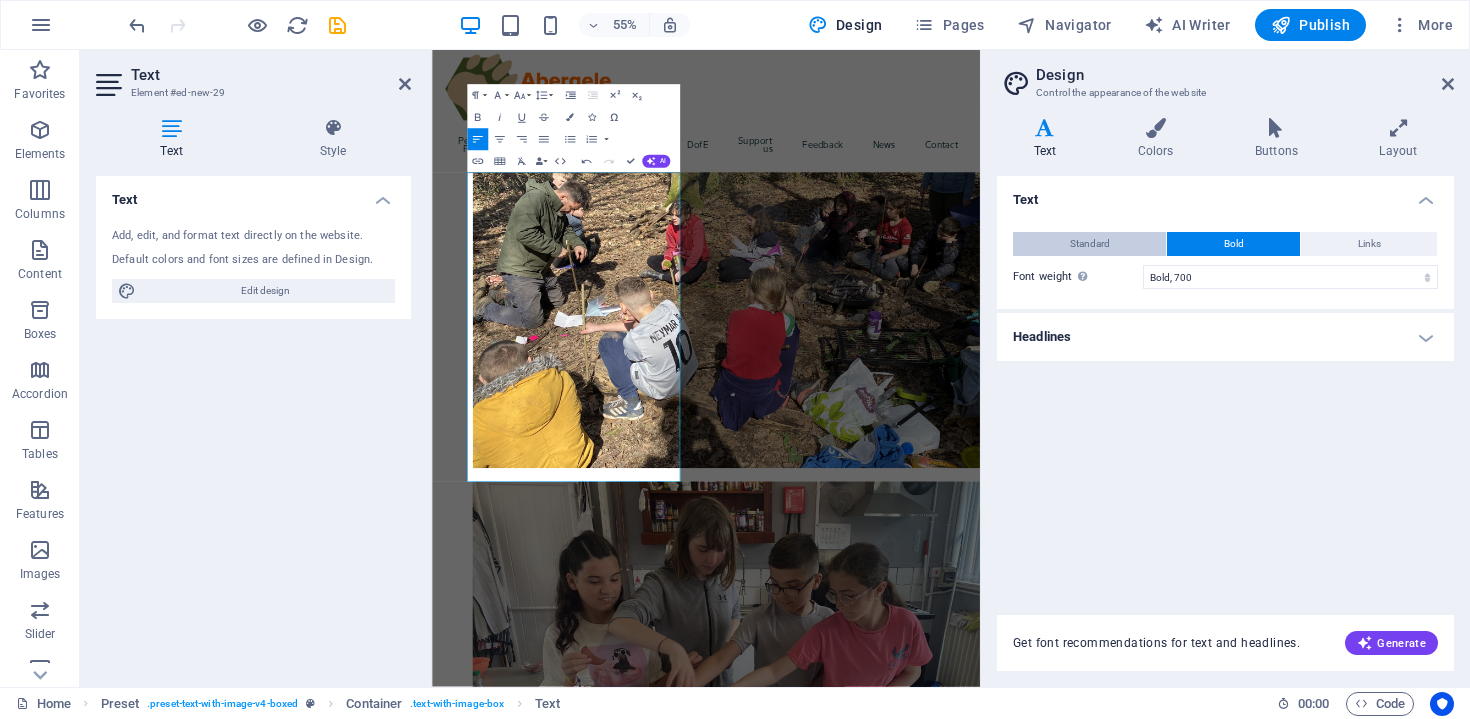 click on "Standard" at bounding box center [1089, 244] 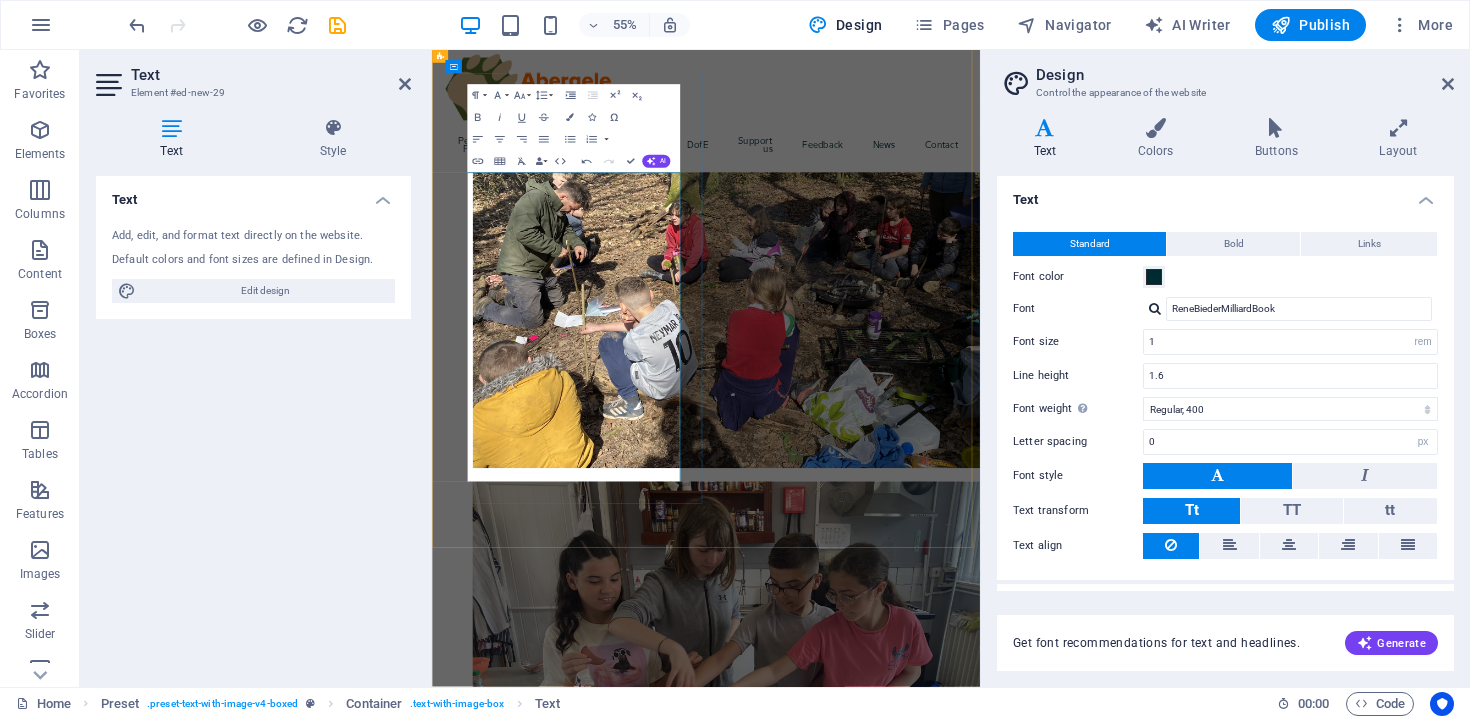 click on "Two of our amazing youth workers —  Jamie  and  Blue  — are taking on the epic challenge of climbing the  Welsh 3000s : that’s  15 mountain peaks over 3,000 feet … in under 24 hours! 😲" at bounding box center (930, 1969) 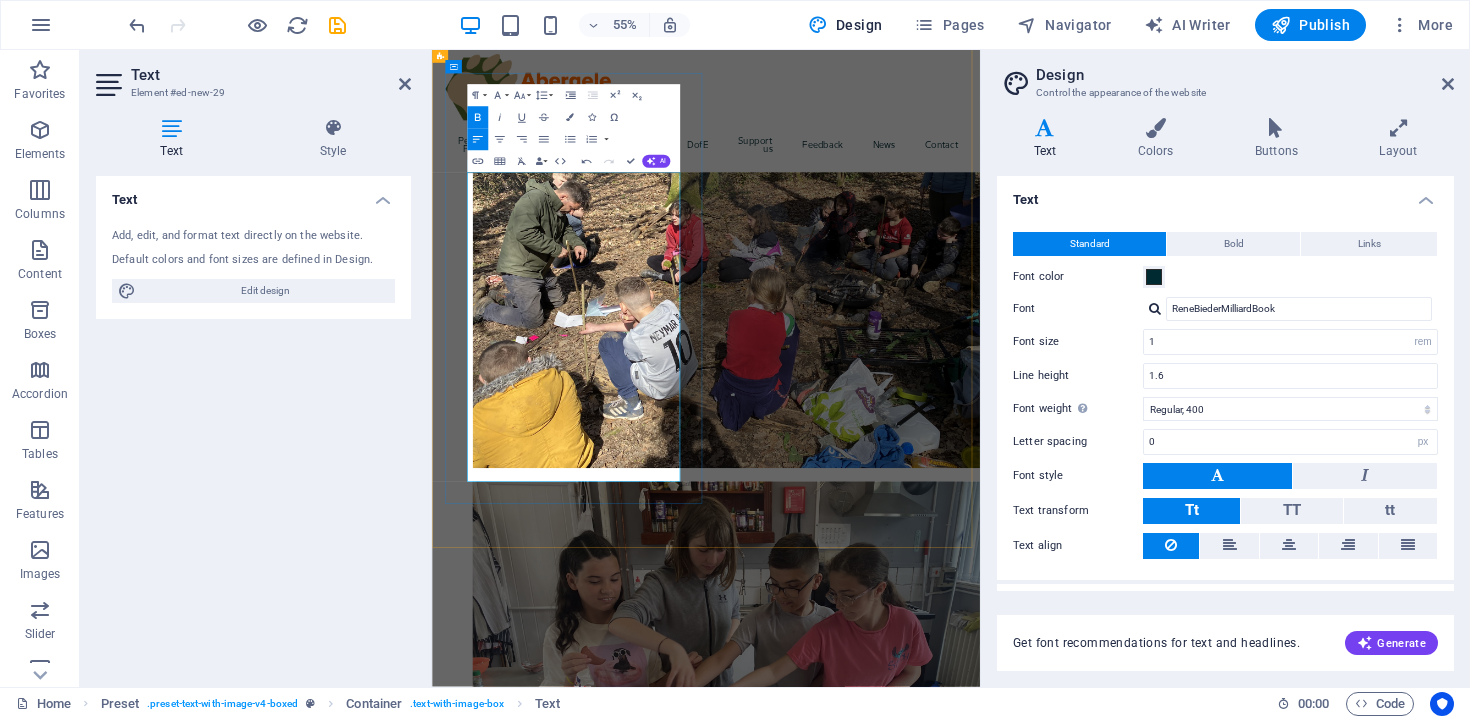 click on "Two of our amazing youth workers —  Jamie  and  Blue  — are taking on the epic challenge of climbing the  Welsh 3000s : that’s  15 mountain peaks over 3,000 feet … in under 24 hours! 😲" at bounding box center [930, 1969] 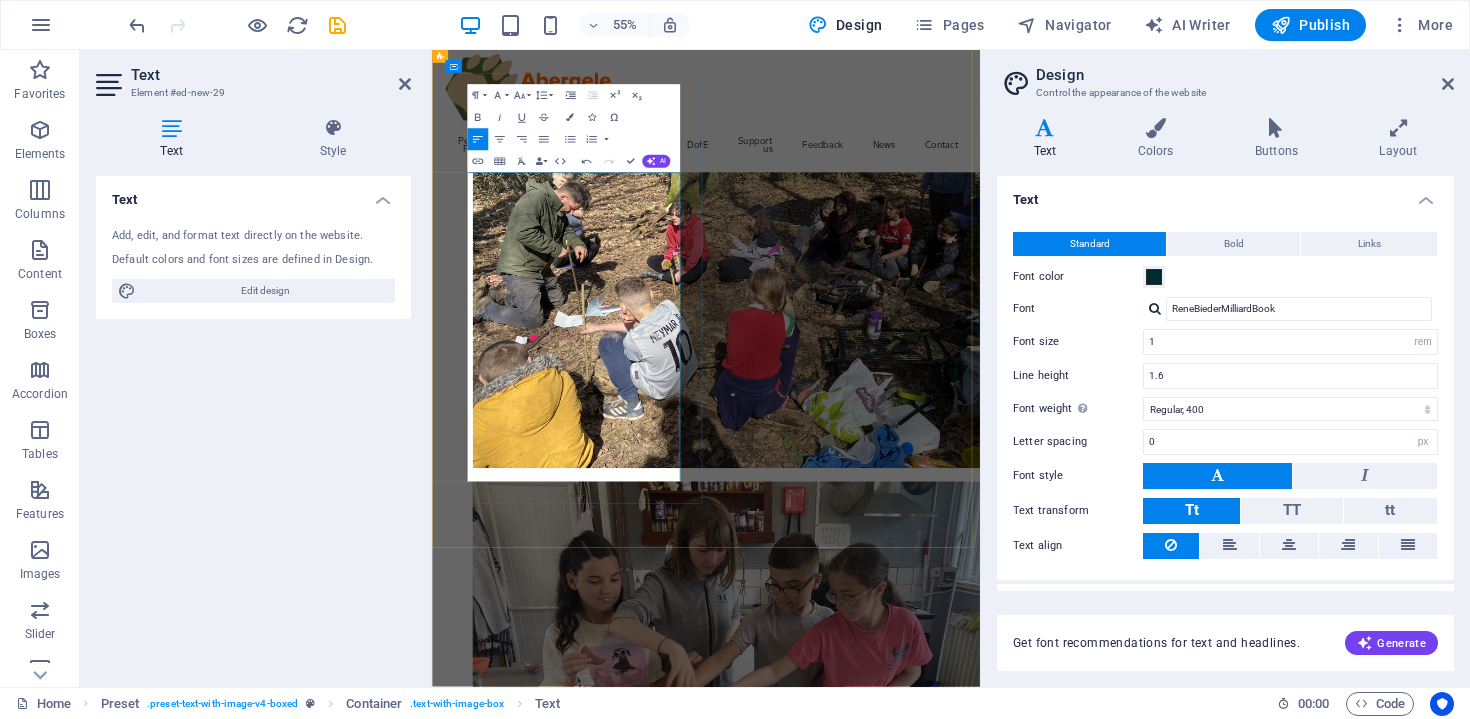 click on "Why?! Because they’re passionate about empowering young people to thrive. 💙" at bounding box center (930, 2021) 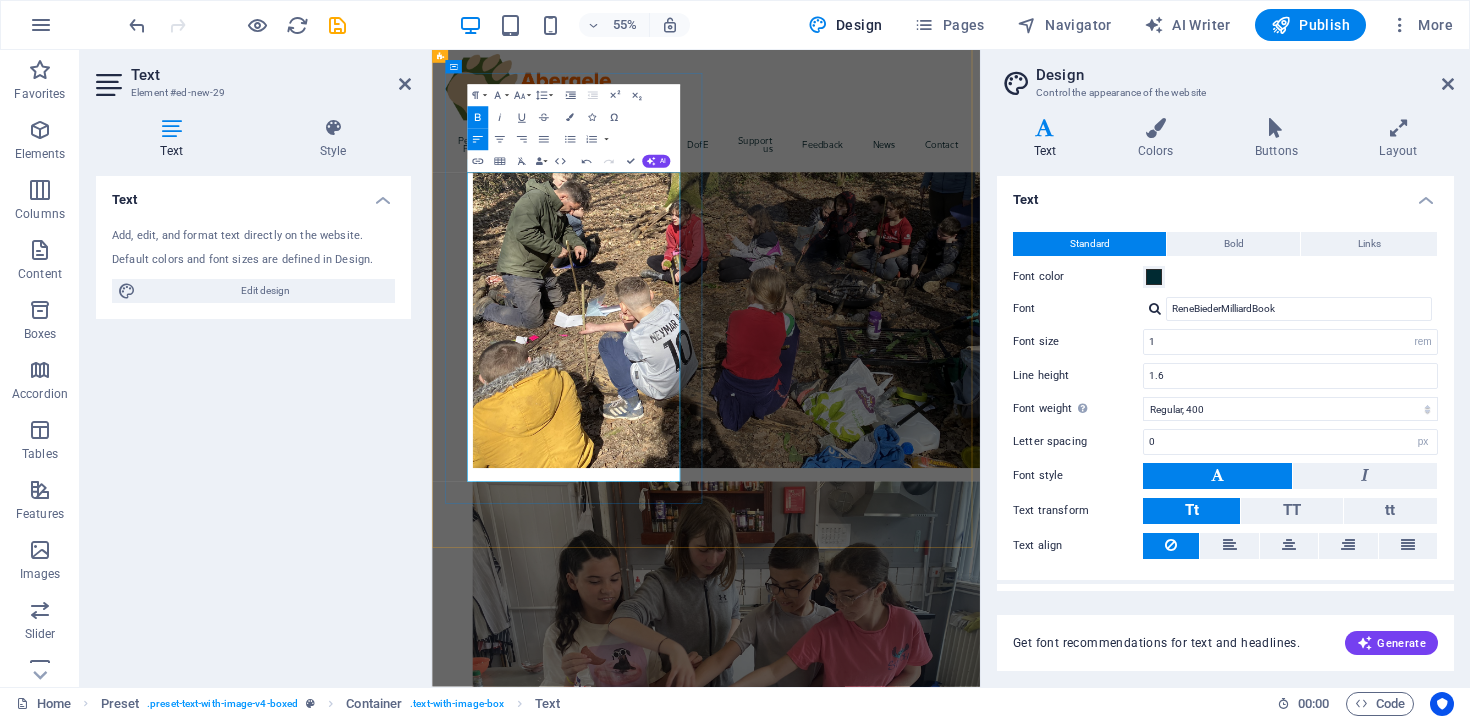 drag, startPoint x: 714, startPoint y: 458, endPoint x: 756, endPoint y: 470, distance: 43.68066 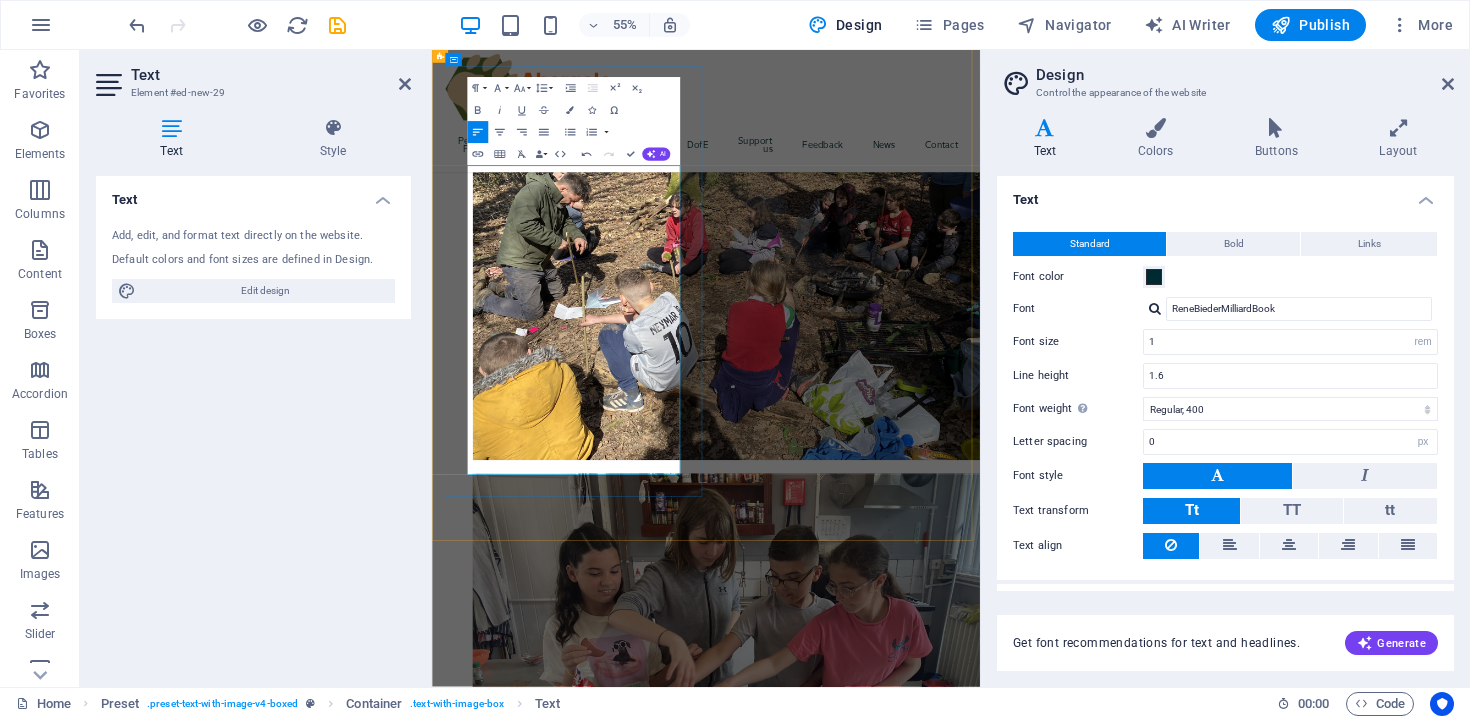 scroll, scrollTop: 829, scrollLeft: 0, axis: vertical 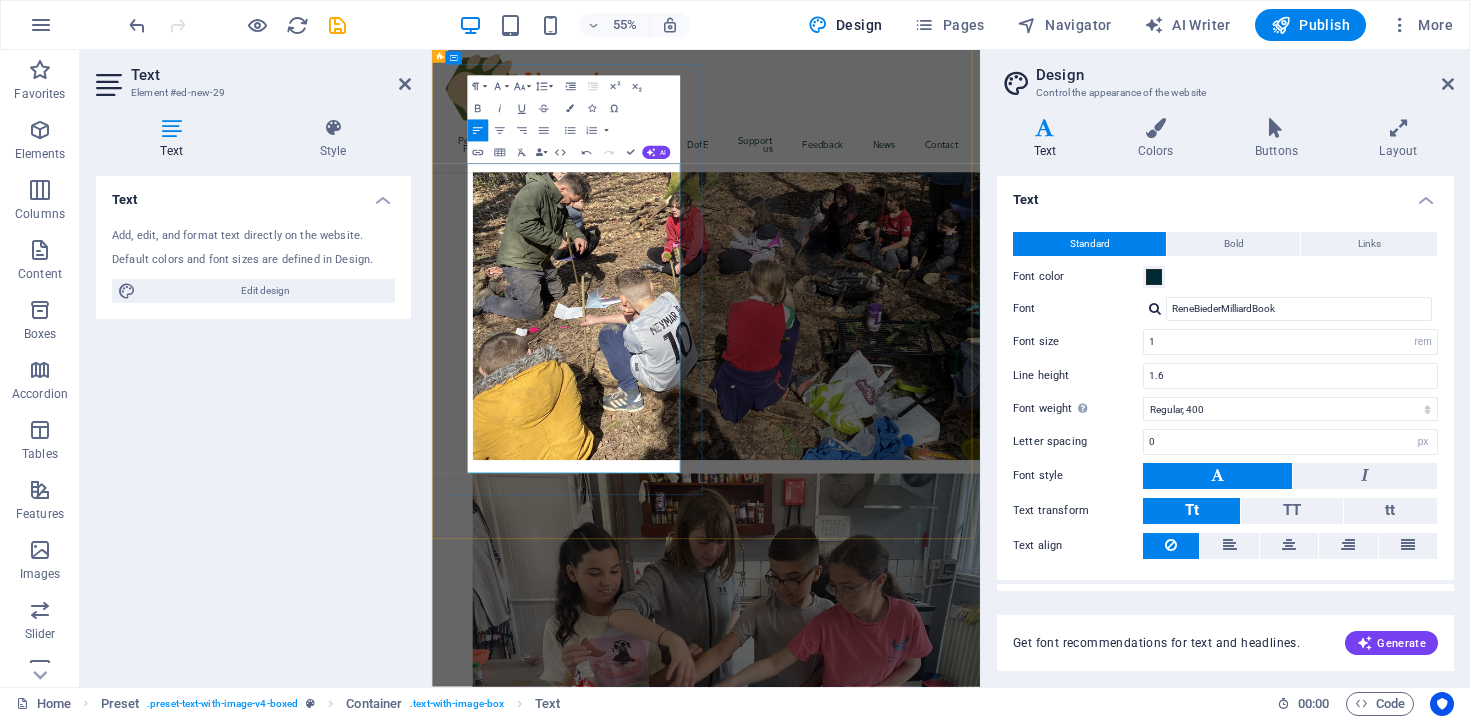 click on "Let’s cheer them on and show our support! 🙌 📢  Donate, share, and help us reach our goal." at bounding box center (930, 2184) 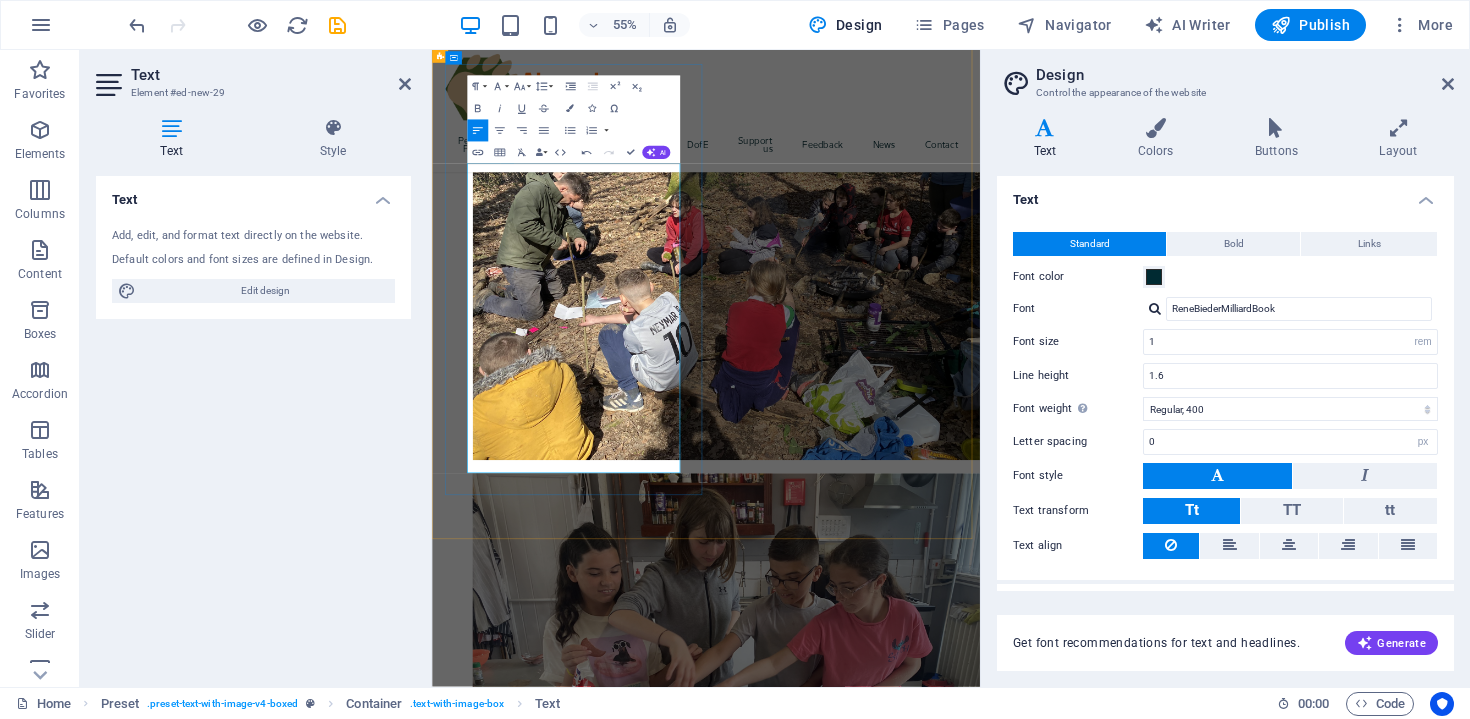 click on "Two of our amazing youth workers —  Jamie  and  Blue  — are taking on the epic challenge of climbing the  Welsh 3000s : that’s  15 mountain peaks over 3,000 feet … in under 24 hours! 😲" at bounding box center (930, 1953) 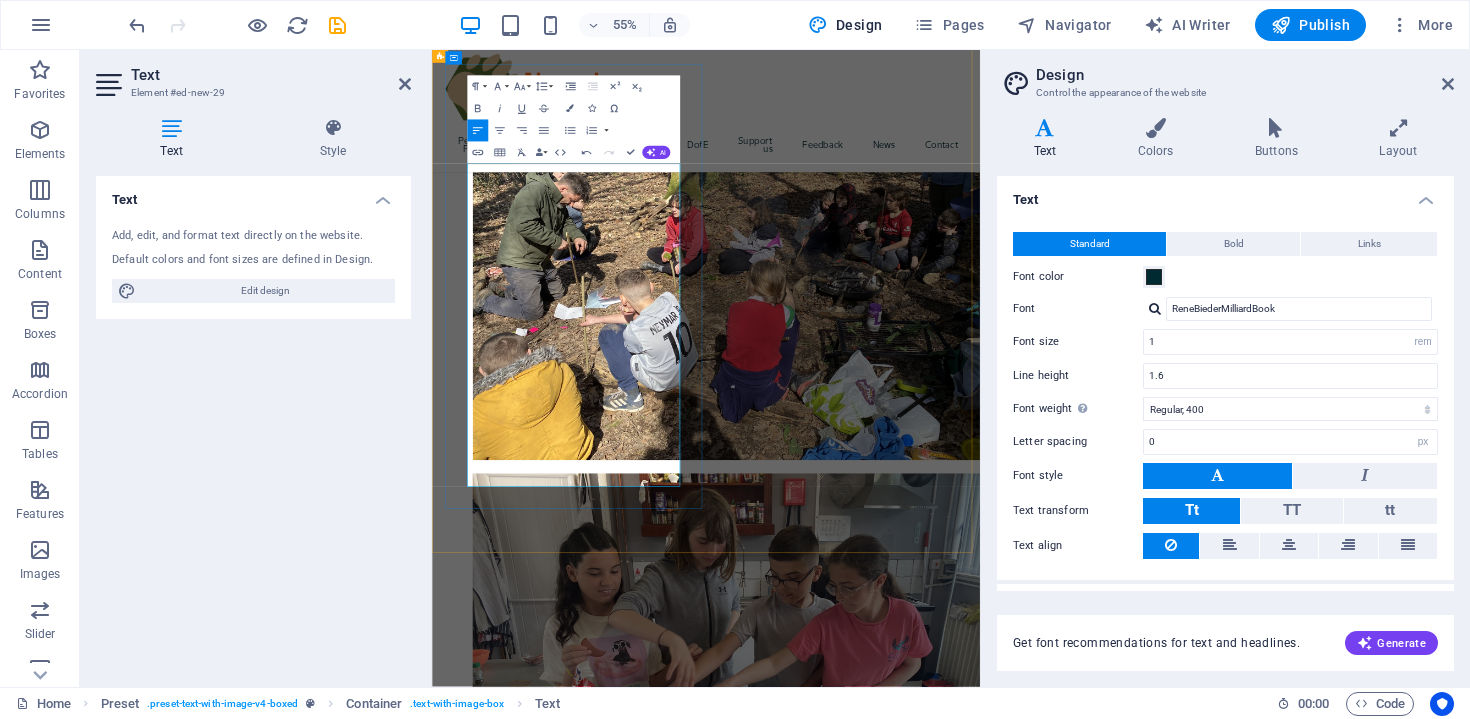 click on "Jamie and Blue are raising vital funds to support the work of  Abergele Youth Den  — helping us continue delivering a  safe, inclusive, and supportive space  where young people aged 10 to 25 can build confidence, skills, and resilience." at bounding box center (930, 2094) 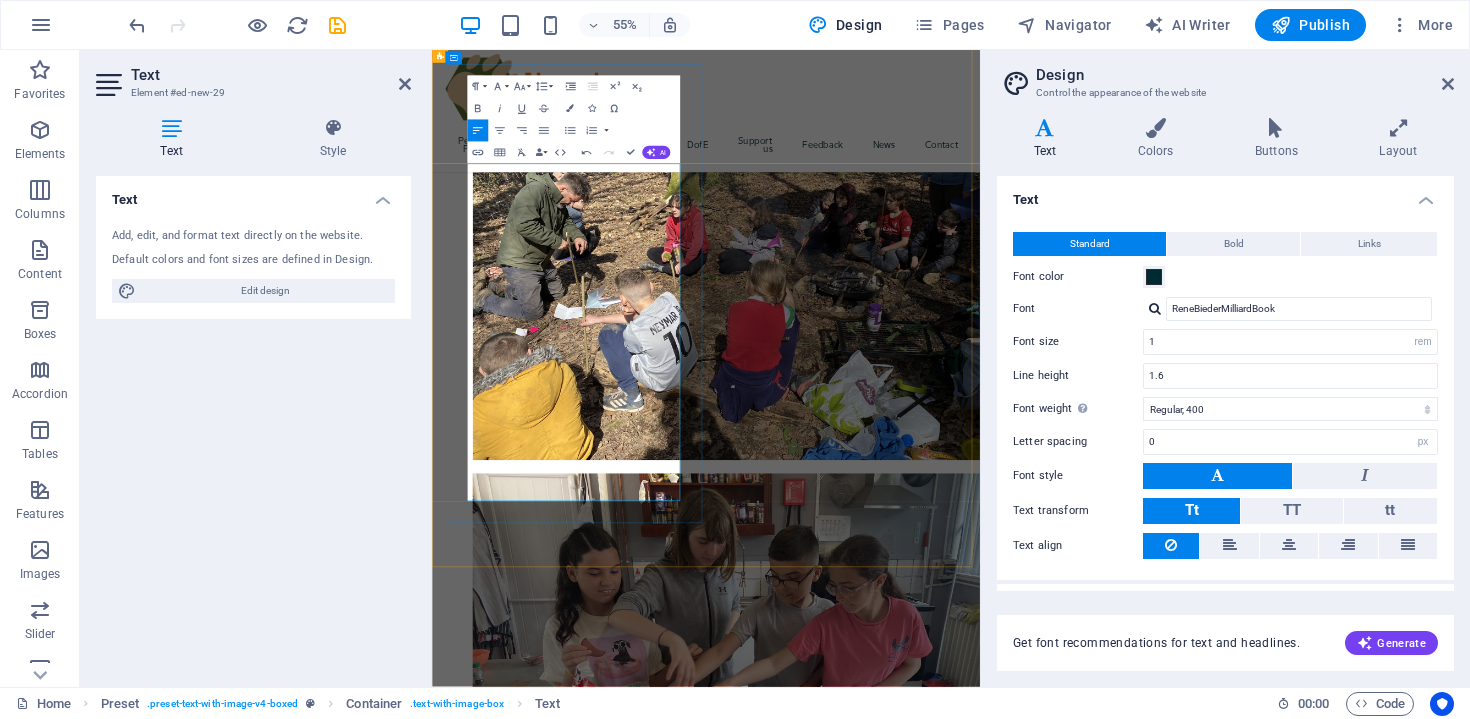 click on "From personal projects to mental health support, we’re here for young people at risk of social, educational, or digital exclusion — and your support helps us keep going." at bounding box center [930, 2184] 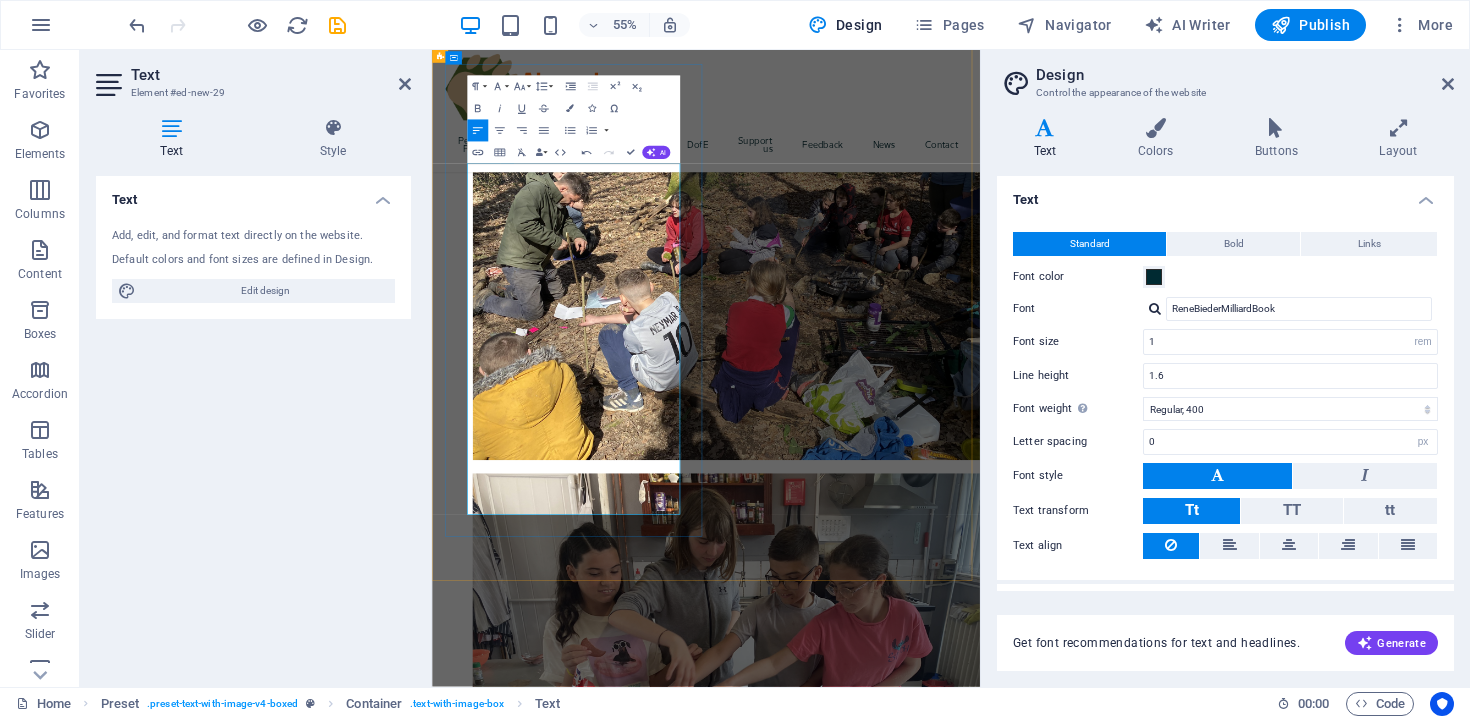 click on "Let’s cheer them on and show our support!  📢  Donate, share, and help us reach our goal." at bounding box center (930, 2261) 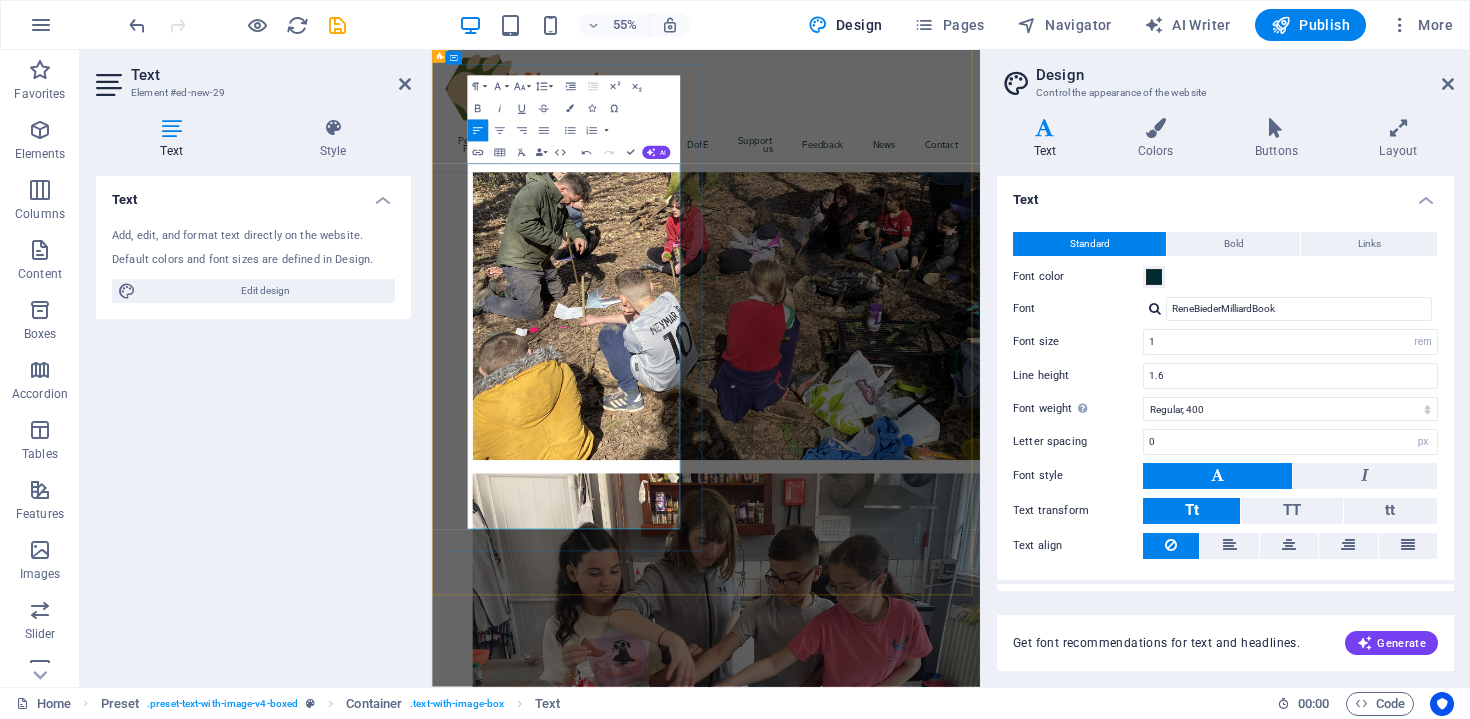 click on "Donate, share, and help us reach our goal." at bounding box center [930, 2286] 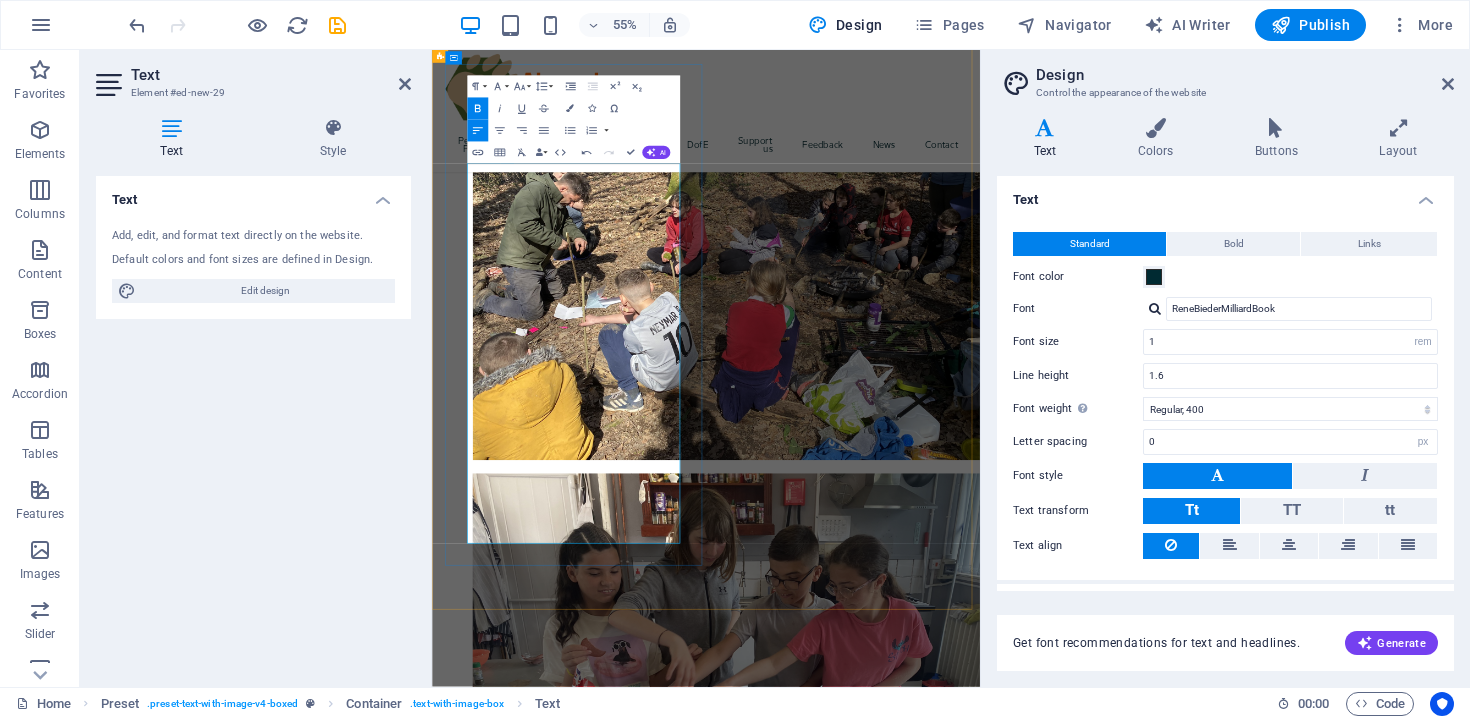 click on "Together, we can ensure every young person in Abergele  feels supported, included, and empowered  to live a healthy and successful life." at bounding box center (930, 2363) 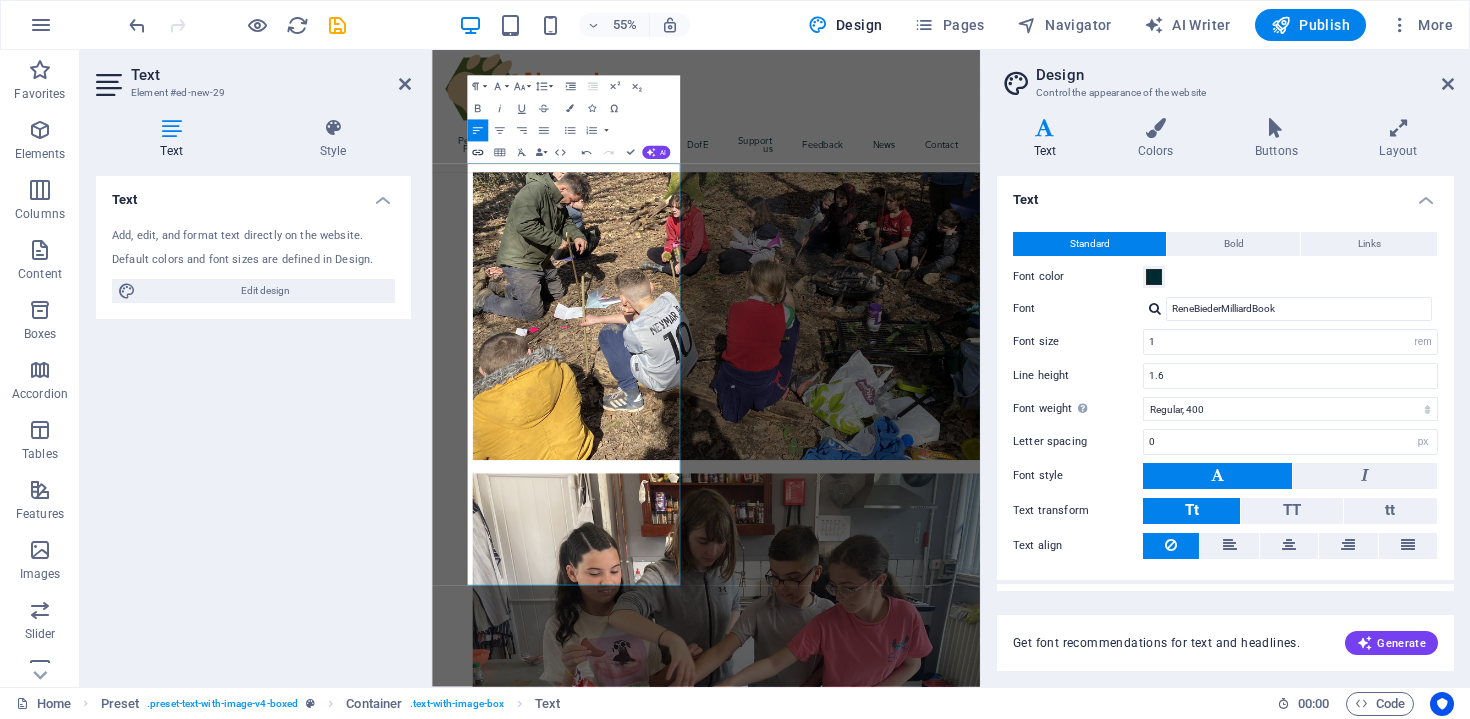 click 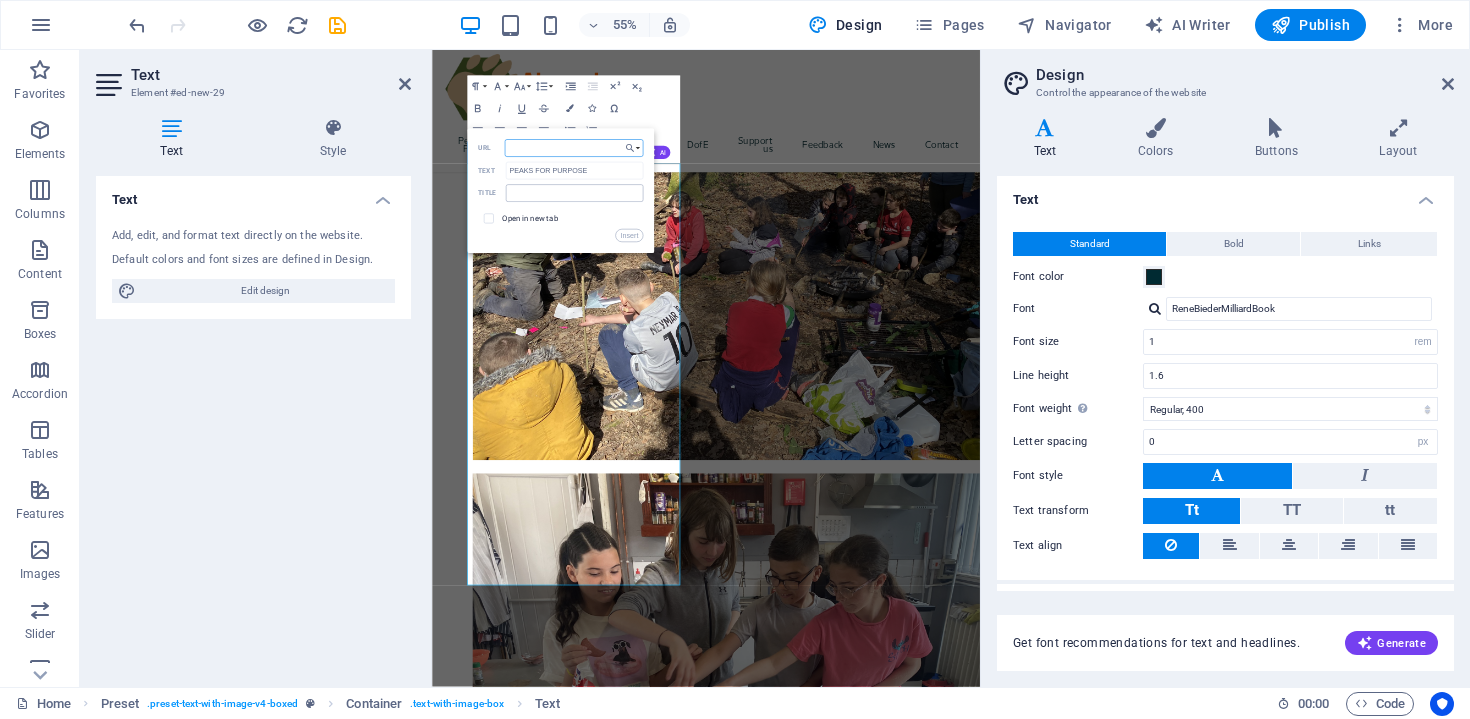 paste on "https://abergeleyouthden.co.uk/peaks-for-purpose/" 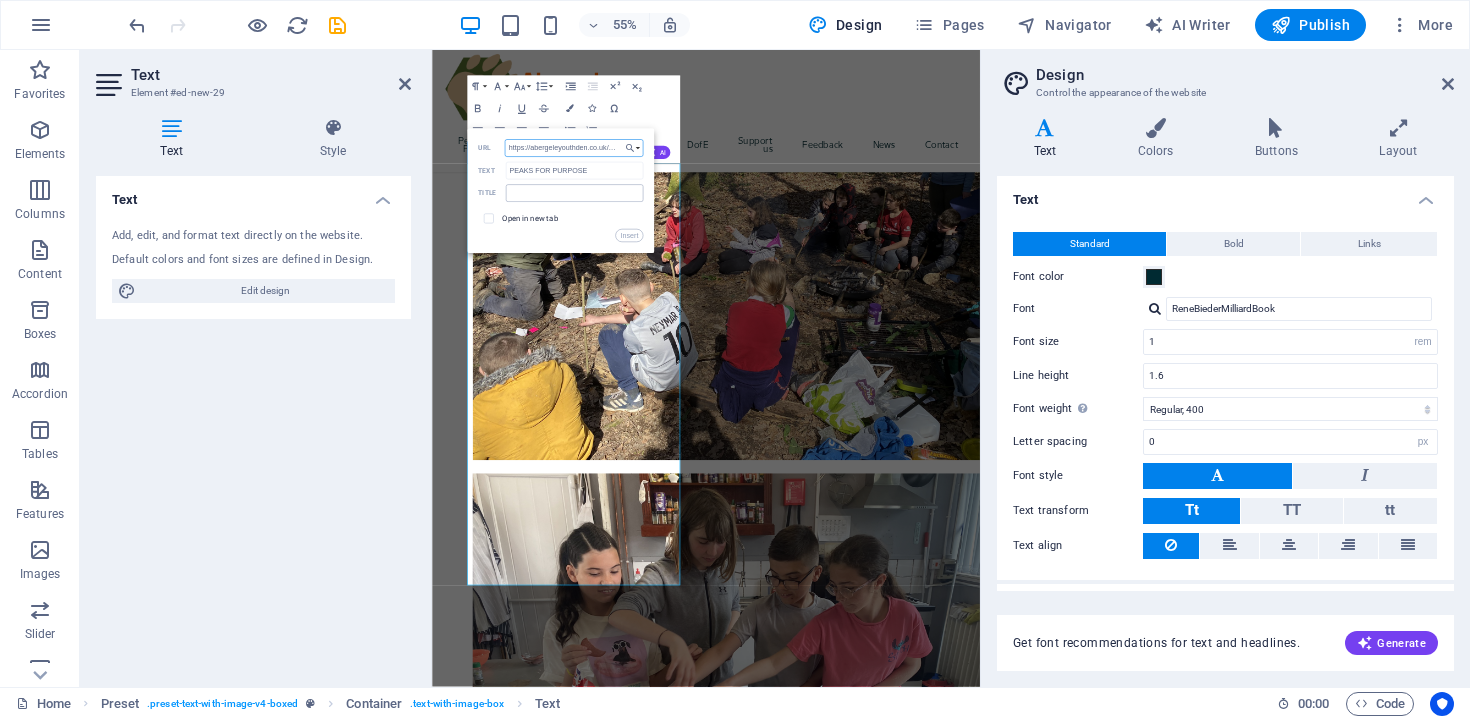 scroll, scrollTop: 0, scrollLeft: 89, axis: horizontal 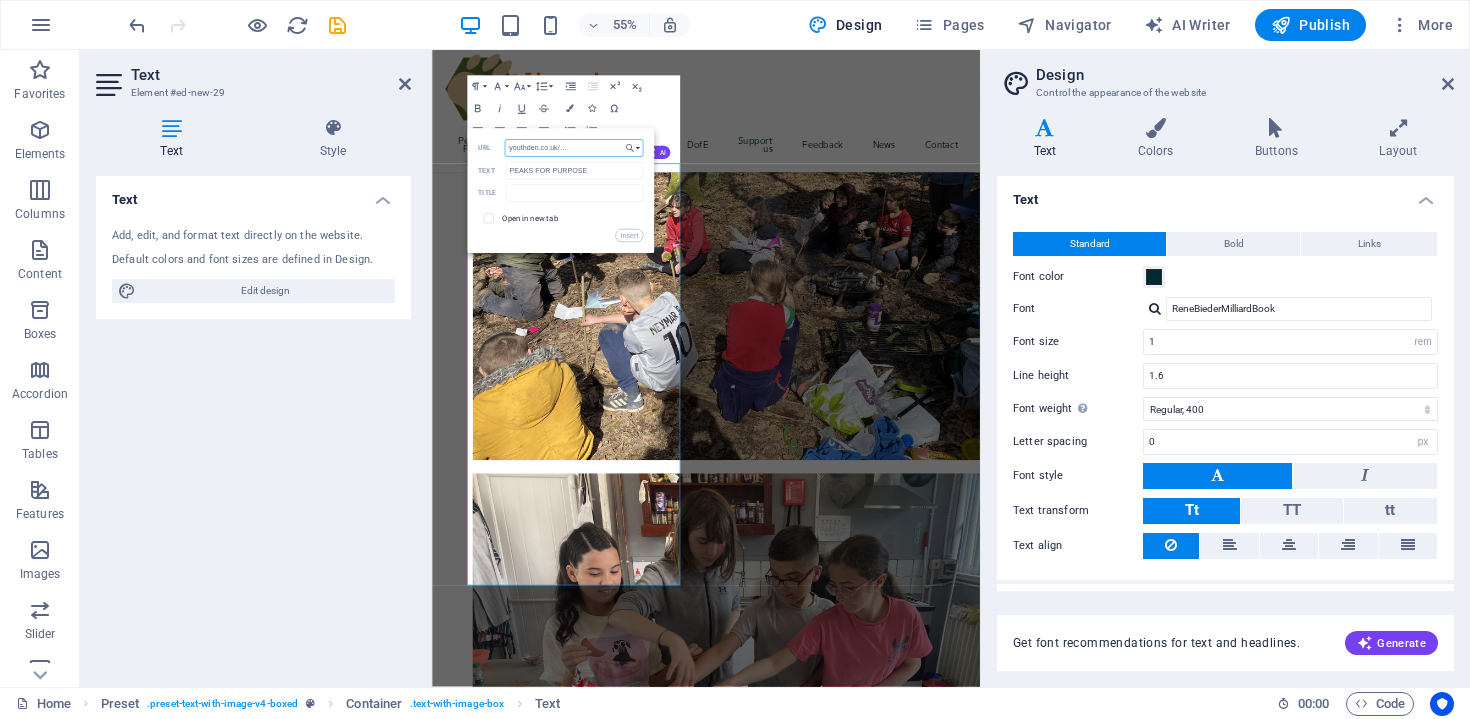 type on "https://abergeleyouthden.co.uk/peaks-for-purpose/" 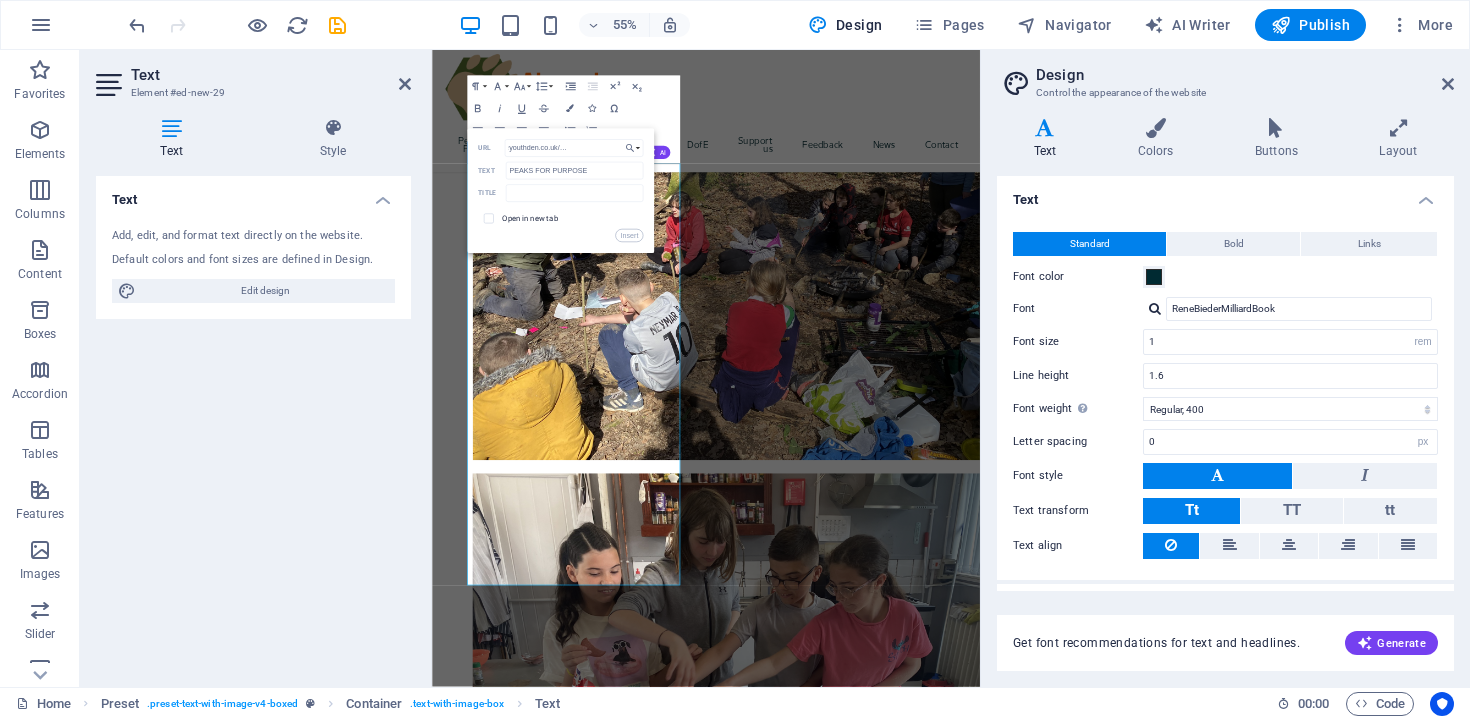 click on "Open in new tab" at bounding box center [530, 218] 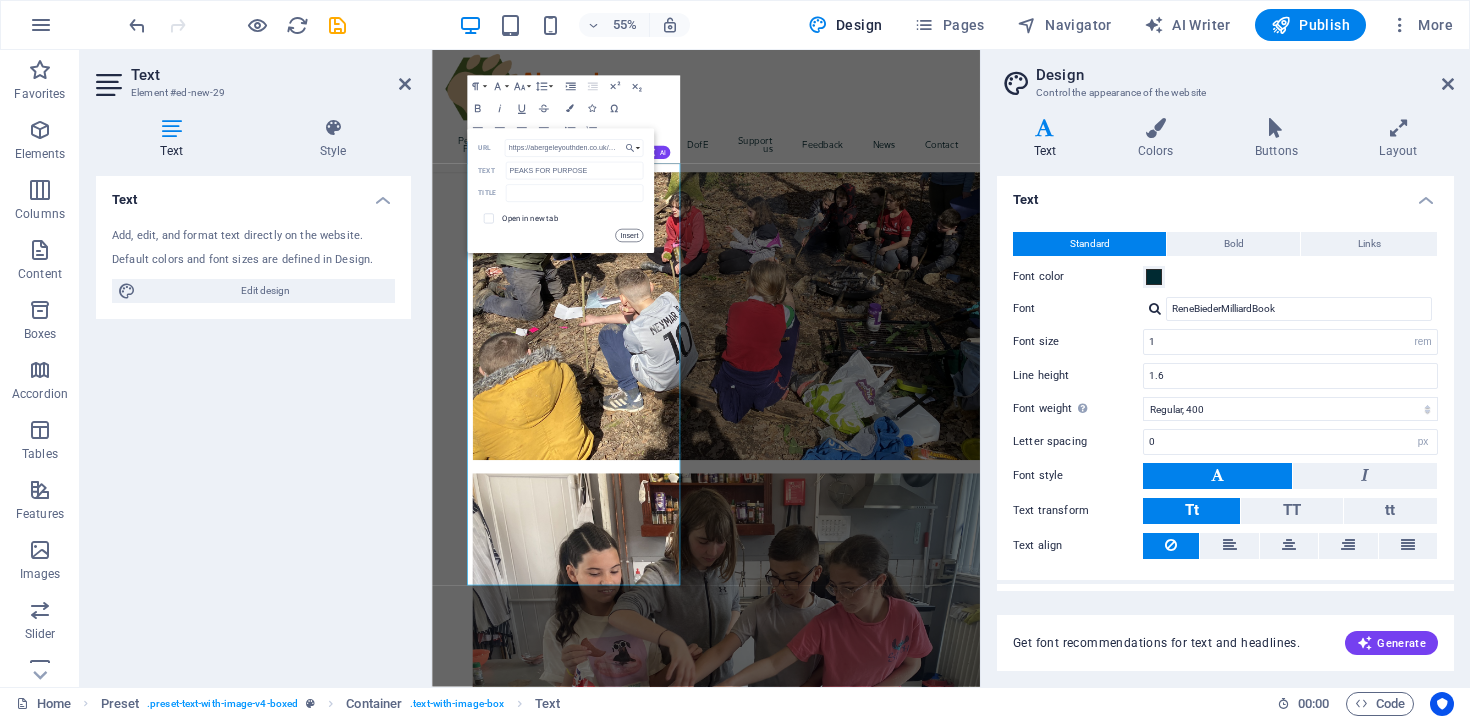 click on "Insert" at bounding box center [629, 235] 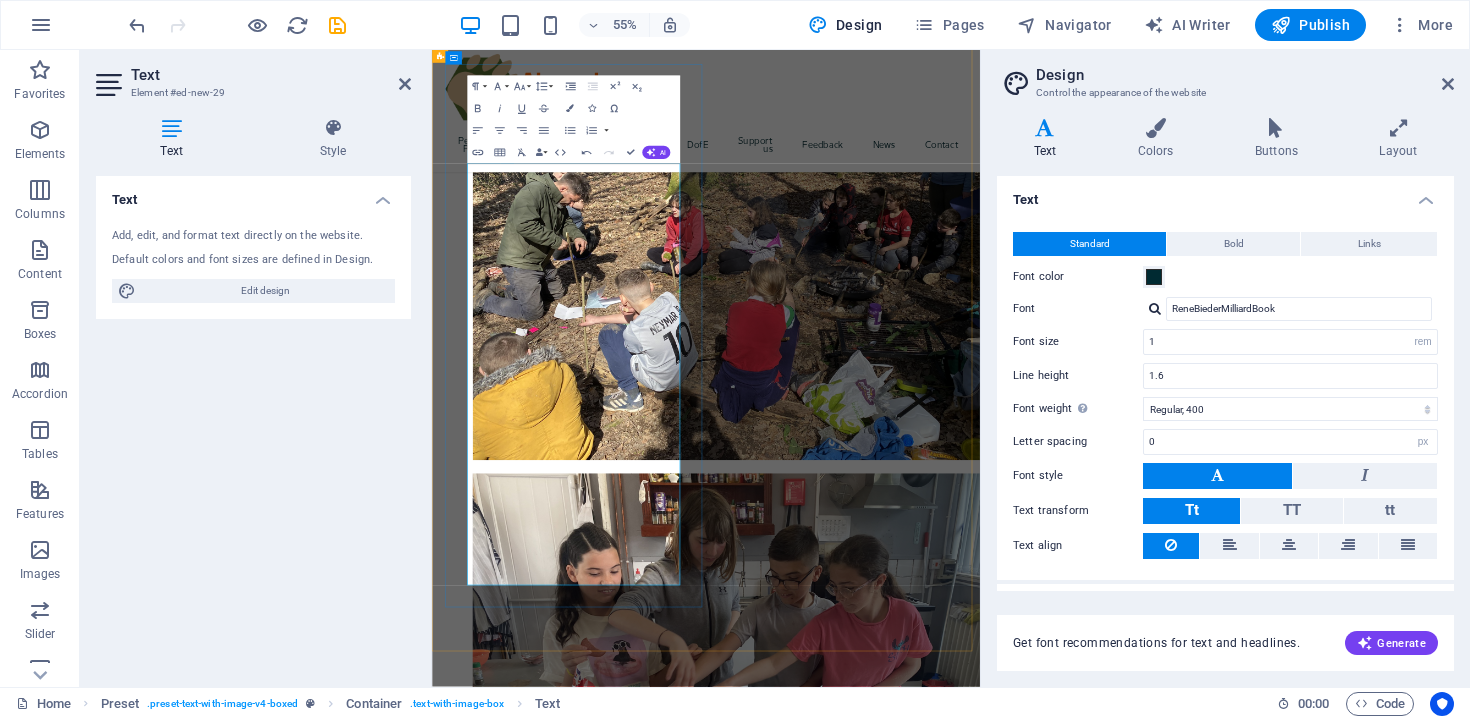 click on "From personal projects to mental health support, we’re here for young people at risk of social, educational, or digital exclusion — and your support helps us keep going." at bounding box center (930, 2184) 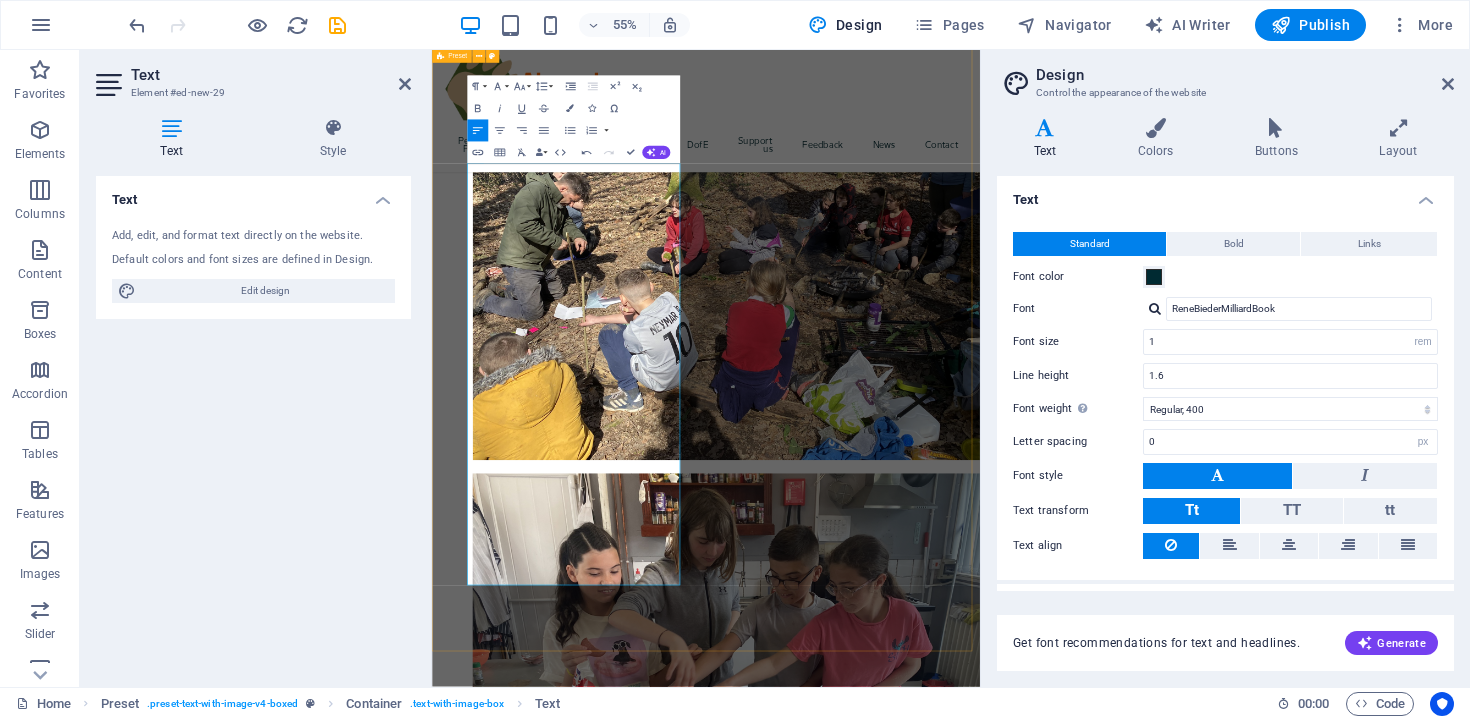 drag, startPoint x: 563, startPoint y: 422, endPoint x: 444, endPoint y: 414, distance: 119.26861 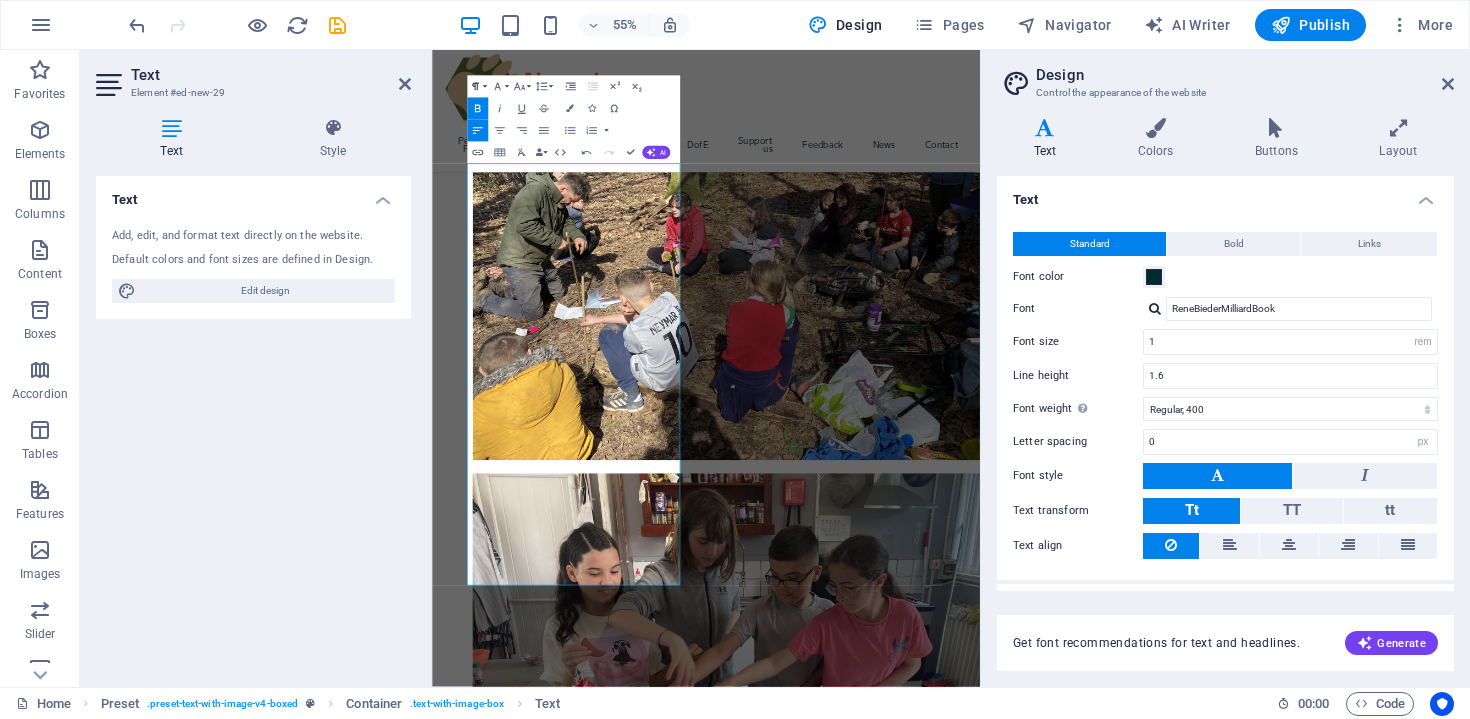 click 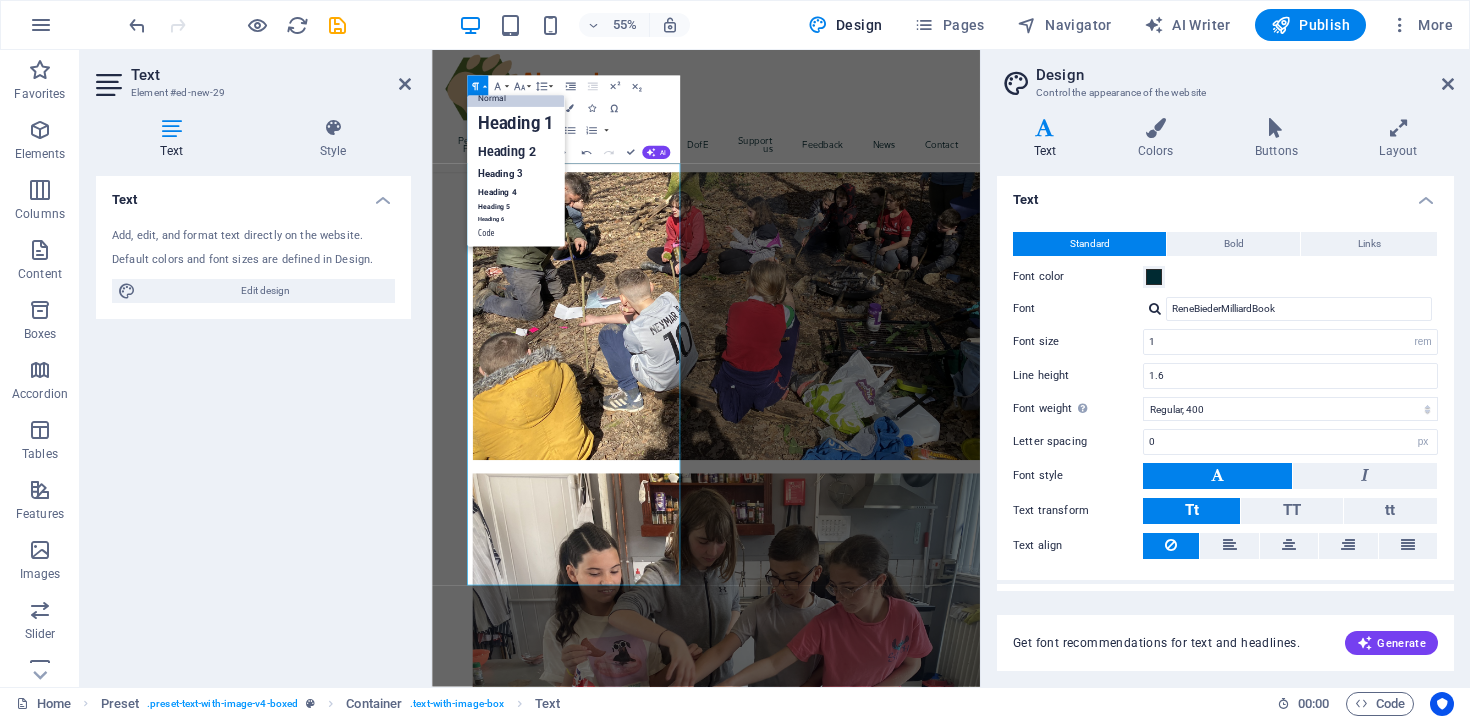 scroll, scrollTop: 16, scrollLeft: 0, axis: vertical 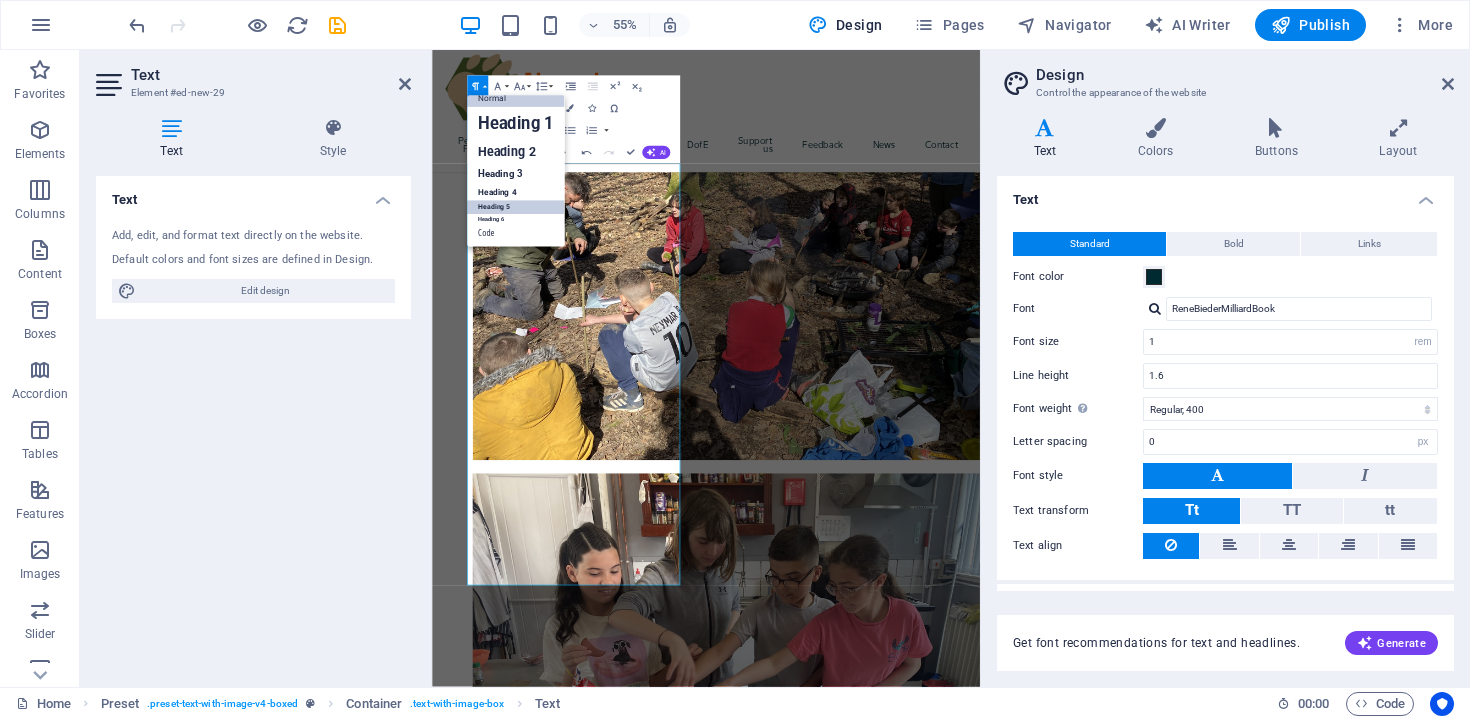 click on "Heading 5" at bounding box center [515, 208] 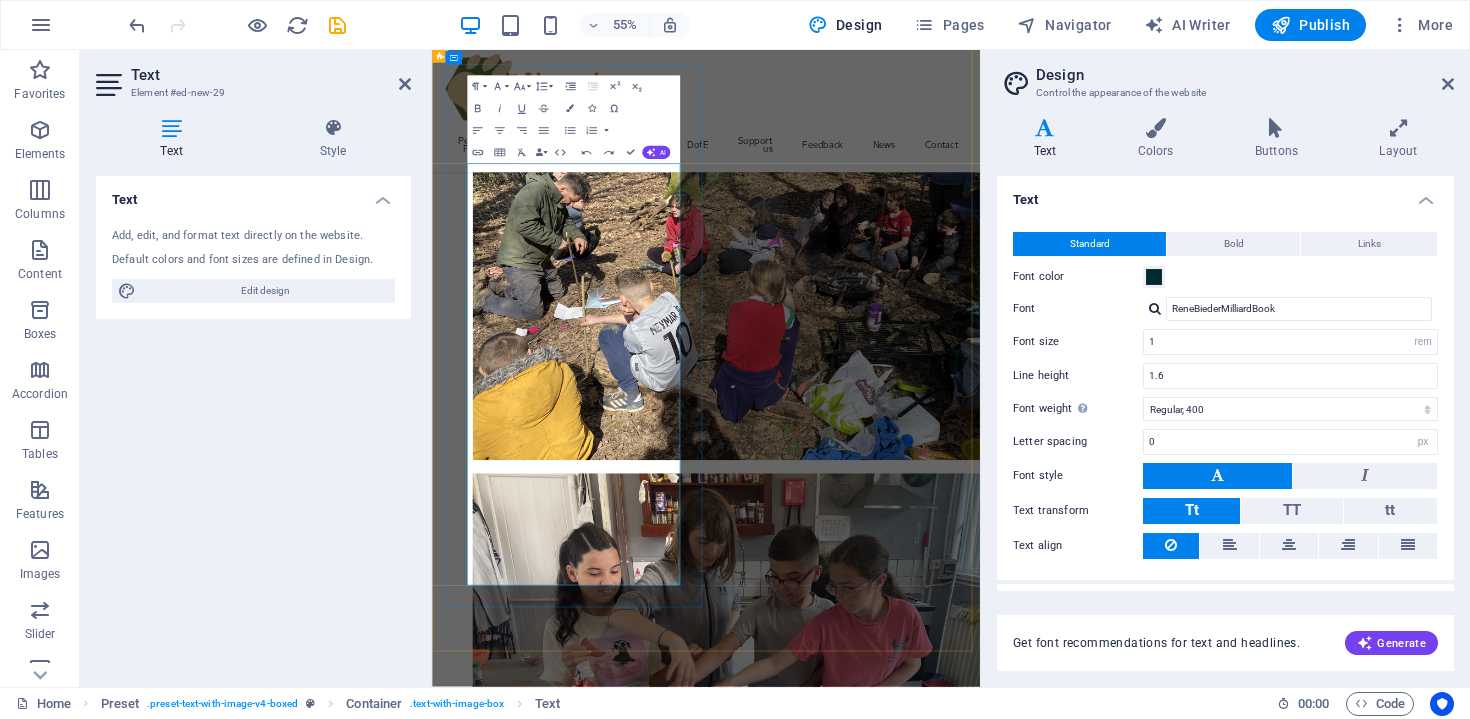 click on "Why?!" at bounding box center (519, 2017) 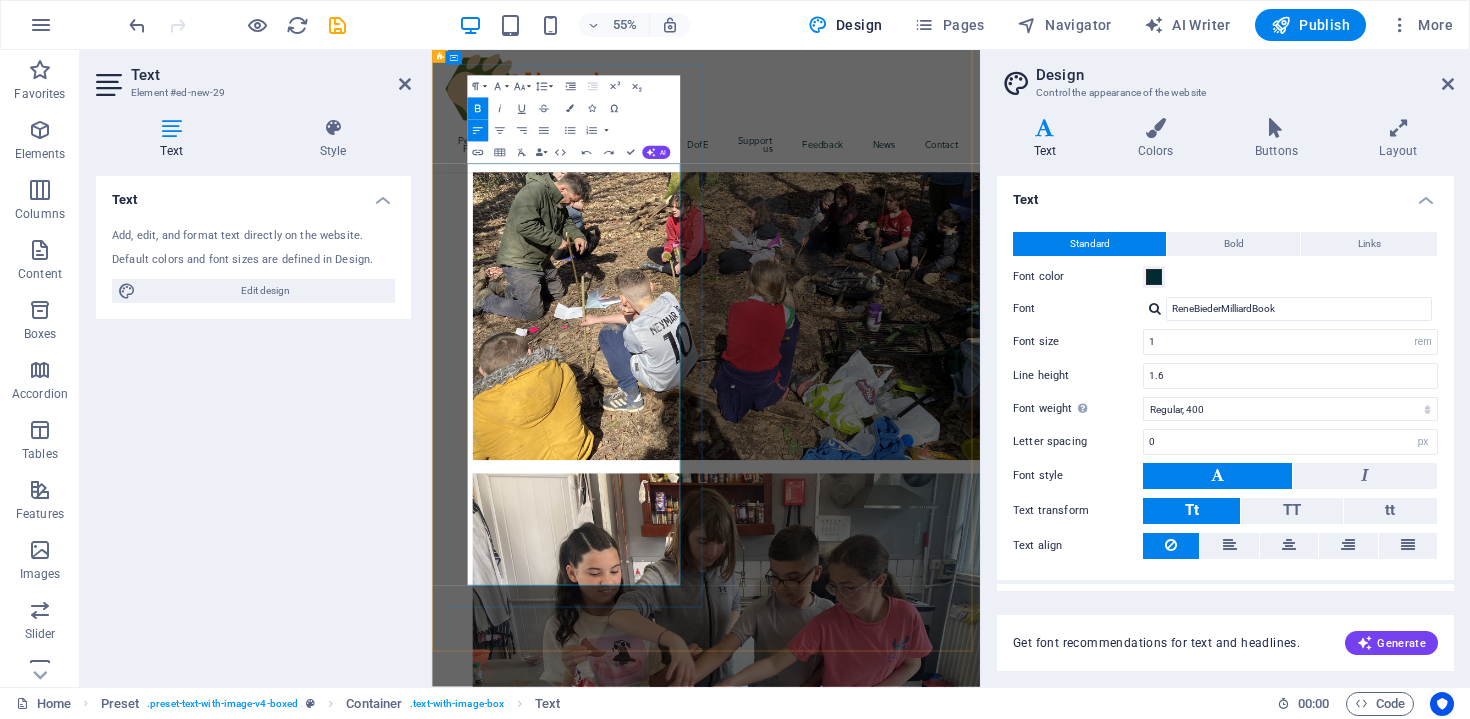 click on "Why?! Because they’re passionate about empowering young people to thrive." at bounding box center [930, 2030] 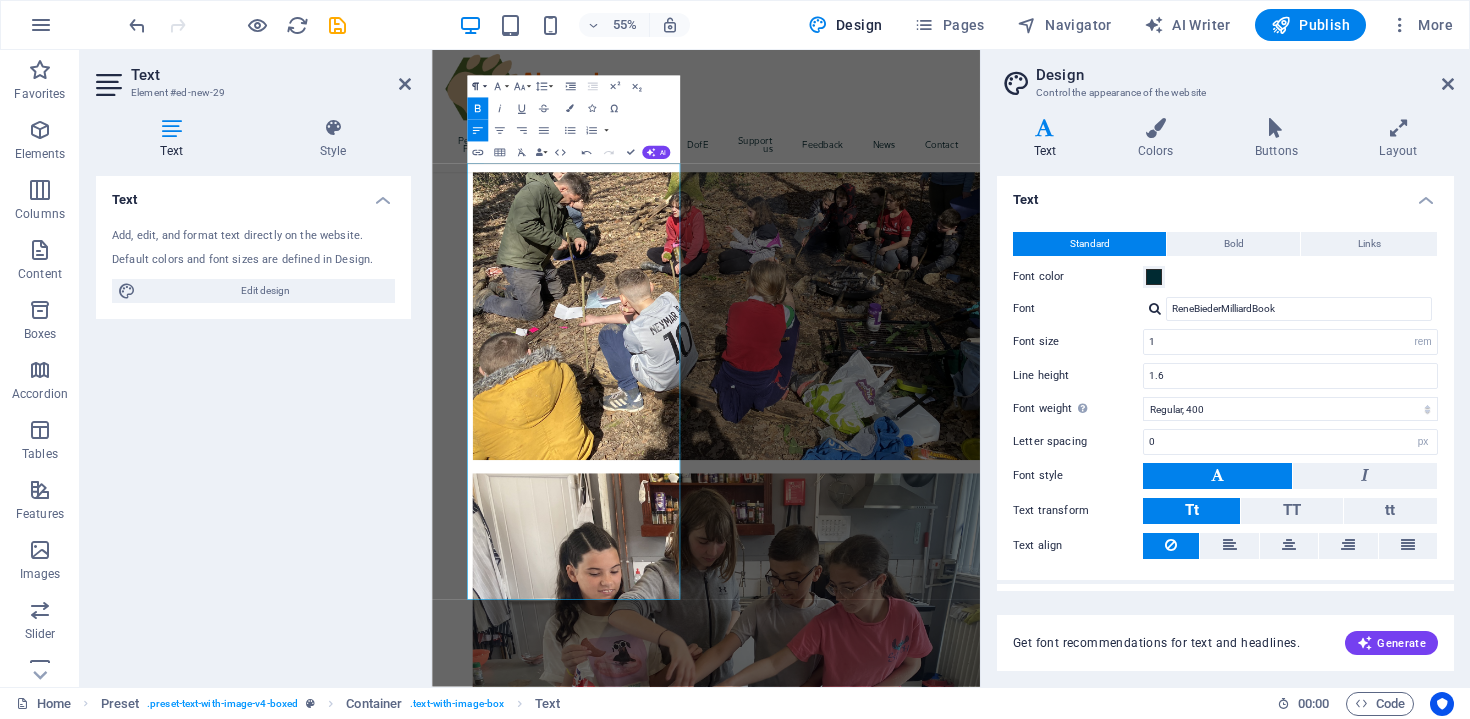 click 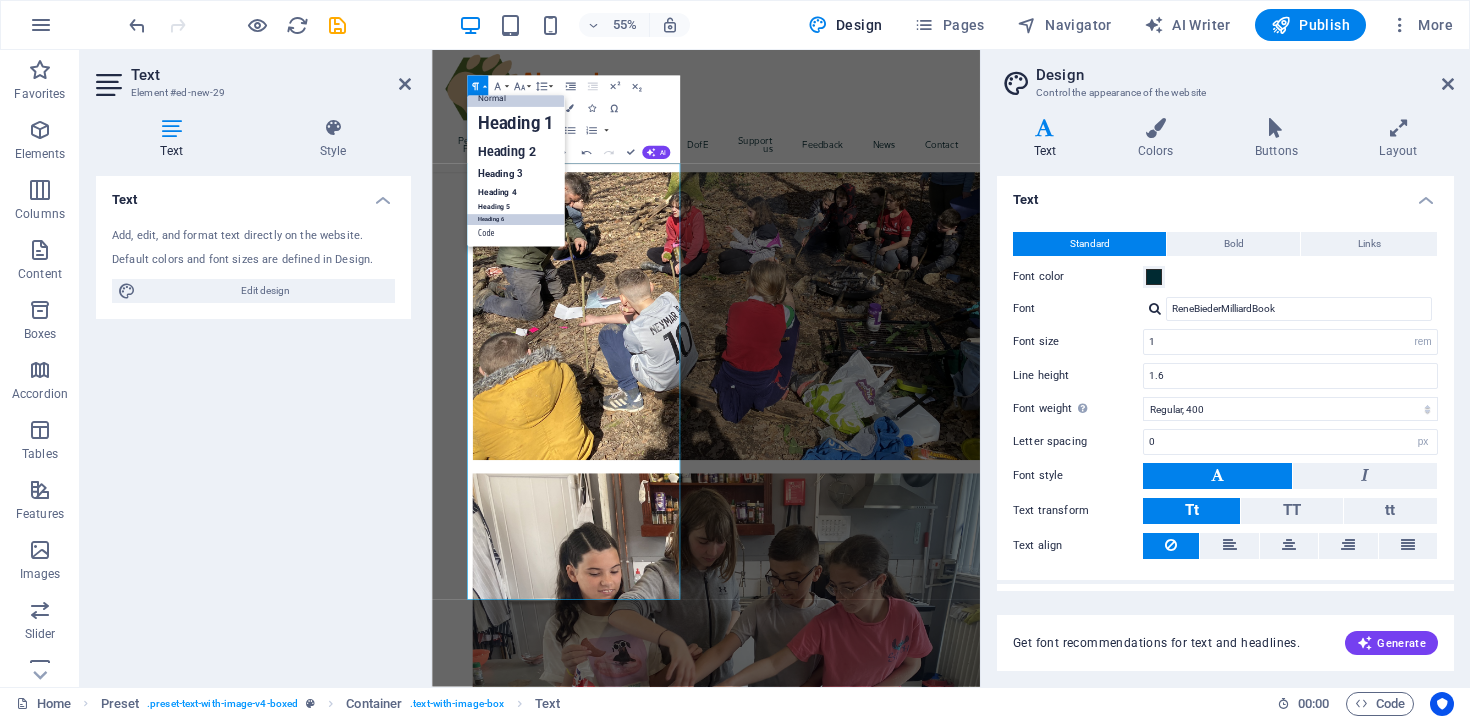 click on "Heading 6" at bounding box center (515, 220) 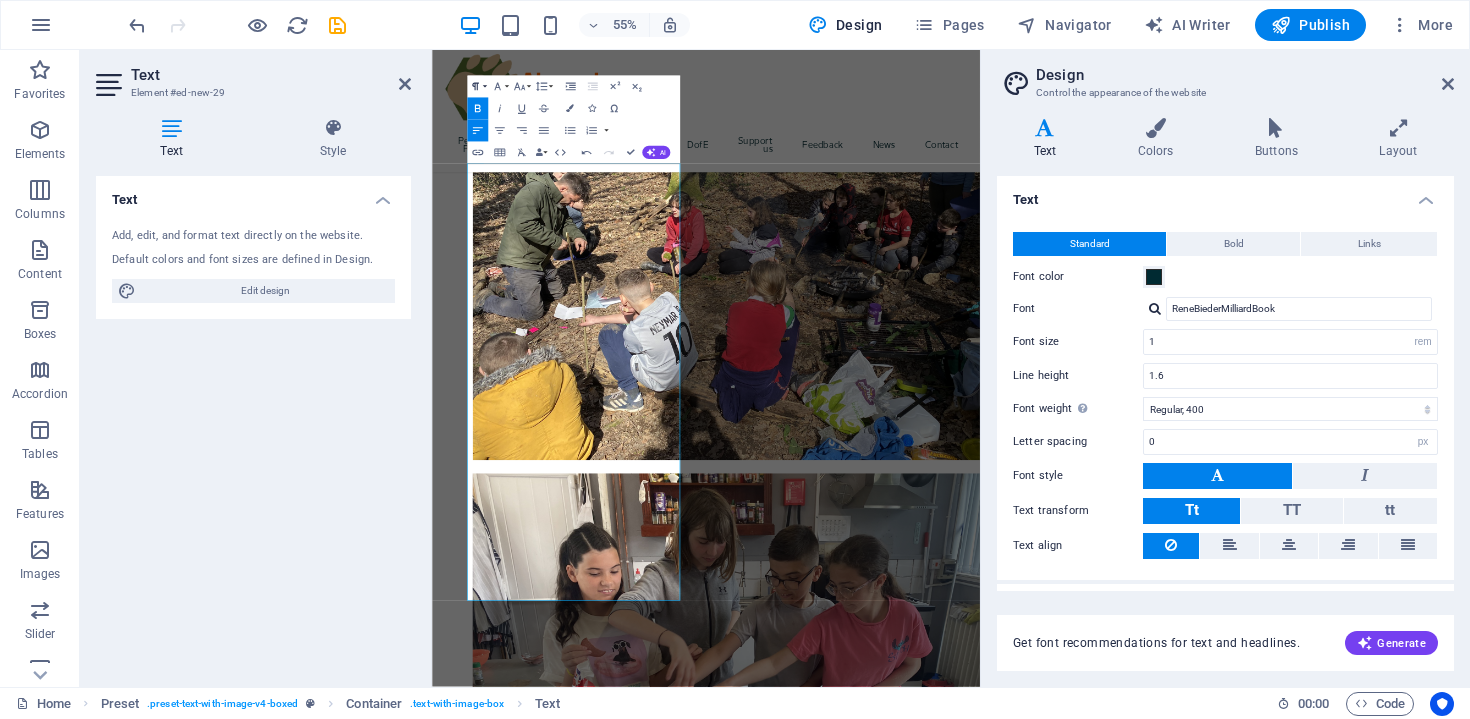 click on "Paragraph Format" at bounding box center [477, 87] 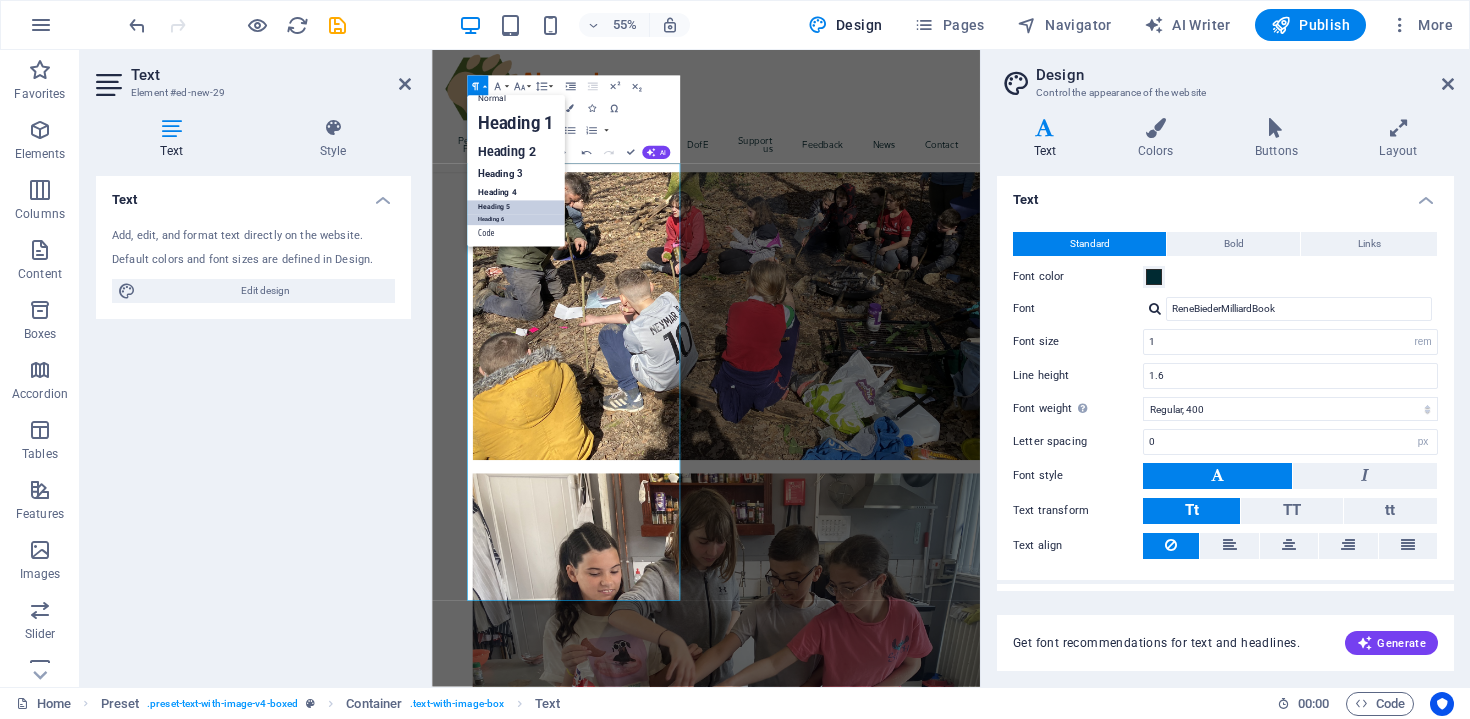 scroll, scrollTop: 16, scrollLeft: 0, axis: vertical 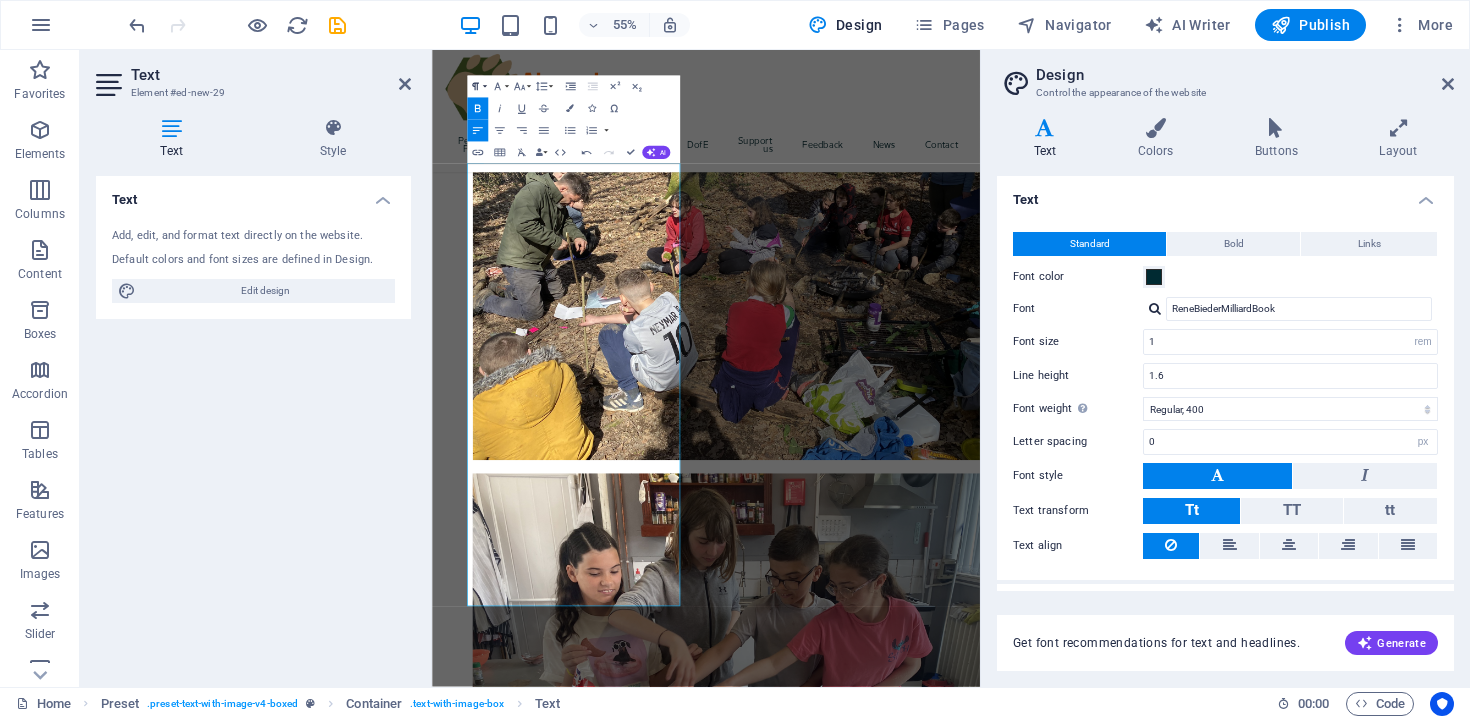 click 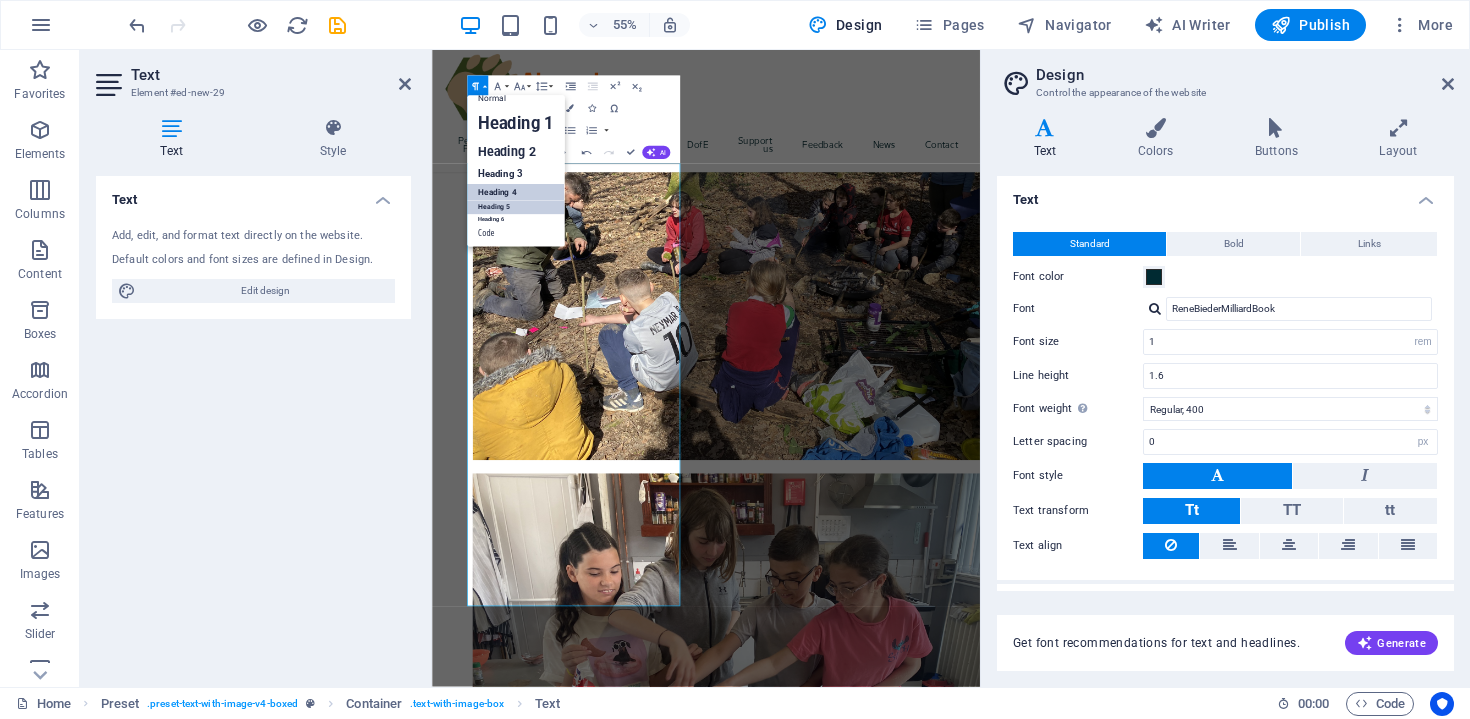scroll, scrollTop: 16, scrollLeft: 0, axis: vertical 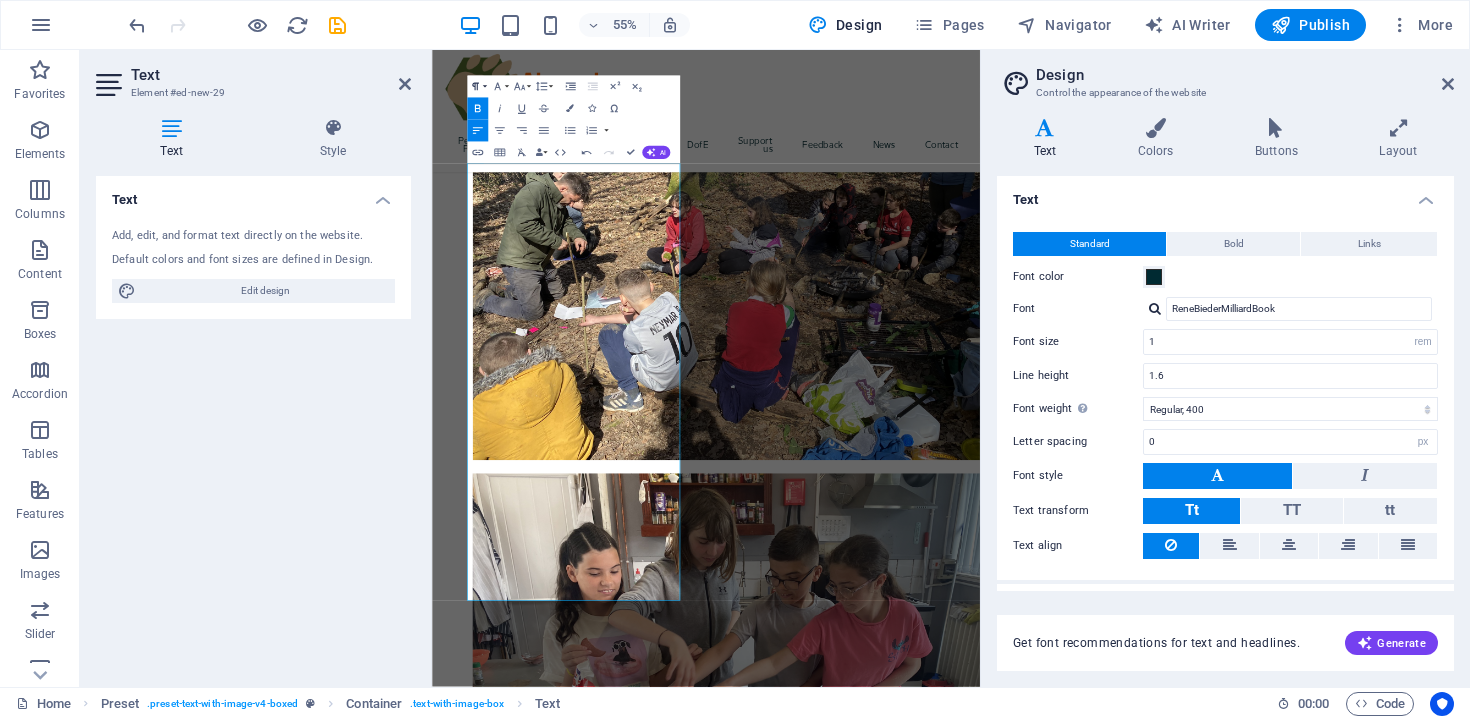 click 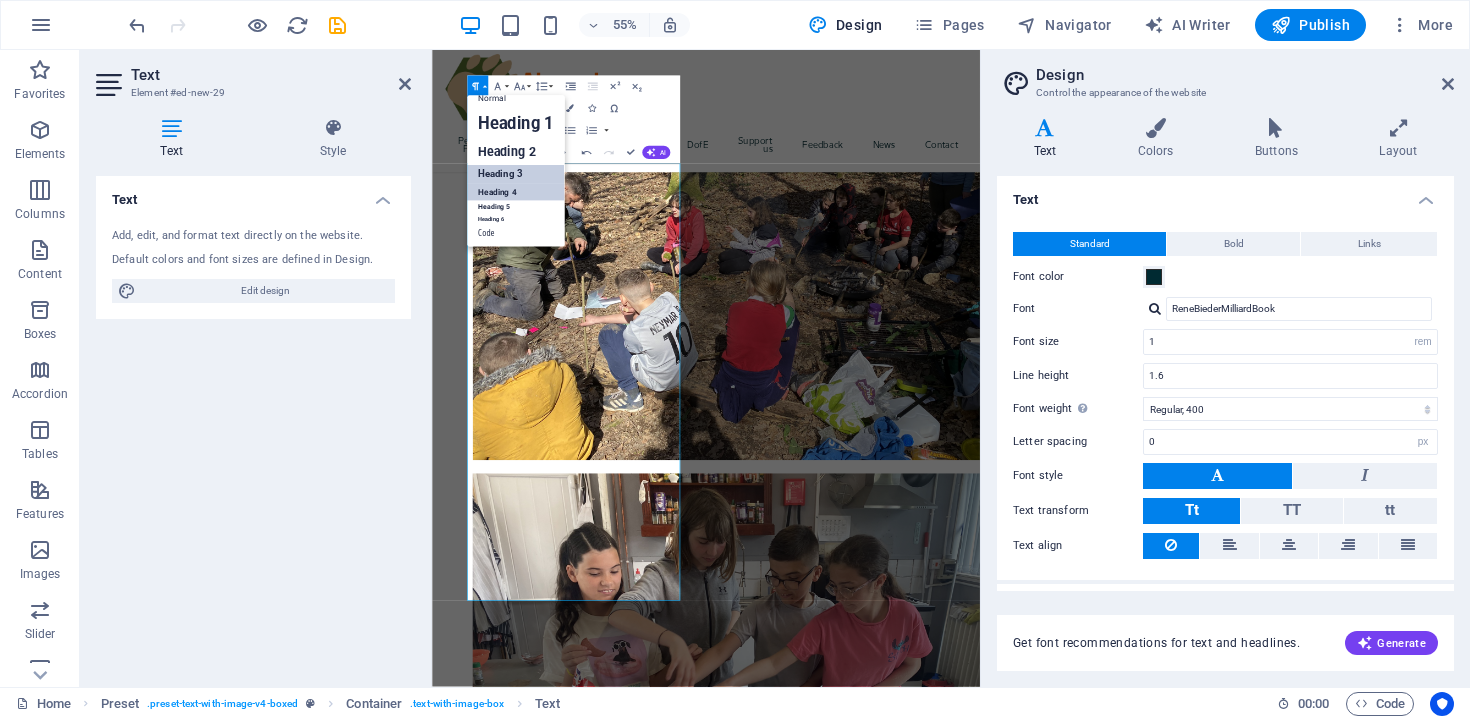 scroll, scrollTop: 16, scrollLeft: 0, axis: vertical 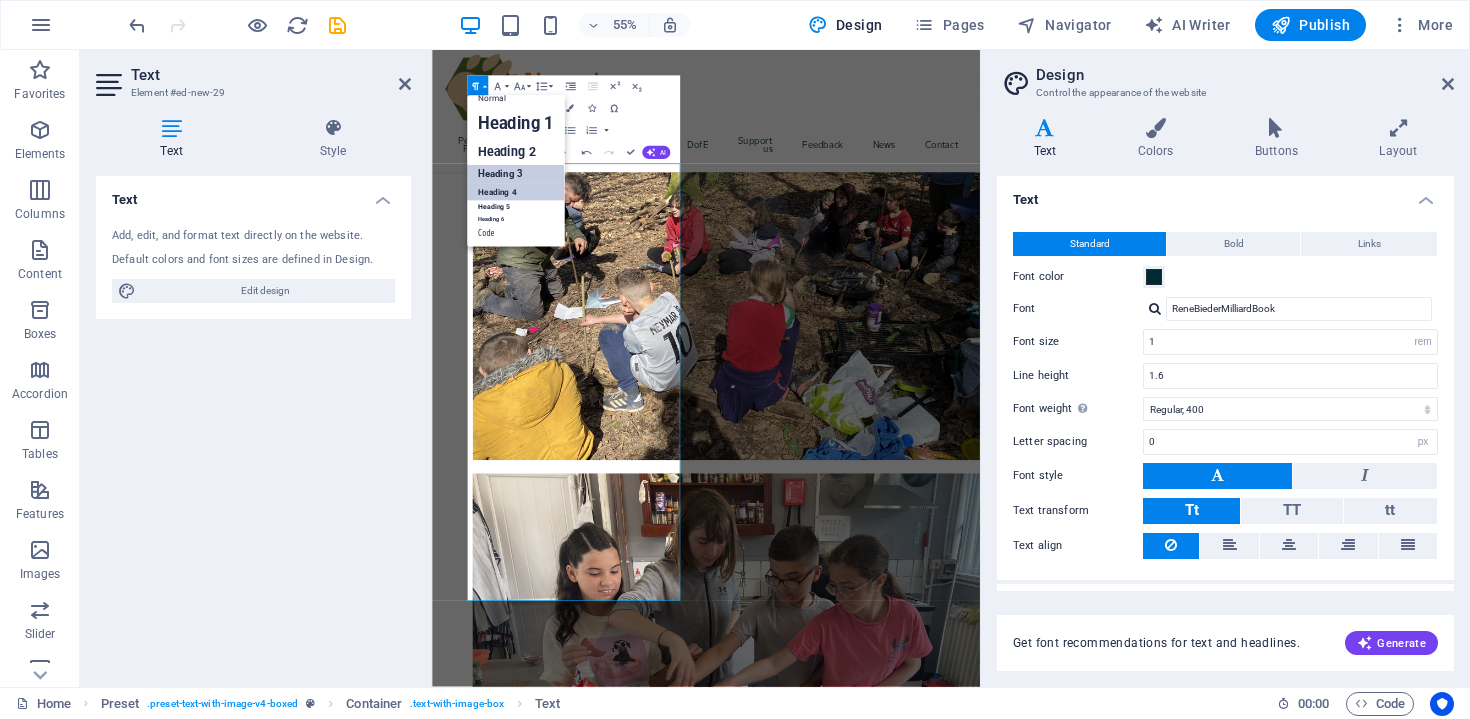 click on "Heading 3" at bounding box center [515, 174] 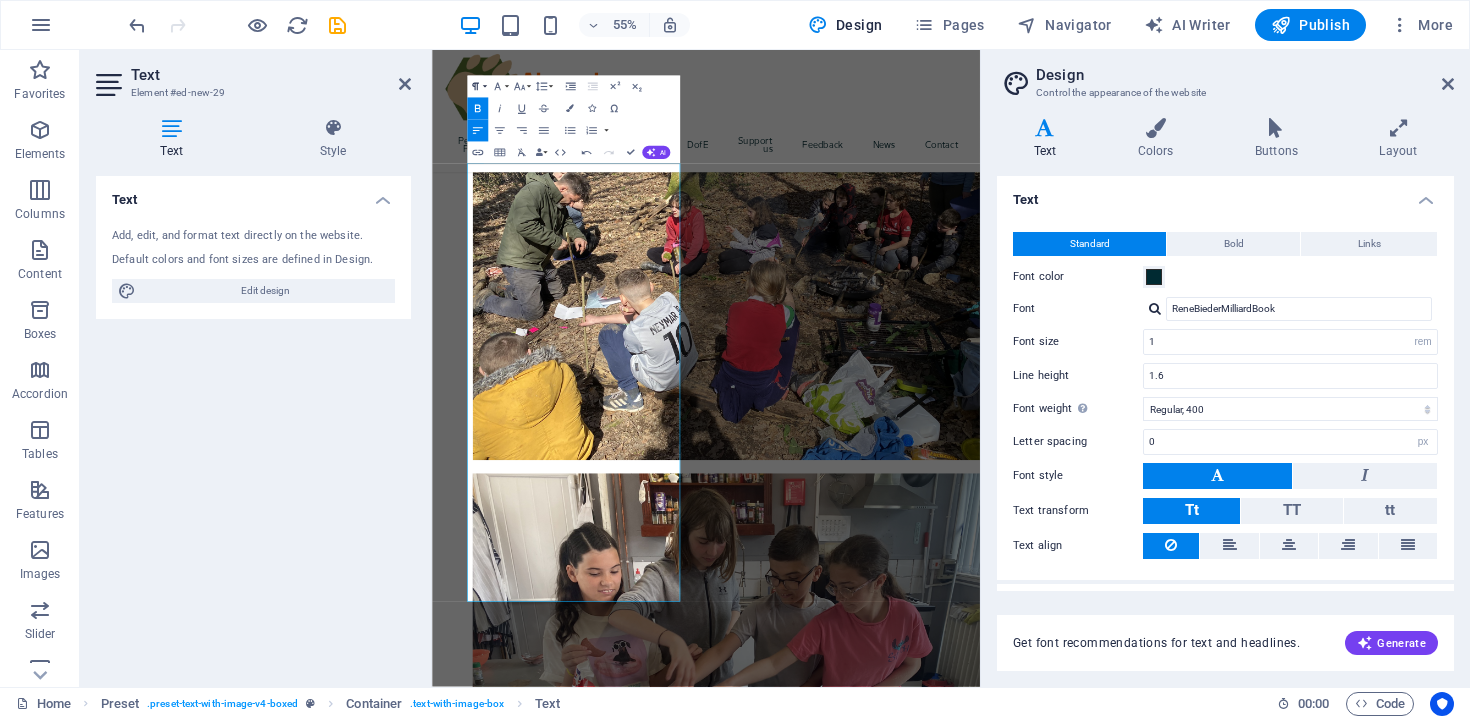 click 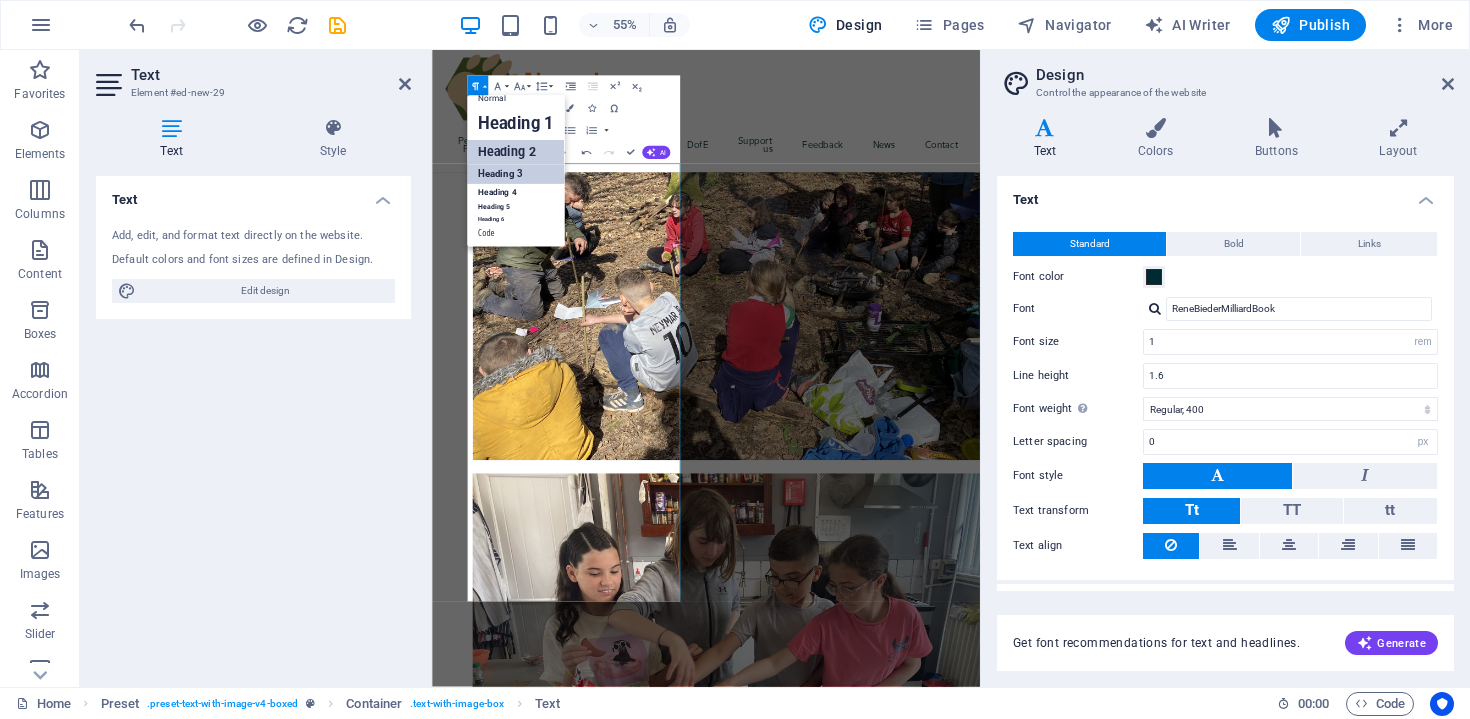 scroll, scrollTop: 16, scrollLeft: 0, axis: vertical 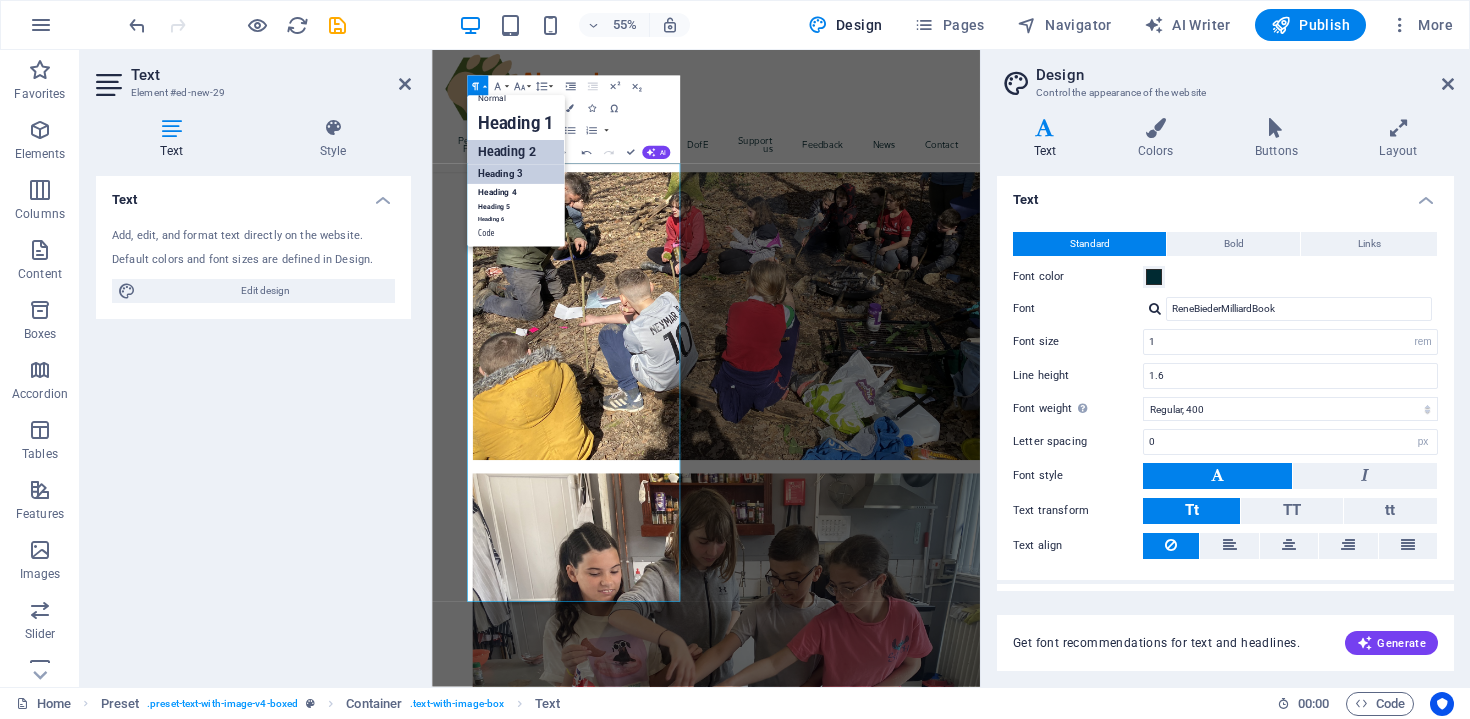 click on "Heading 2" at bounding box center (515, 153) 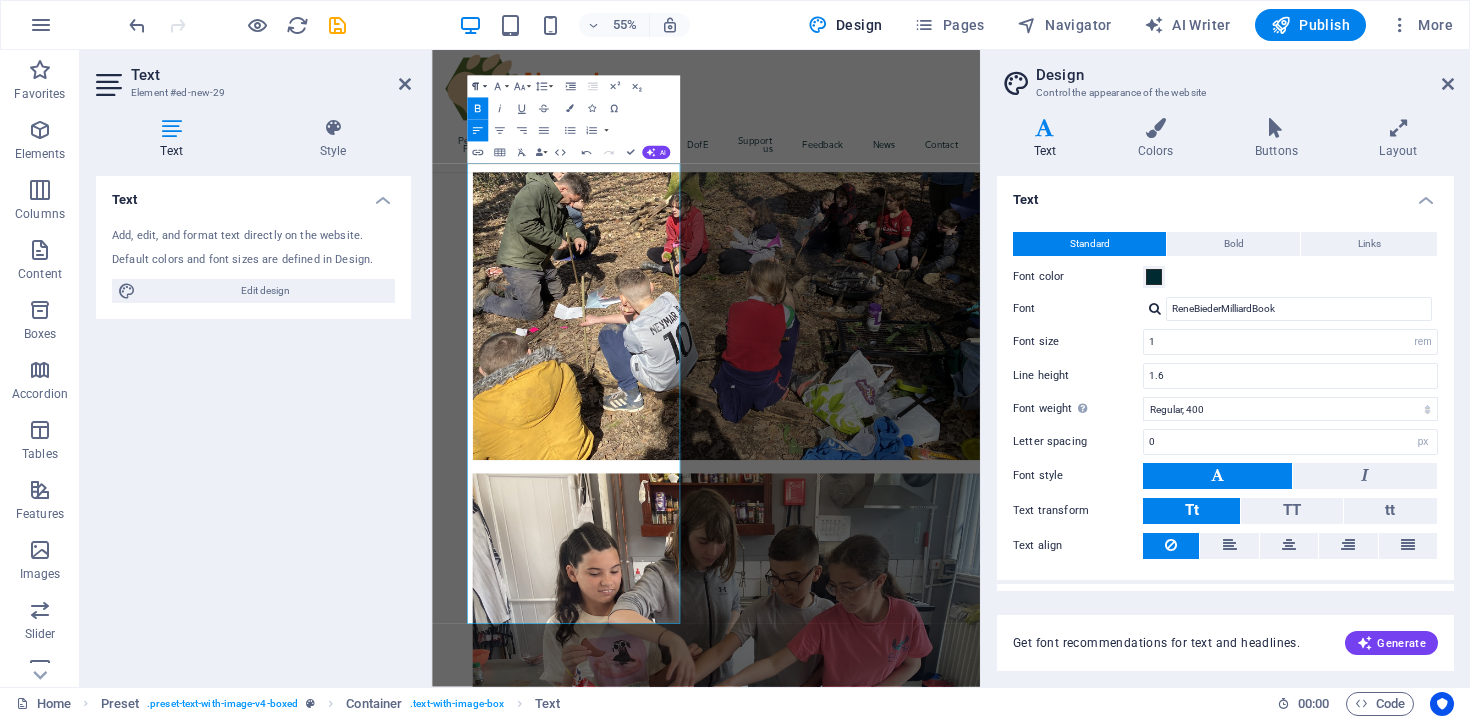click 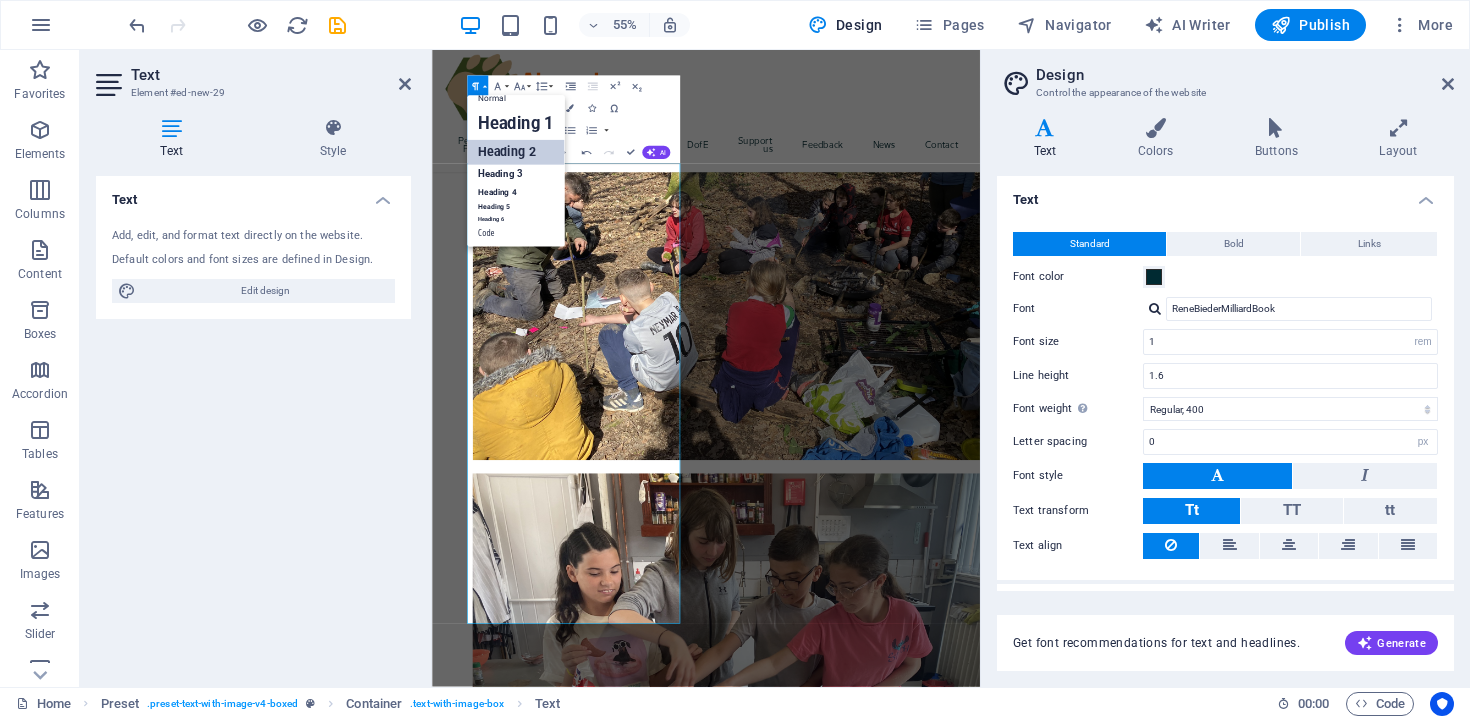 scroll, scrollTop: 16, scrollLeft: 0, axis: vertical 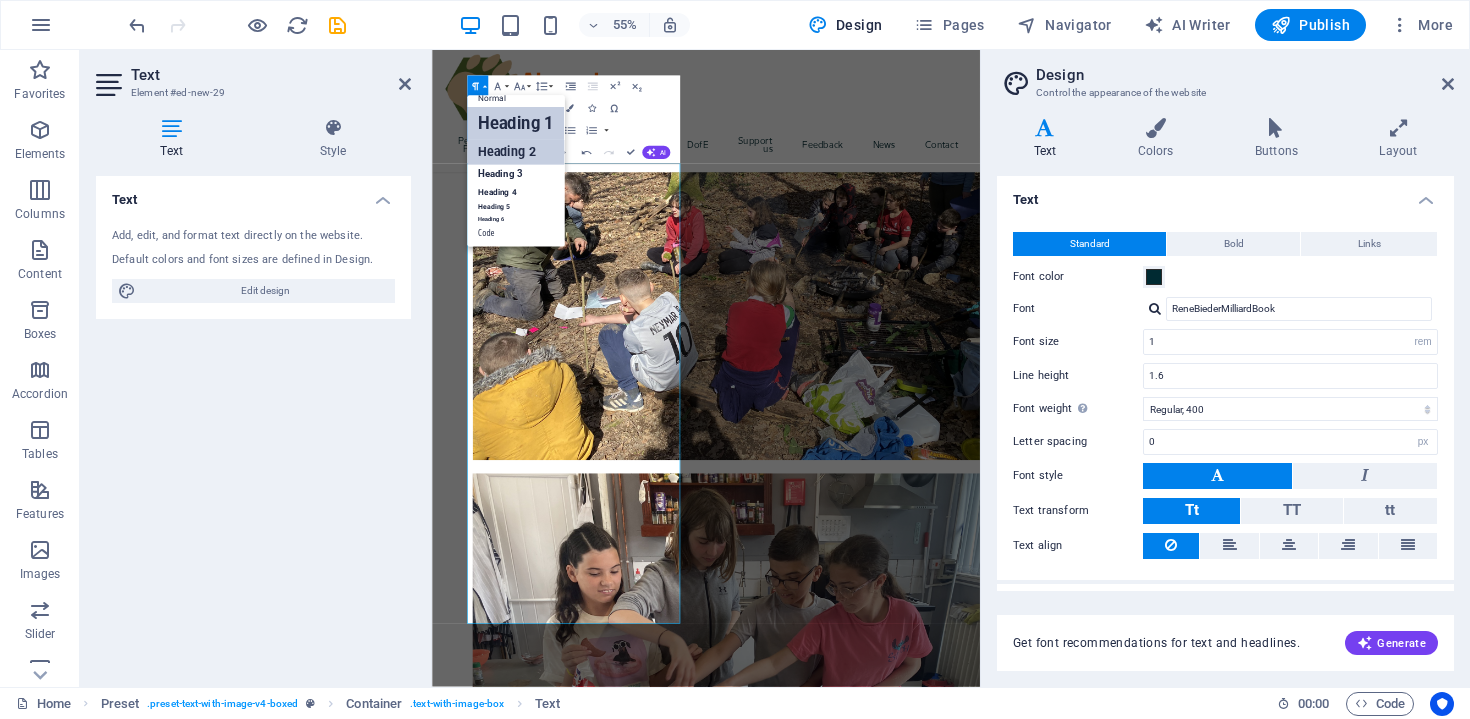 click on "Heading 1" at bounding box center (515, 124) 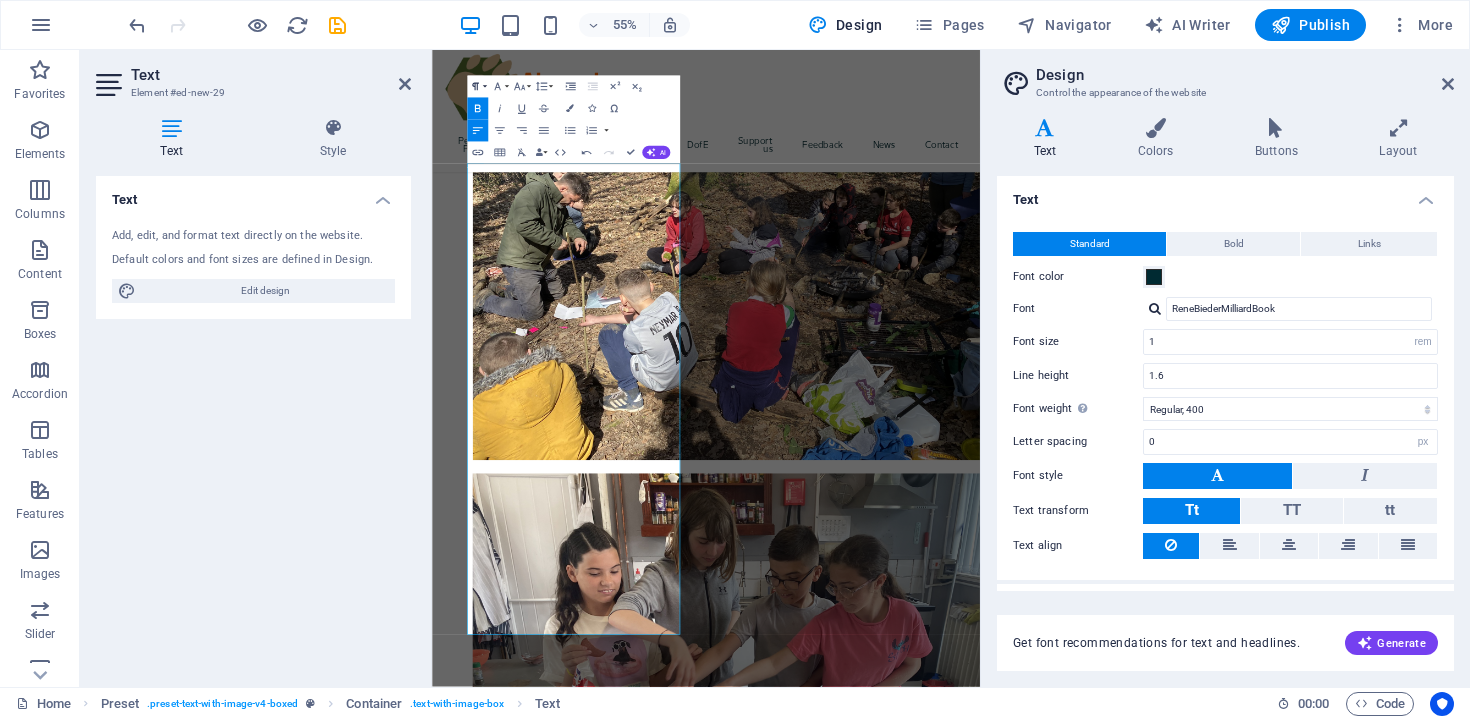 click on "Paragraph Format" at bounding box center (477, 87) 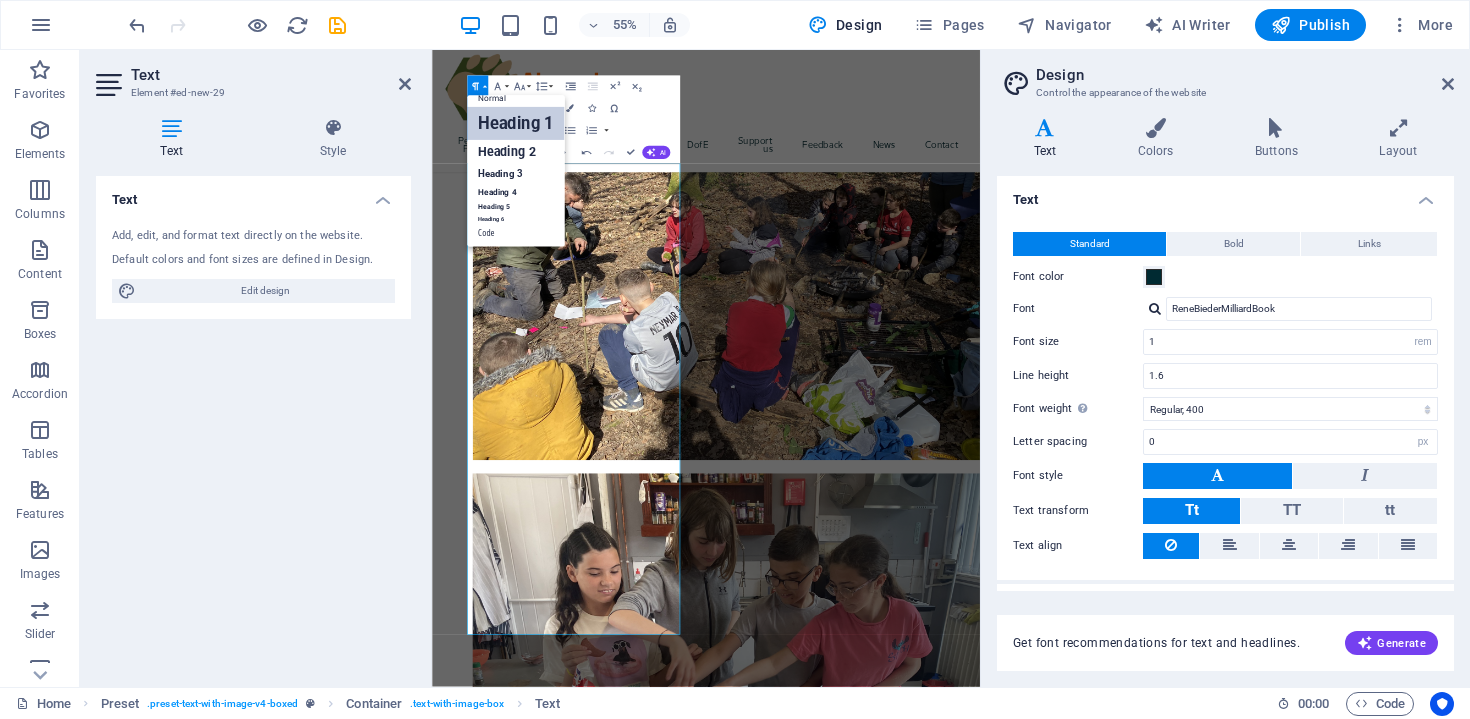 scroll, scrollTop: 16, scrollLeft: 0, axis: vertical 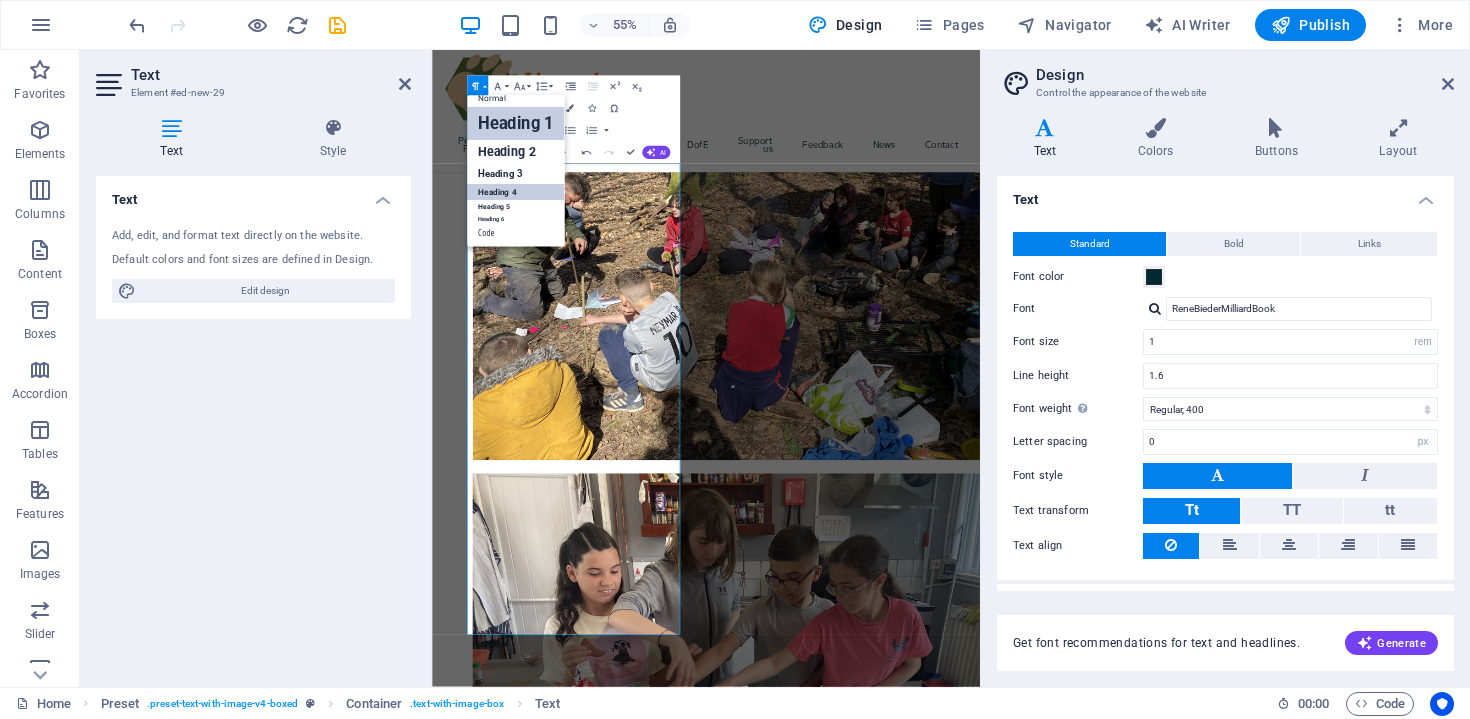 click on "Heading 4" at bounding box center [515, 193] 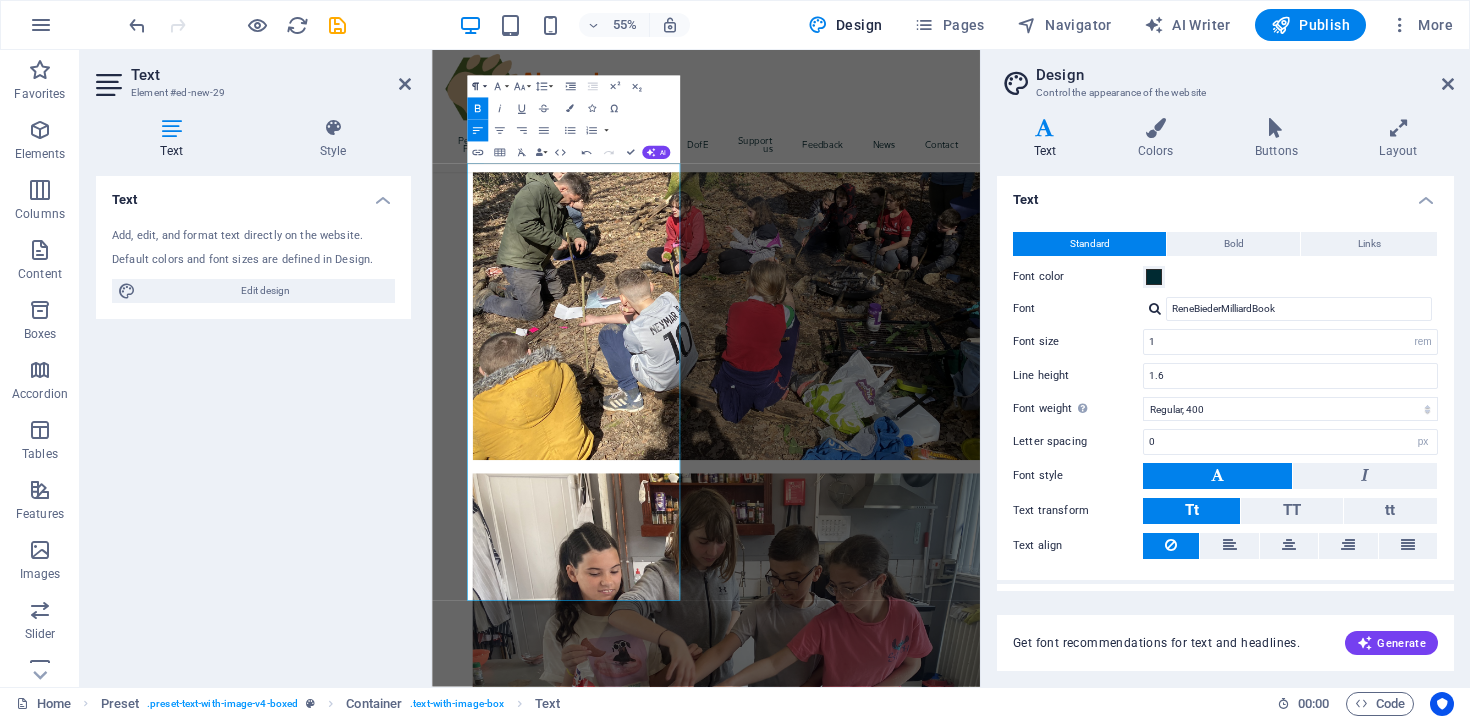 click 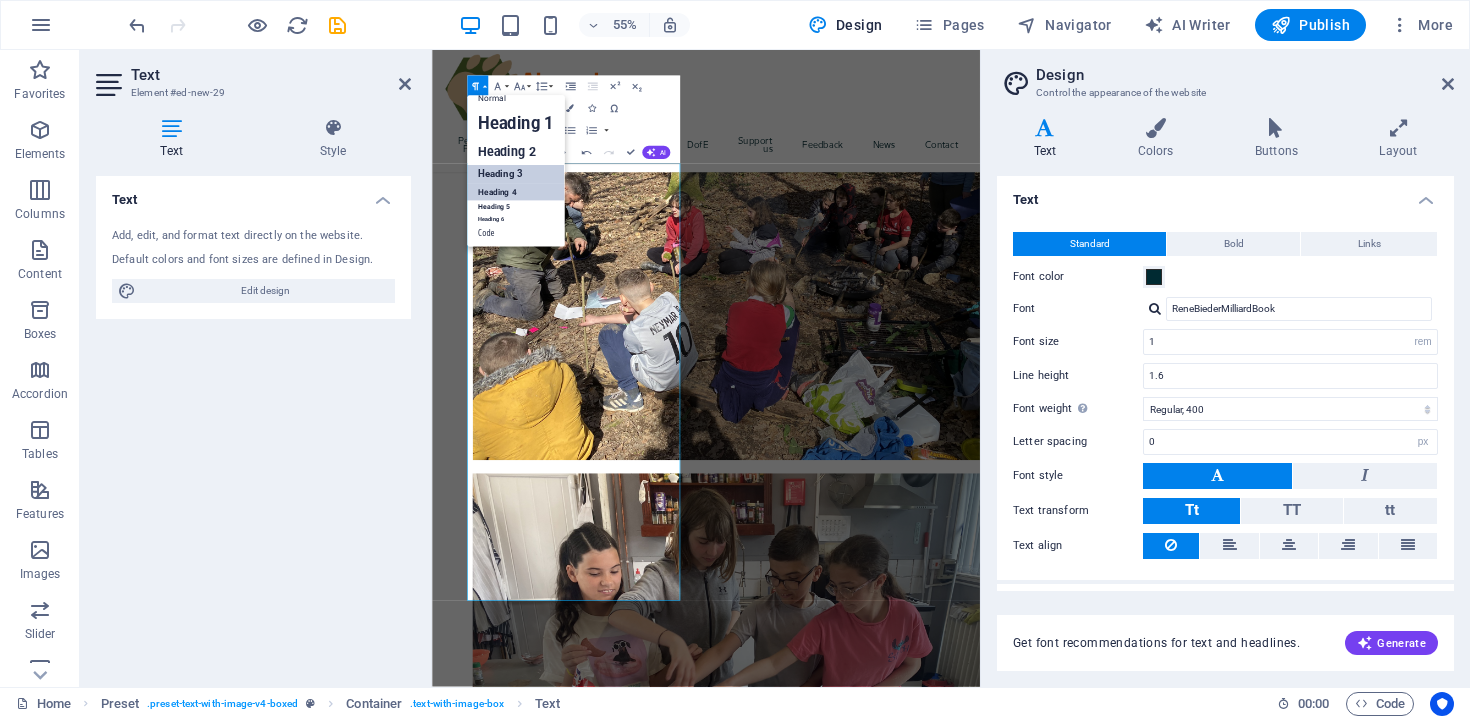 scroll, scrollTop: 16, scrollLeft: 0, axis: vertical 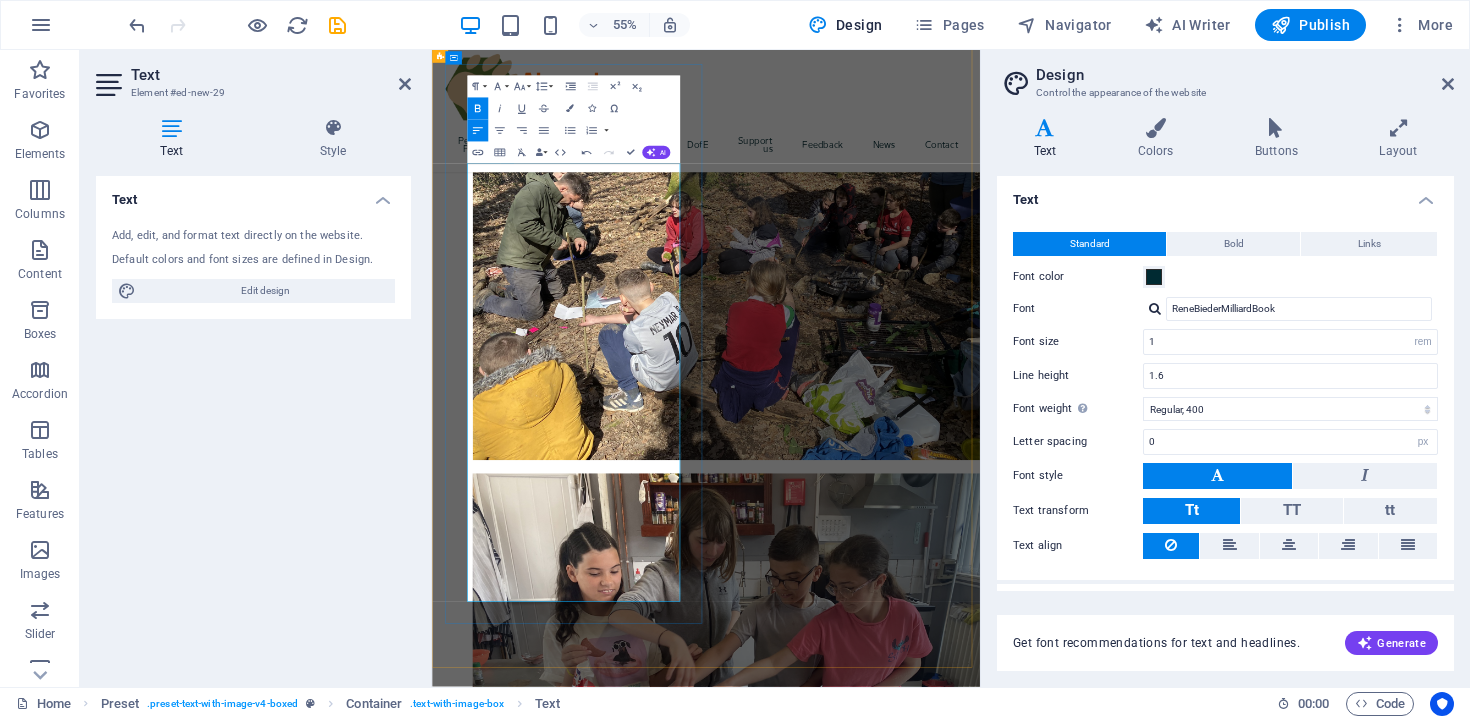 click on "Why?!" at bounding box center [930, 2020] 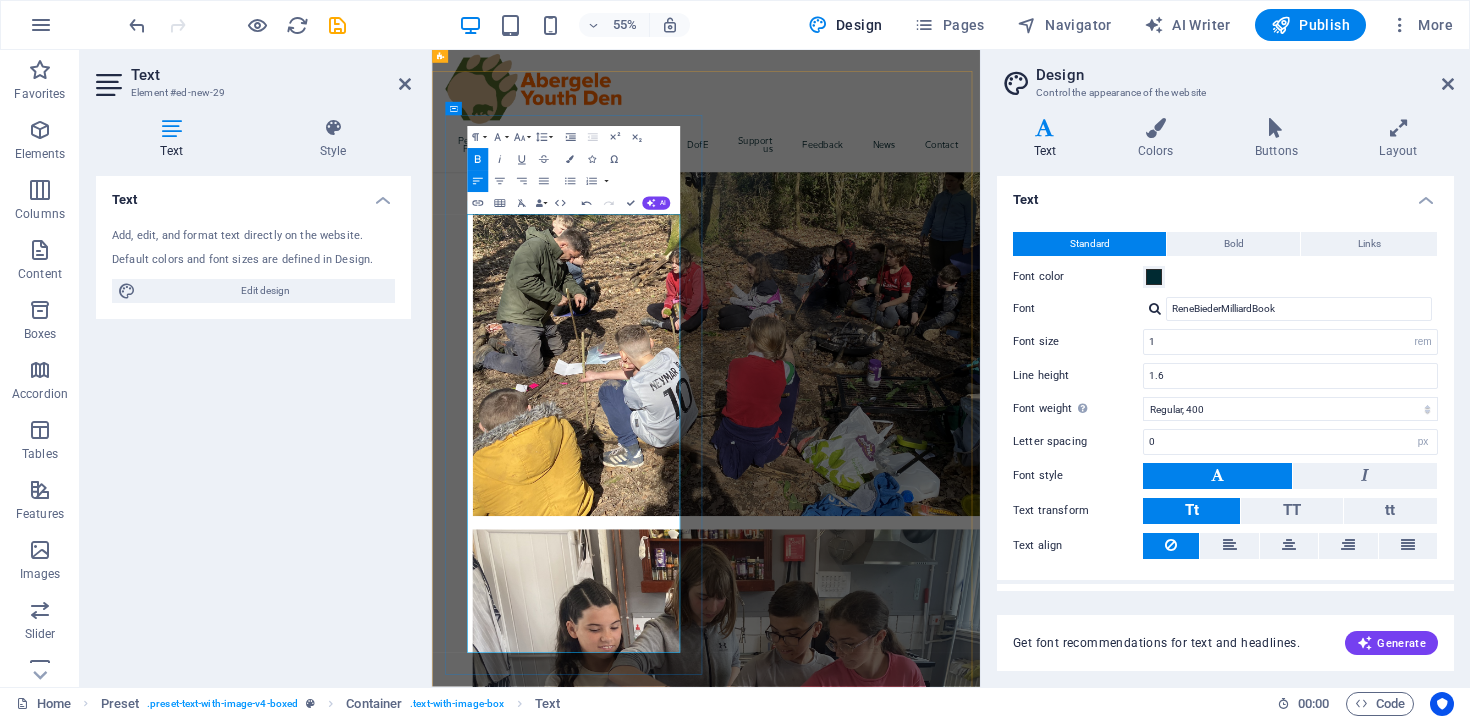 scroll, scrollTop: 725, scrollLeft: 0, axis: vertical 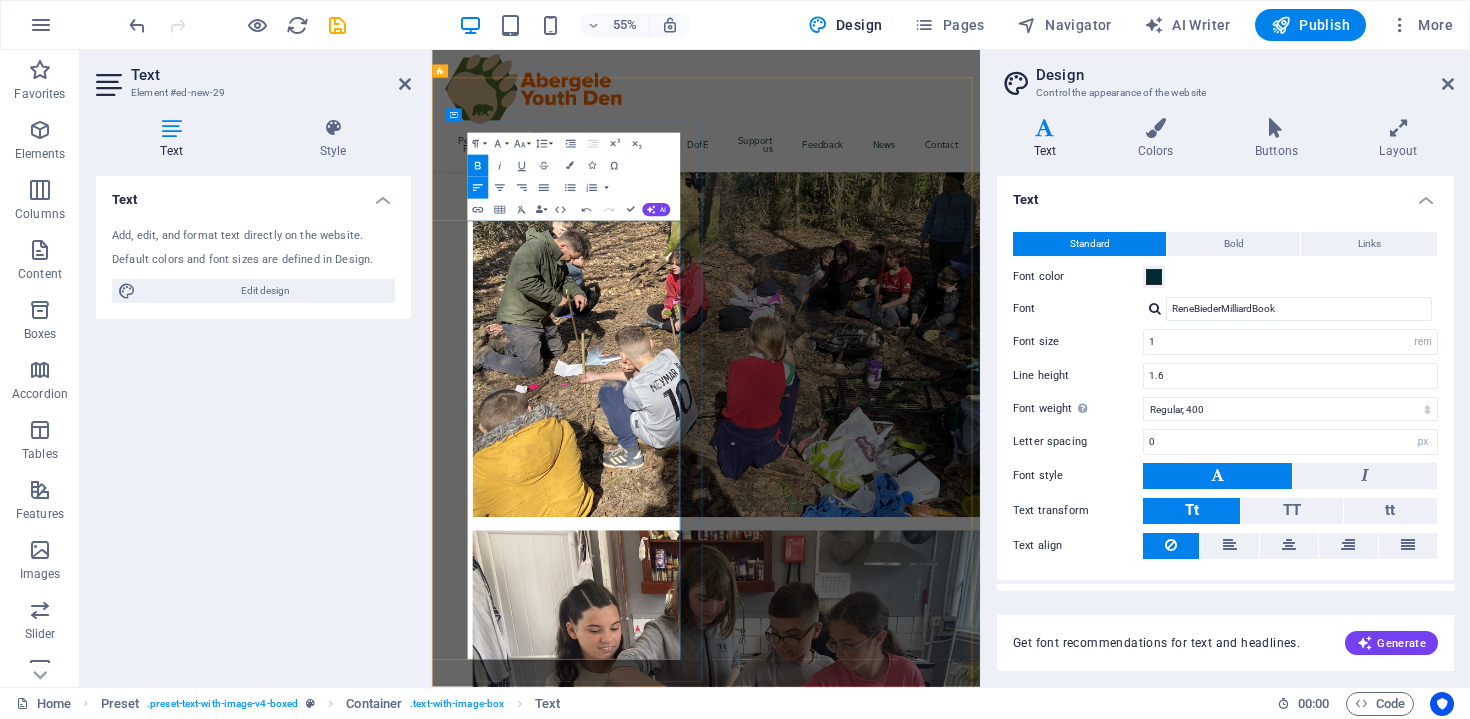 drag, startPoint x: 809, startPoint y: 373, endPoint x: 493, endPoint y: 367, distance: 316.05695 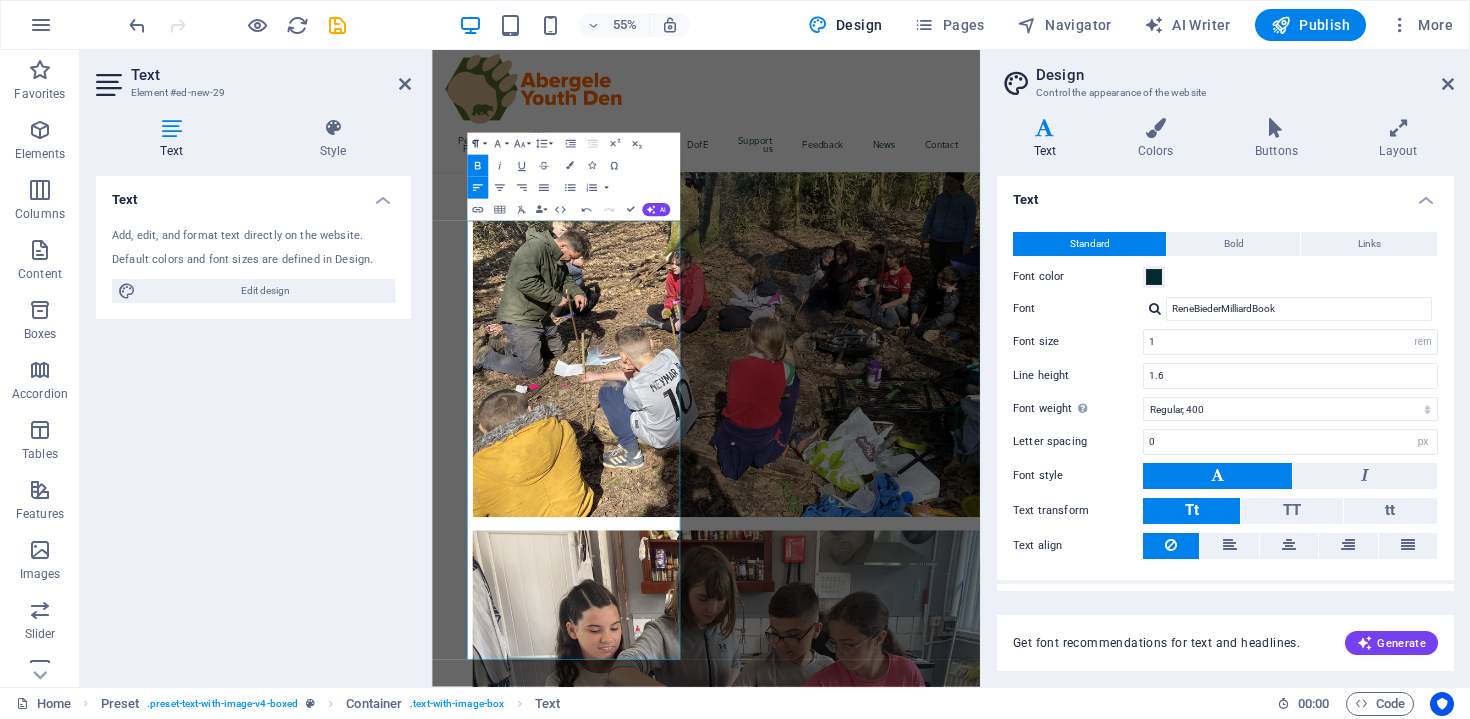 click 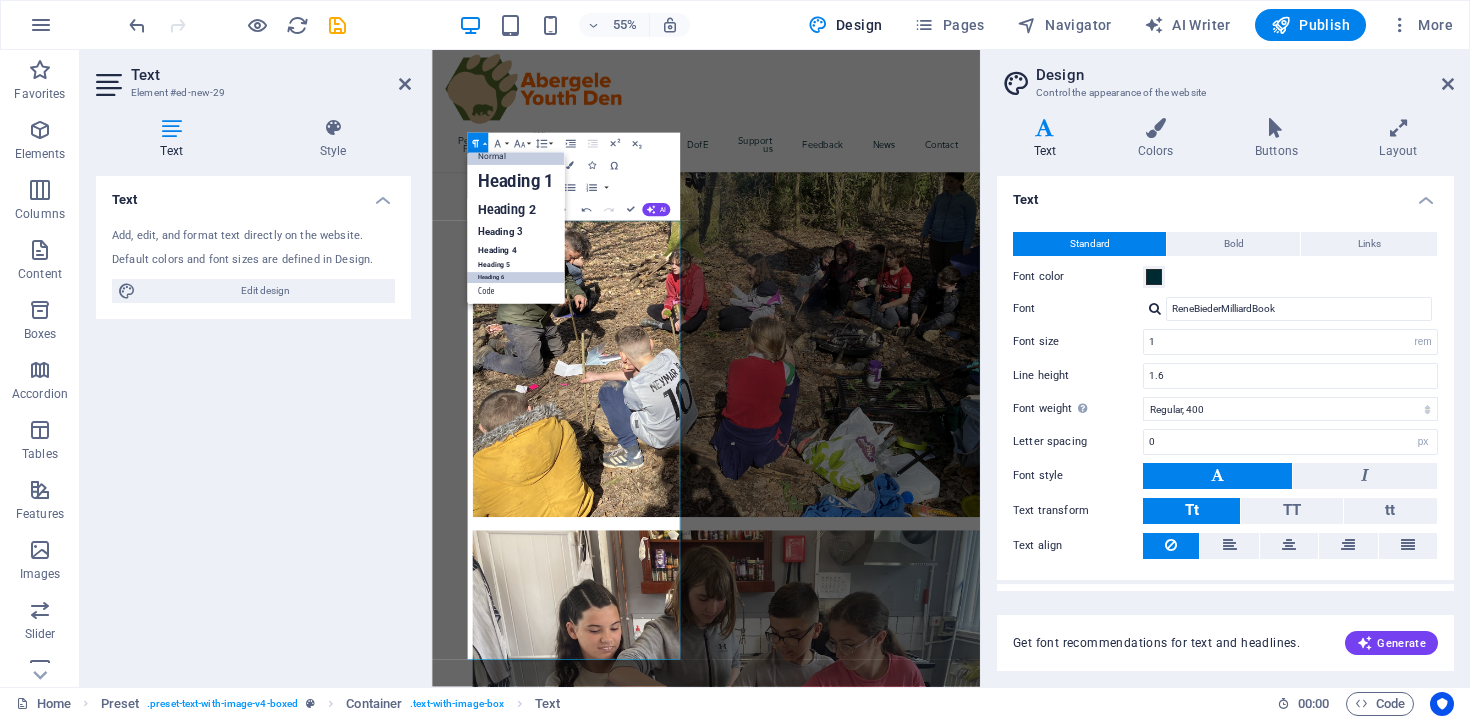 click on "Heading 6" at bounding box center [515, 277] 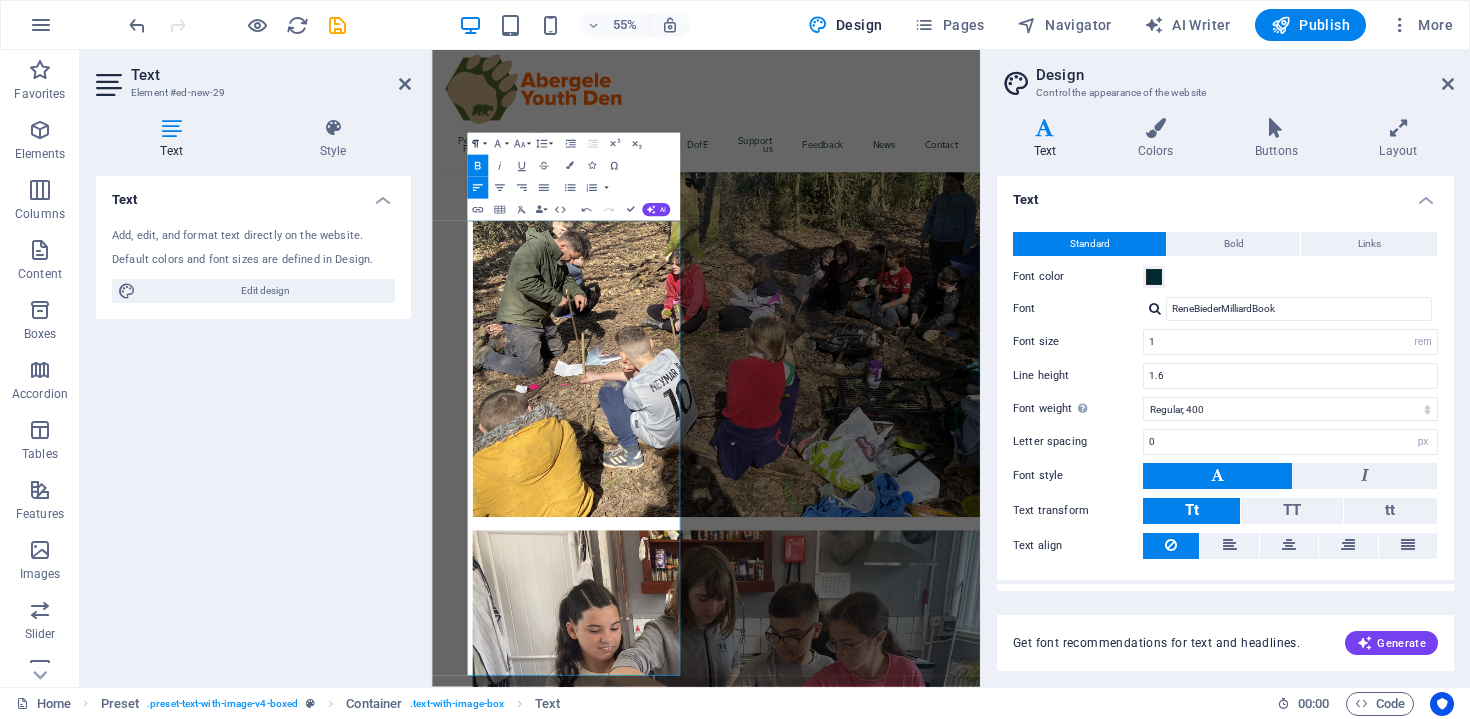 click 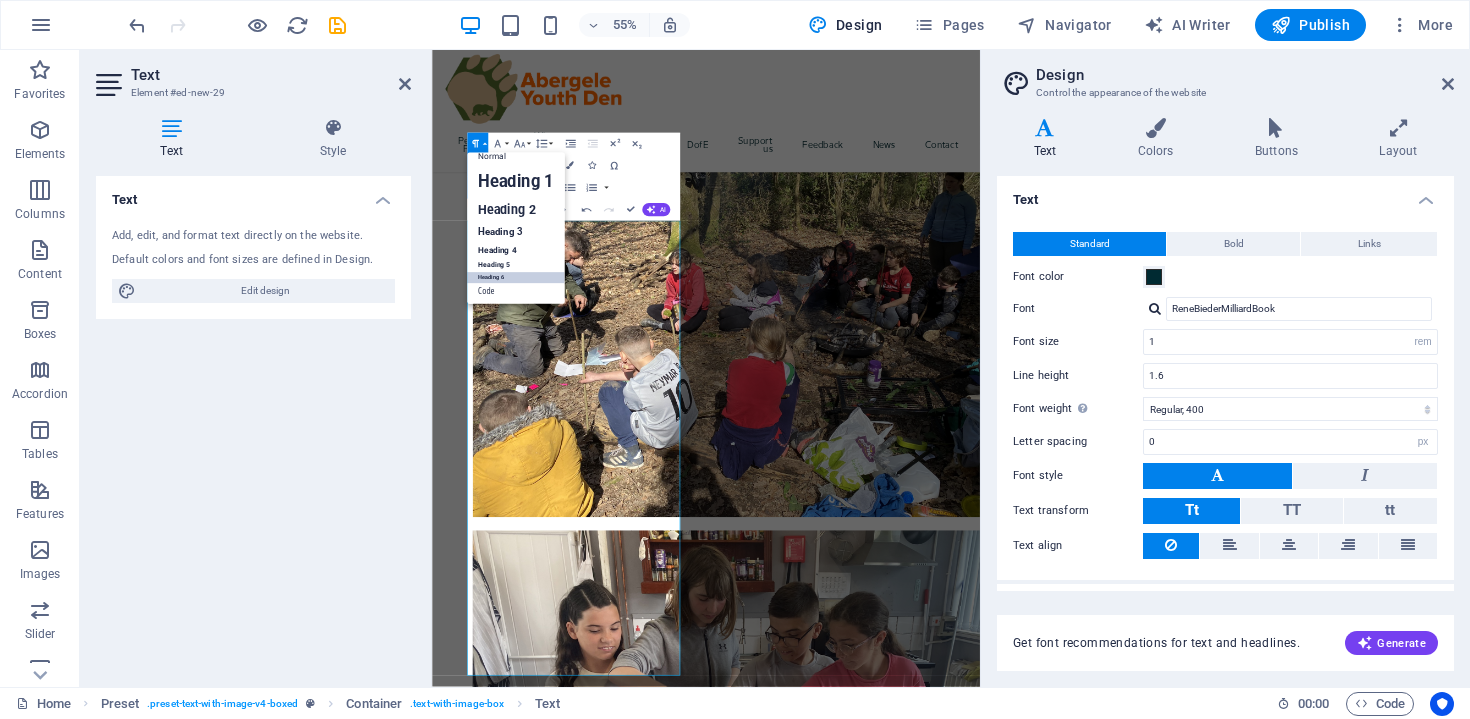 scroll, scrollTop: 16, scrollLeft: 0, axis: vertical 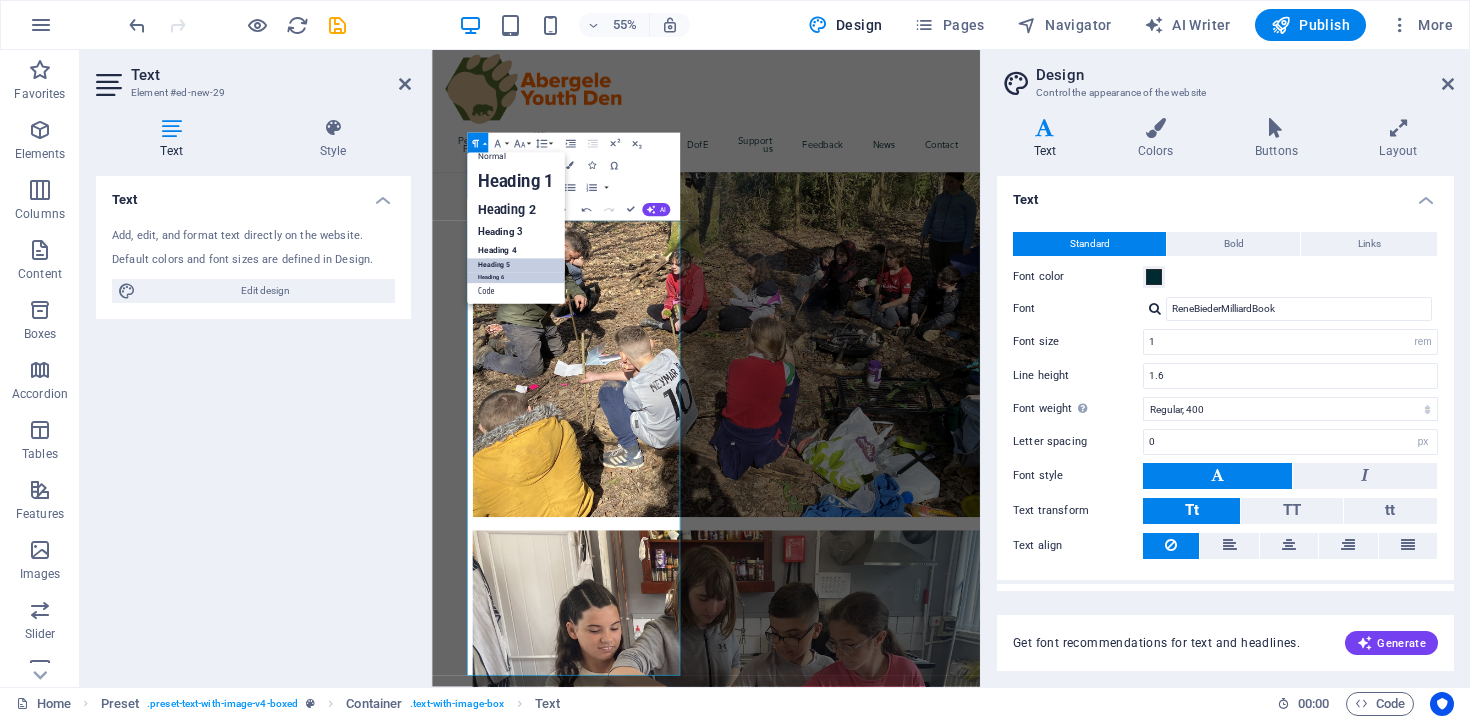 click on "Heading 5" at bounding box center [515, 266] 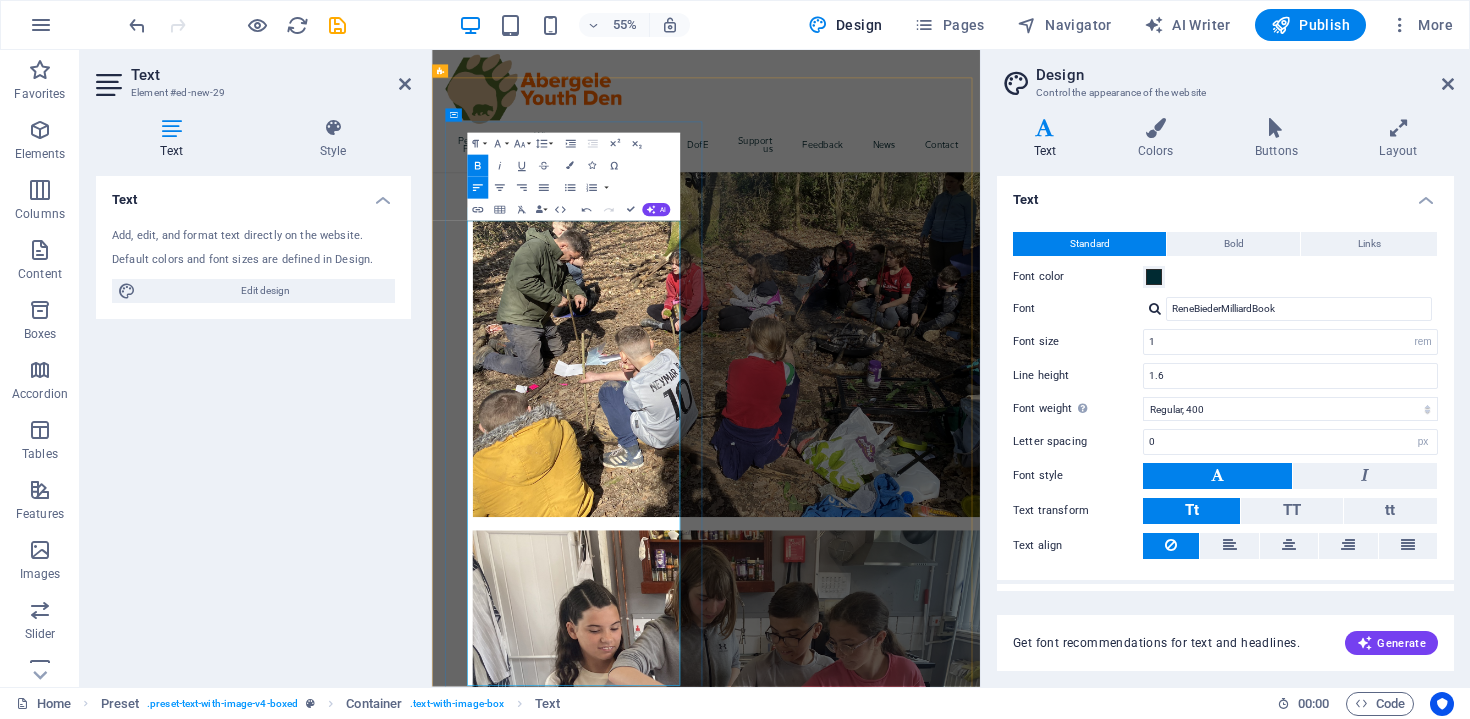 click on "15 Peaks. 24 Hours. One Incredible Cause." at bounding box center [788, 2025] 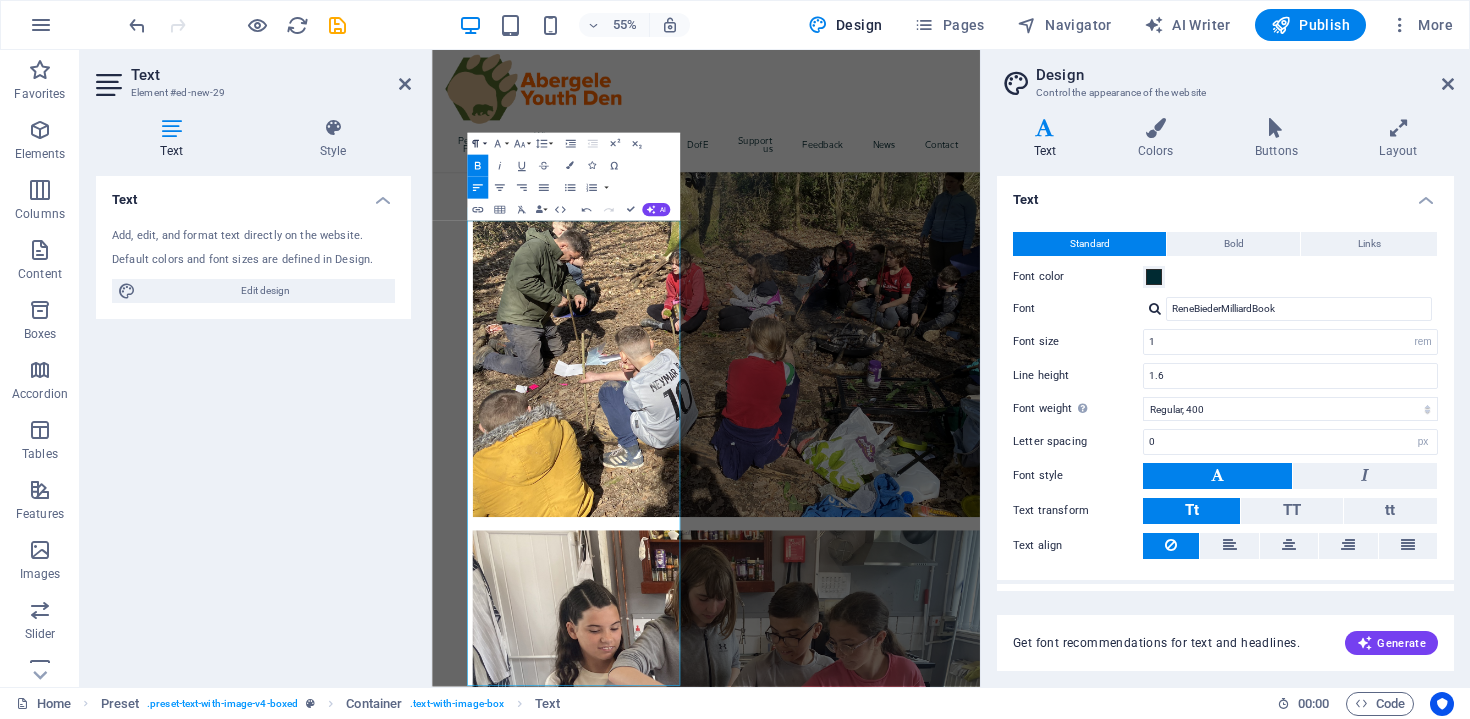 click 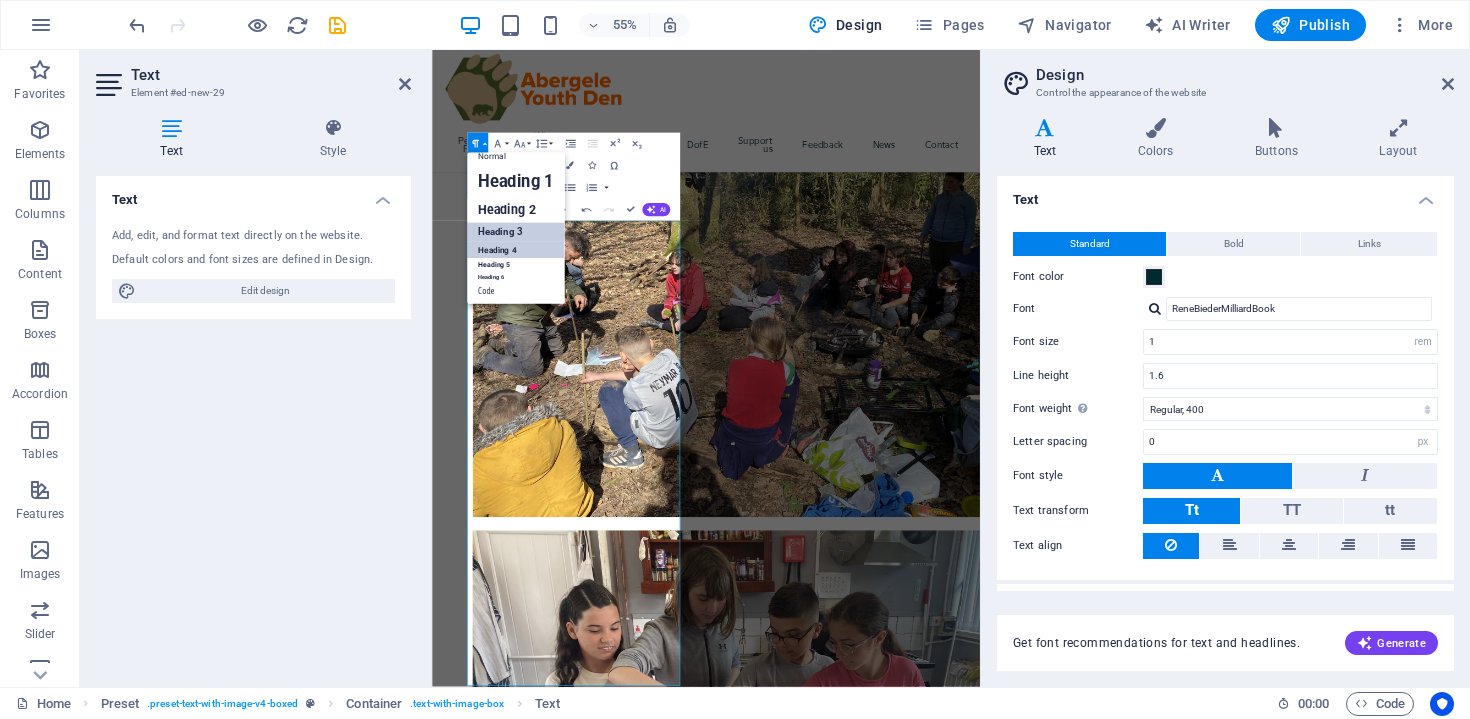 scroll, scrollTop: 16, scrollLeft: 0, axis: vertical 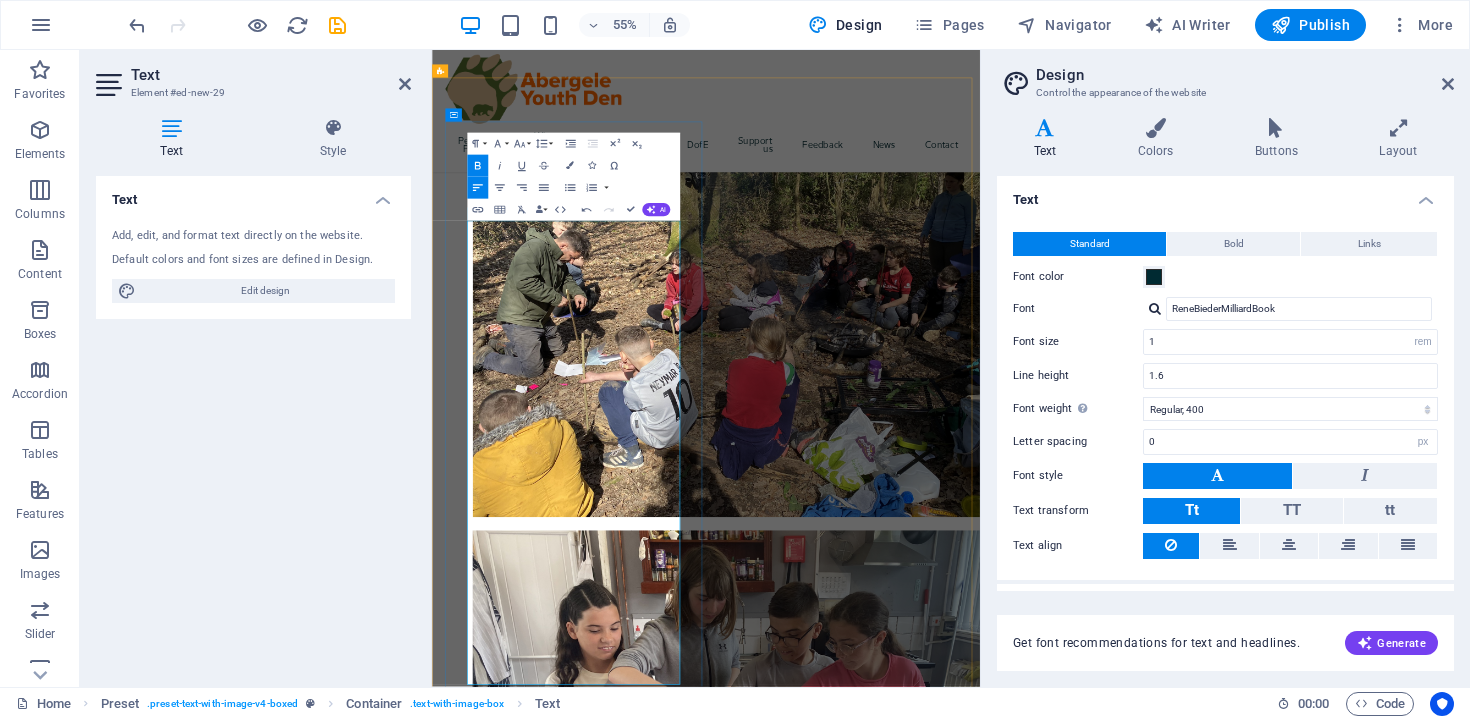 click on "​ Because they’re passionate about empowering young people to thrive." at bounding box center (930, 2173) 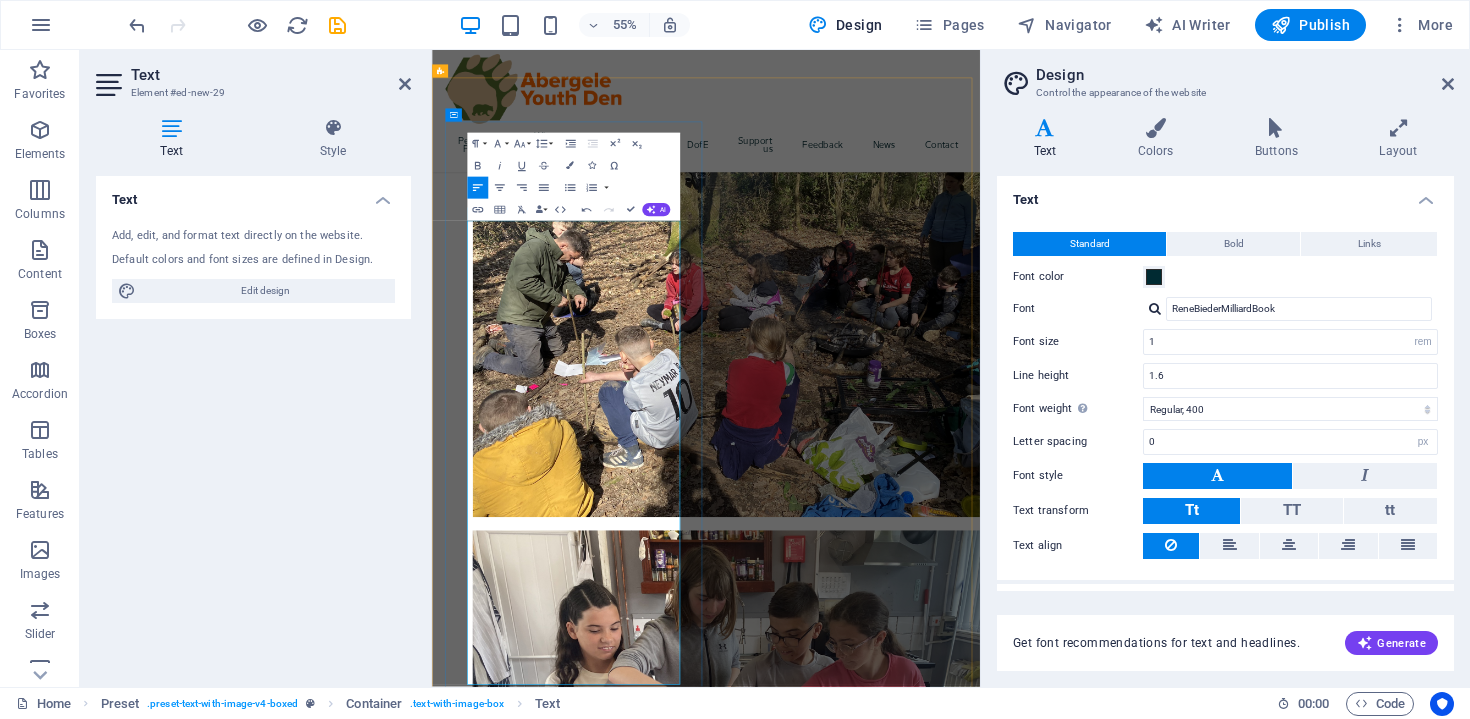 scroll, scrollTop: 540, scrollLeft: 0, axis: vertical 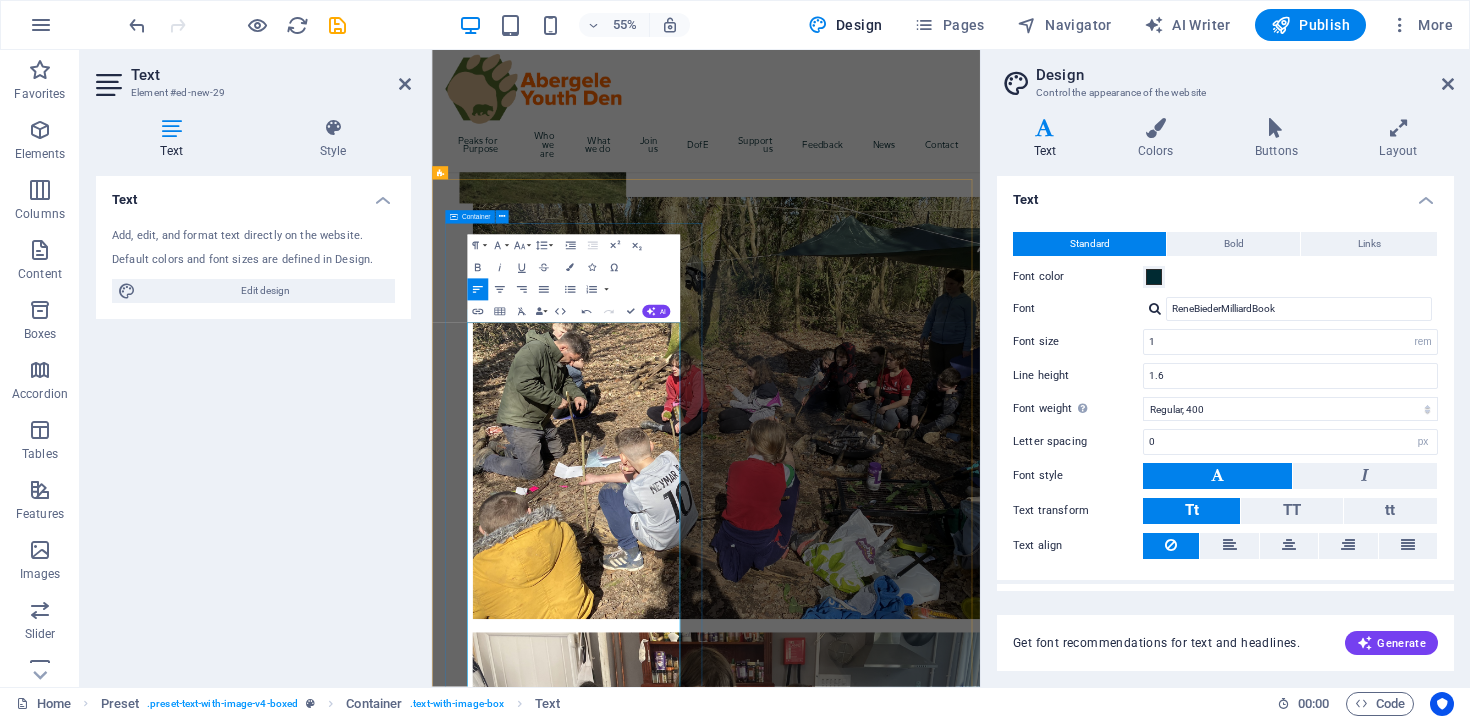 click on "Peaks for Purpose 15 Peaks. 24 Hours. One Incredible Cause. Two of our amazing youth workers —  Jamie  and  Blue  — are taking on the epic challenge of climbing the  Welsh 3000s : that’s  15 mountain peaks over 3,000 feet … in under 24 hours!  Why?! ​ Because they’re passionate about empowering young people to thrive.  Jamie and Blue are raising vital funds to support the work of  Abergele Youth Den  — helping us continue delivering a  safe, inclusive, and supportive space  where young people aged 10 to 25 can build confidence, skills, and resilience. From personal projects to mental health support, we’re here for young people at risk of social, educational, or digital exclusion — and your support helps us keep going. Let’s cheer them on and show our support!     Donate, share, and help us reach our goal. ​ Together, we can ensure every young person in Abergele  feels supported, included, and empowered  to live a healthy and successful life. To donate head to our  PEAKS FOR PURPOSE" at bounding box center [930, 2445] 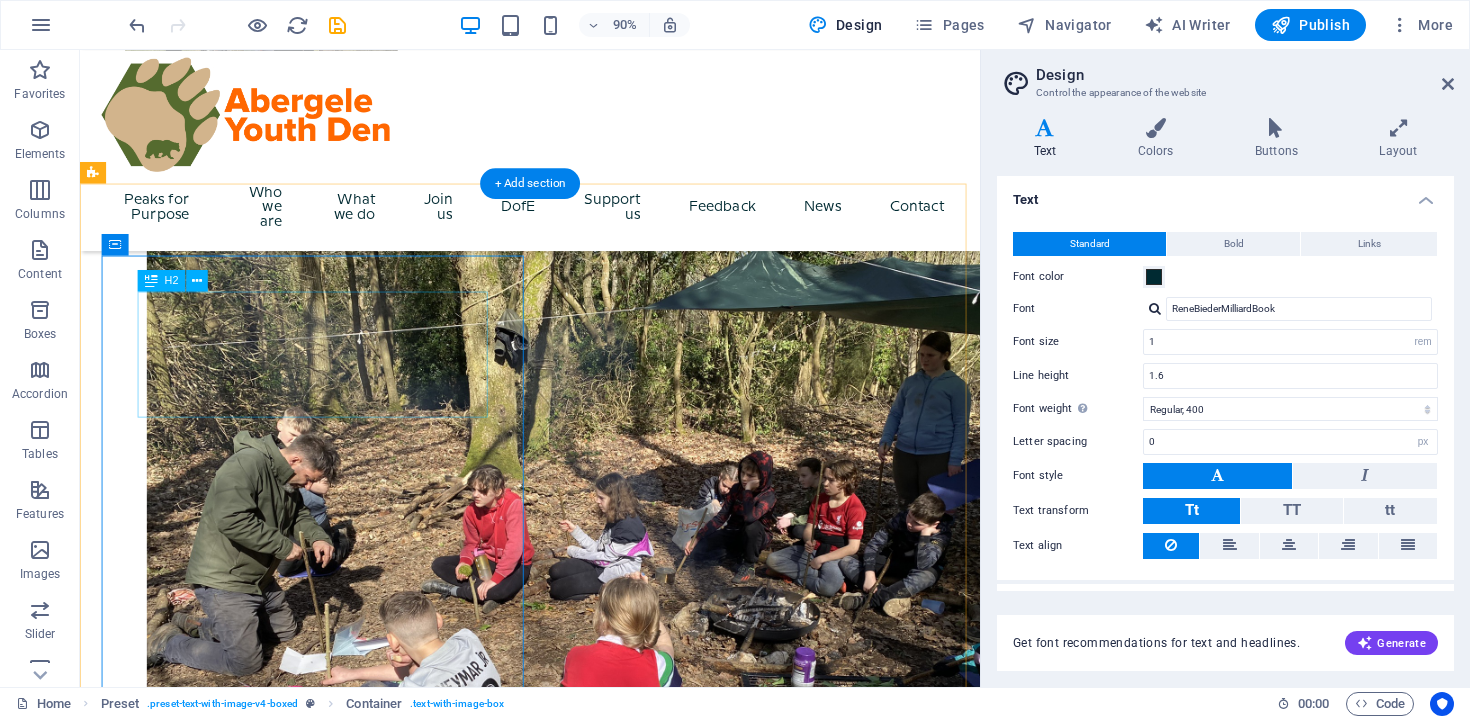 scroll, scrollTop: 625, scrollLeft: 0, axis: vertical 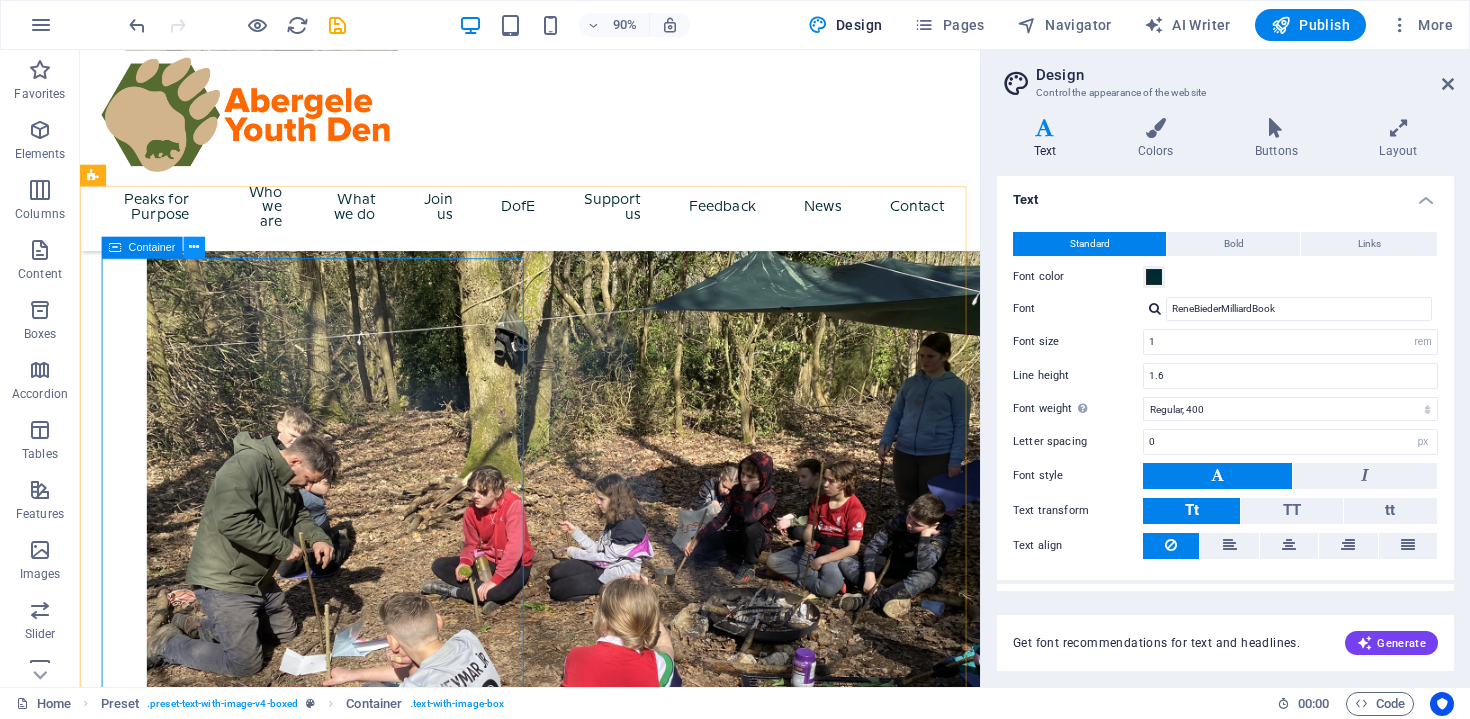 click at bounding box center [194, 246] 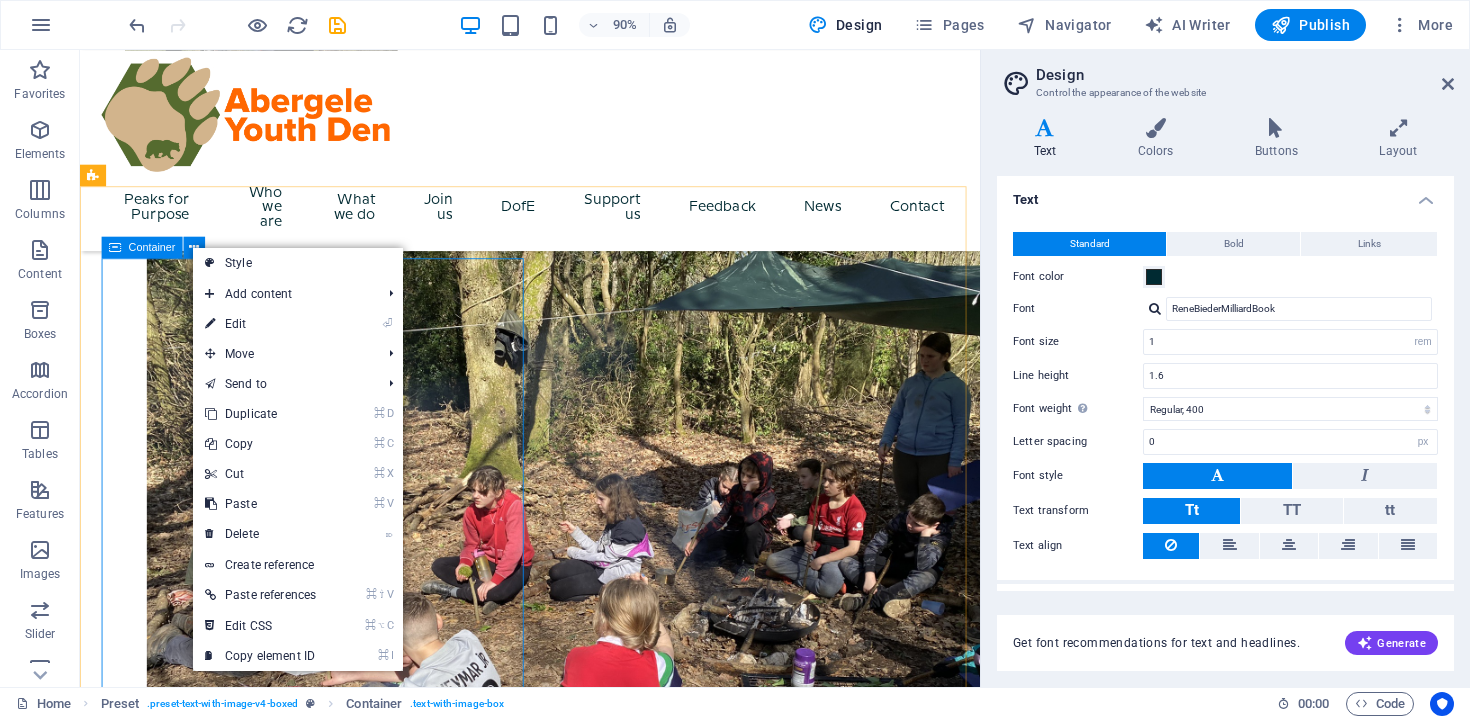 click on "Container" at bounding box center (152, 246) 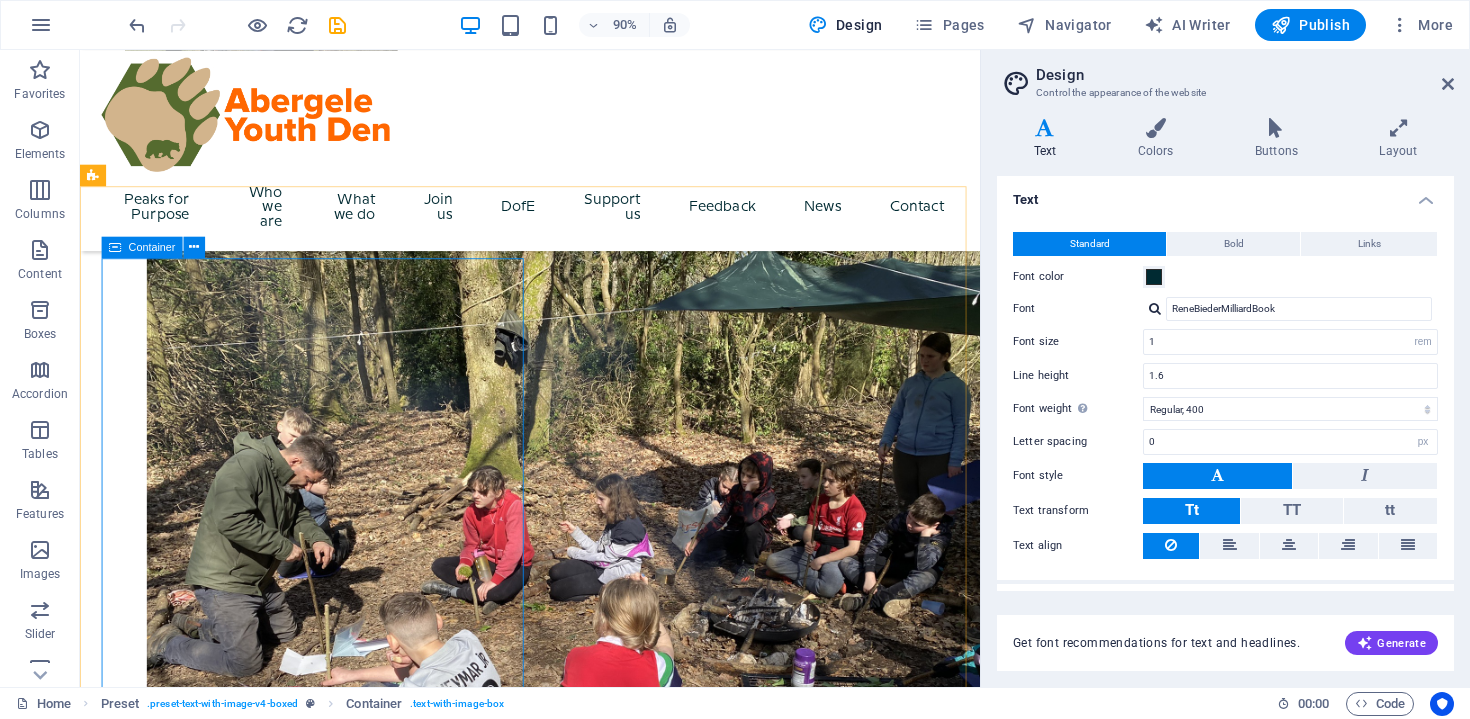 click on "Container" at bounding box center [152, 246] 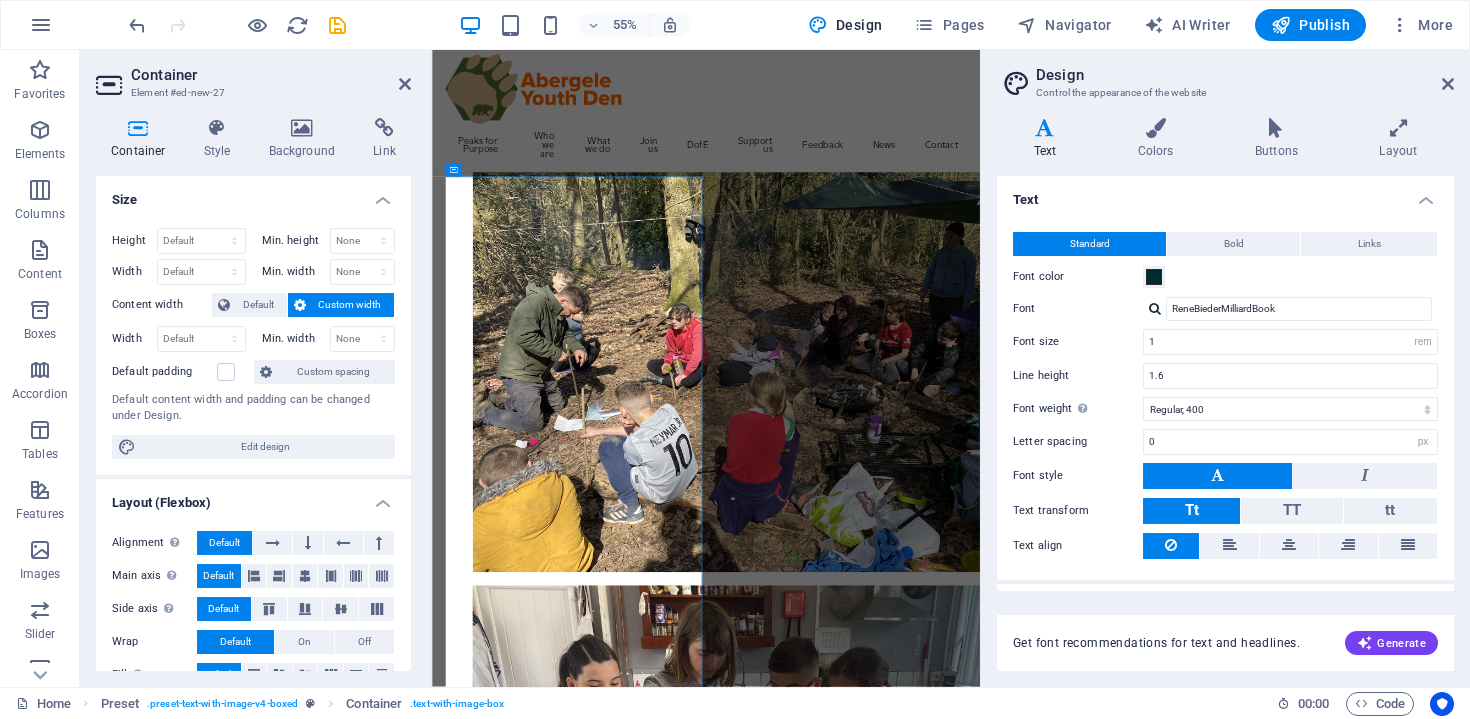click at bounding box center [930, 3255] 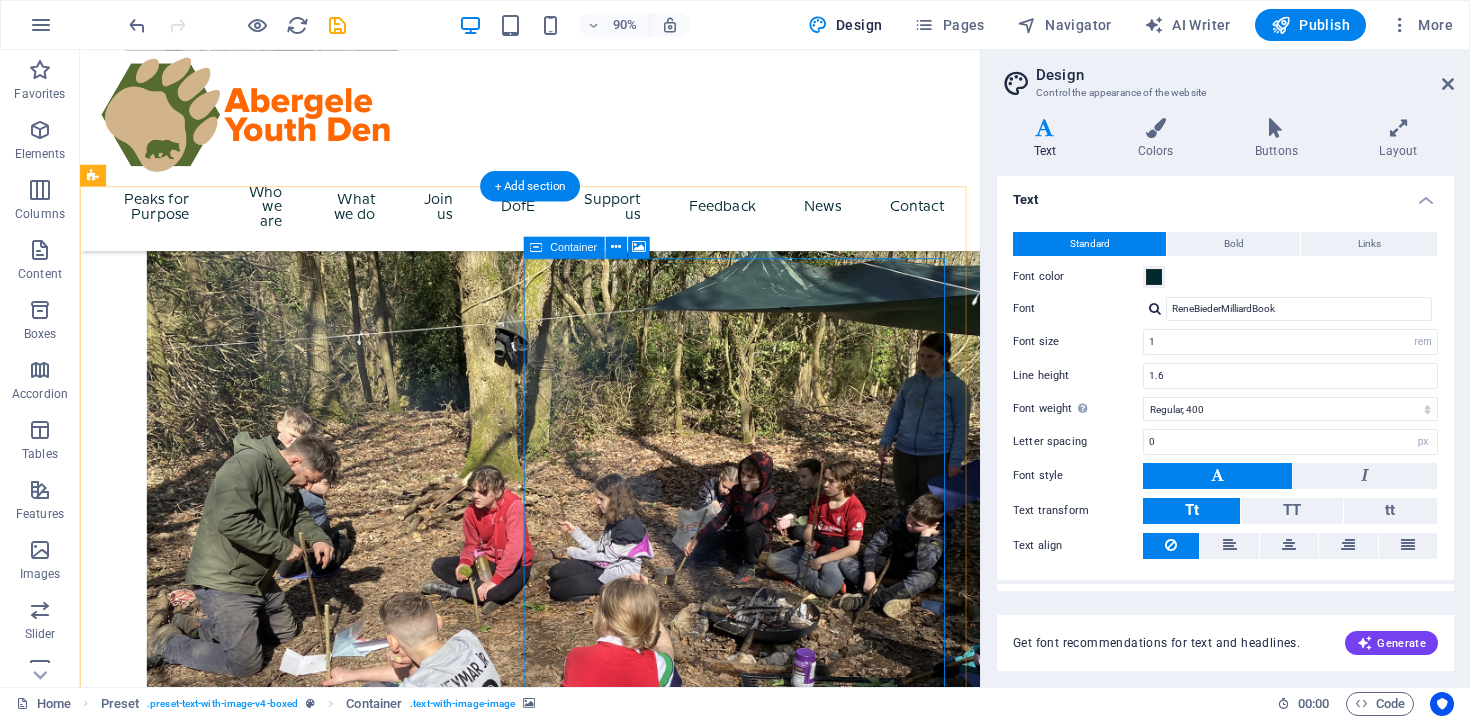click on "Drop content here or  Add elements  Paste clipboard" at bounding box center [580, 3858] 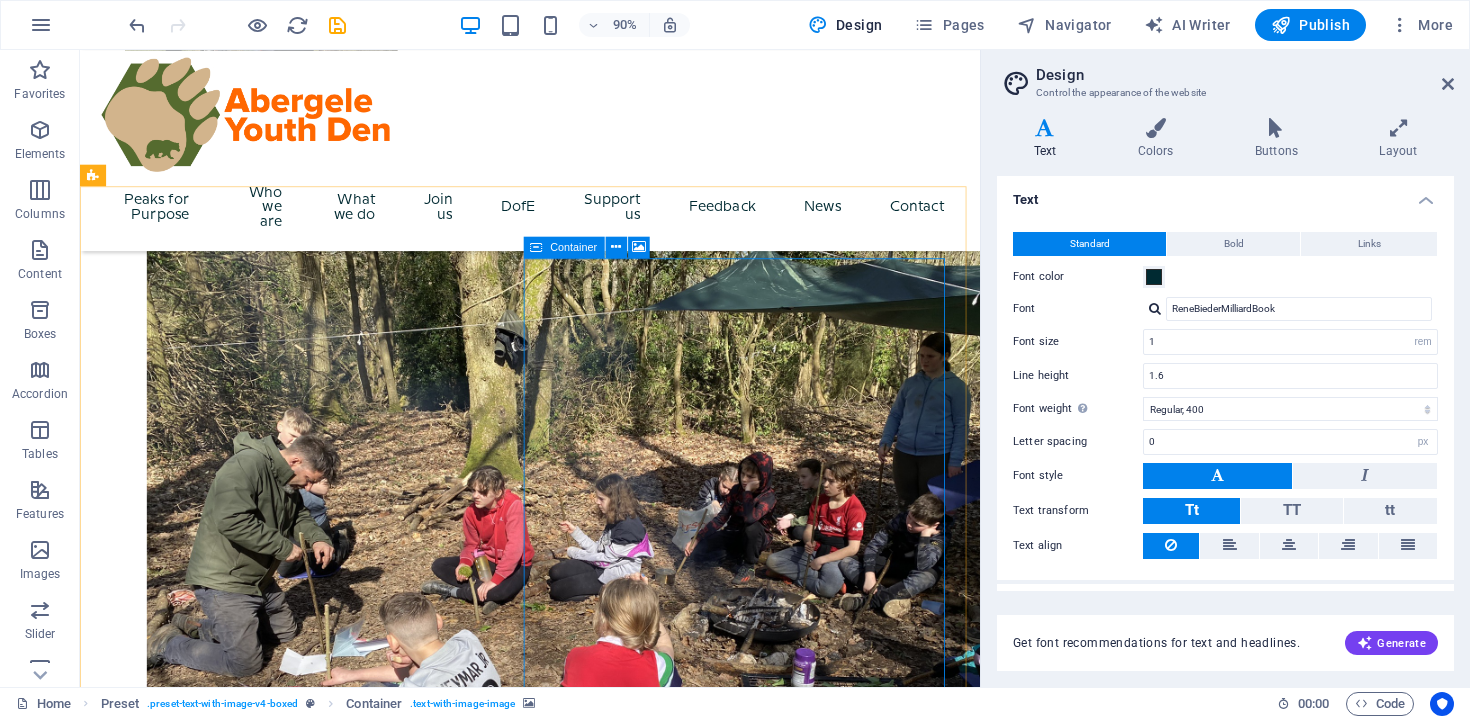 click on "Container" at bounding box center (573, 246) 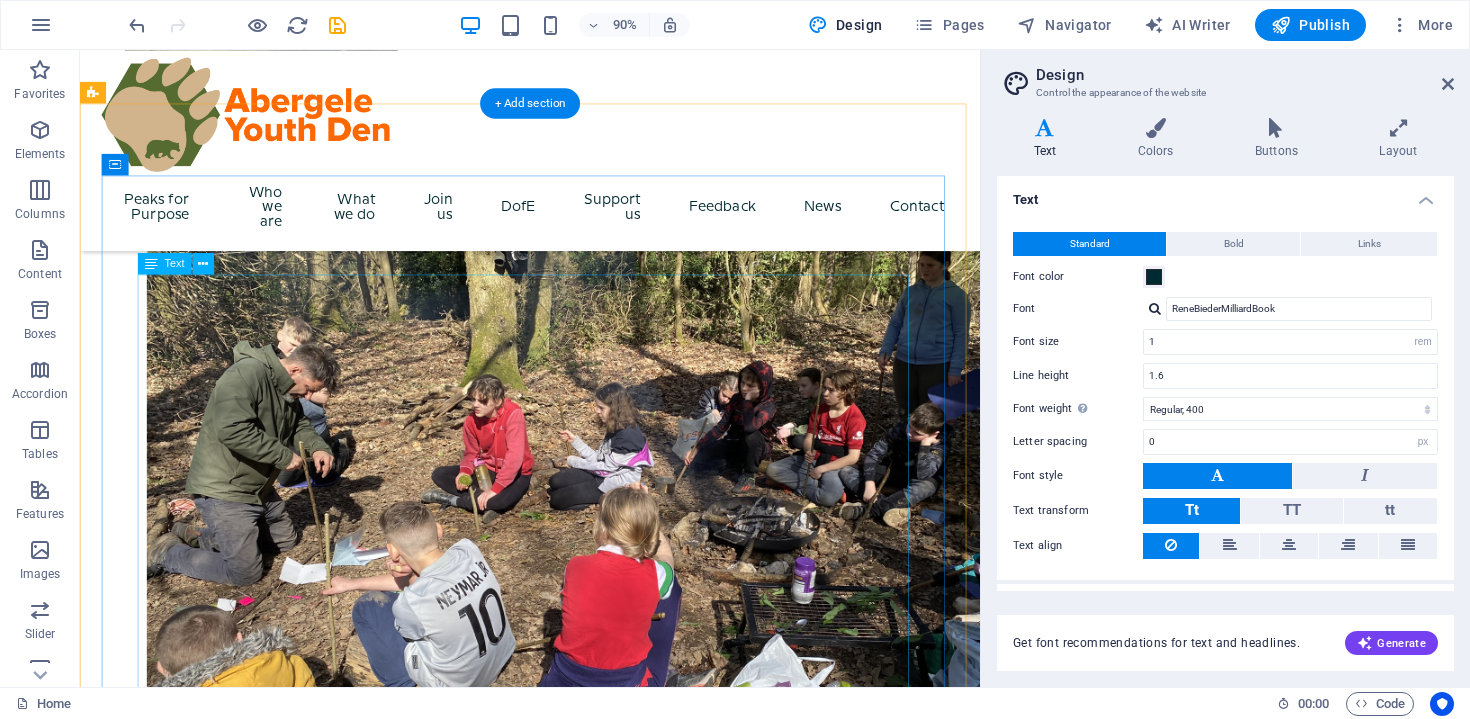 scroll, scrollTop: 844, scrollLeft: 0, axis: vertical 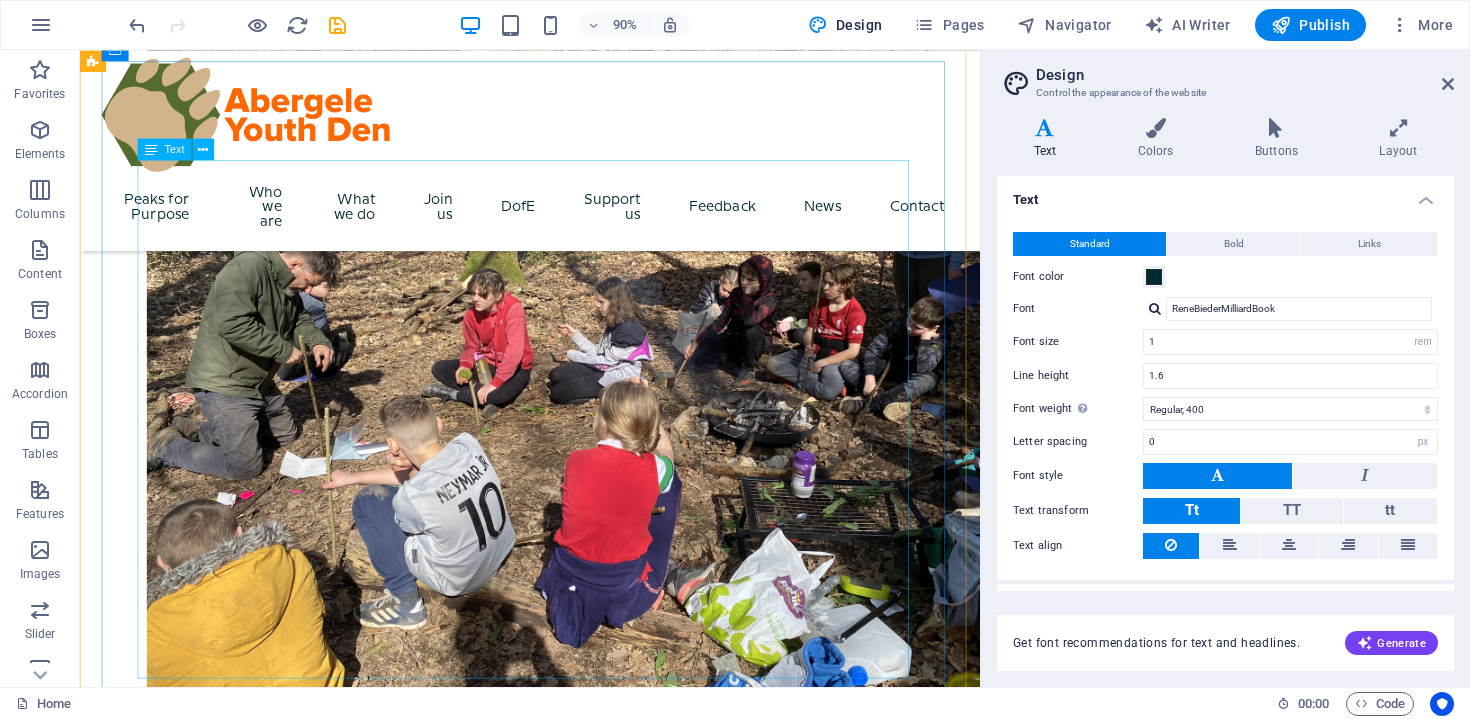 click on "15 Peaks. 24 Hours. One Incredible Cause. Two of our amazing youth workers —  Jamie  and  Blue  — are taking on the epic challenge of climbing the  Welsh 3000s : that’s  15 mountain peaks over 3,000 feet … in under 24 hours!  Why?! Because they’re passionate about empowering young people to thrive.  Jamie and Blue are raising vital funds to support the work of  Abergele Youth Den  — helping us continue delivering a  safe, inclusive, and supportive space  where young people aged 10 to 25 can build confidence, skills, and resilience. From personal projects to mental health support, we’re here for young people at risk of social, educational, or digital exclusion — and your support helps us keep going. Let’s cheer them on and show our support!     Donate, share, and help us reach our goal. Together, we can ensure every young person in Abergele  feels supported, included, and empowered  to live a healthy and successful life. To donate head to our  PEAKS FOR PURPOSE  page!!" at bounding box center (580, 2176) 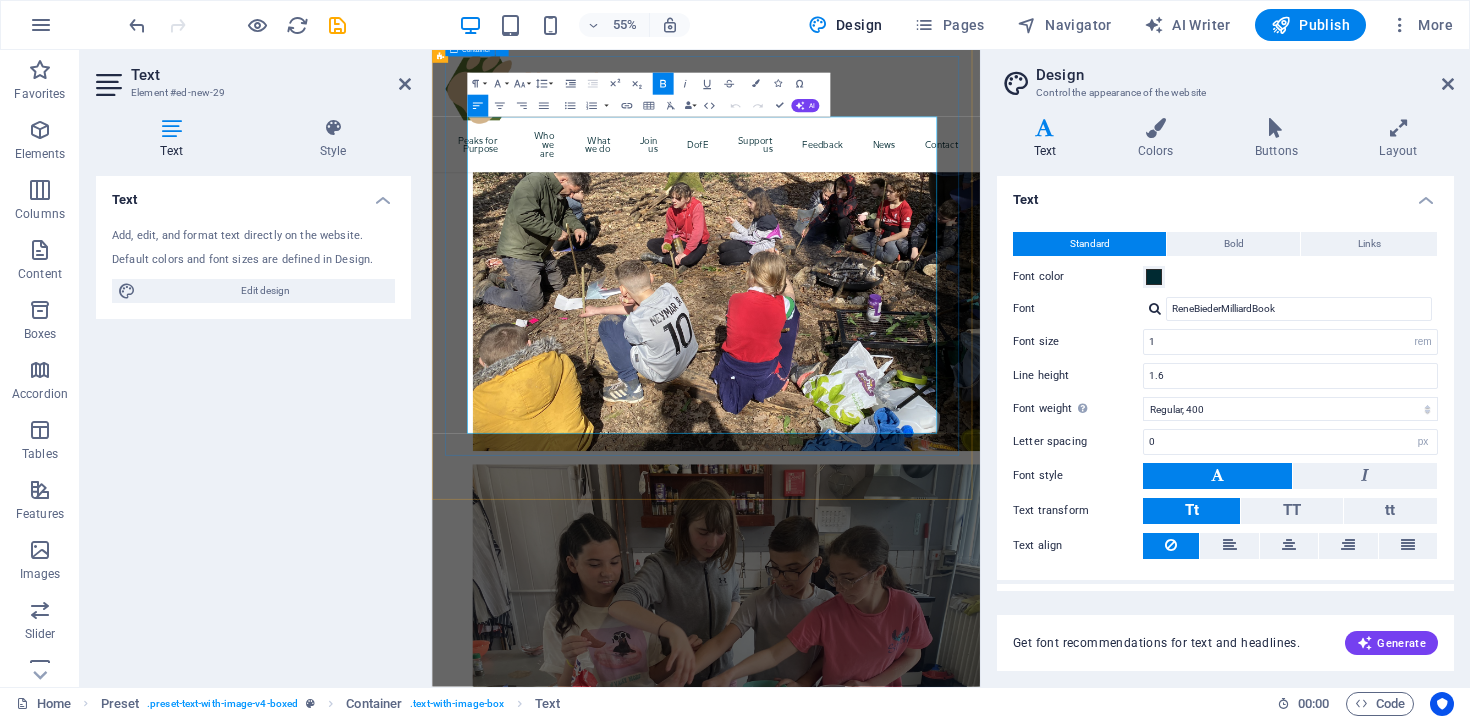 drag, startPoint x: 765, startPoint y: 712, endPoint x: 472, endPoint y: 472, distance: 378.7466 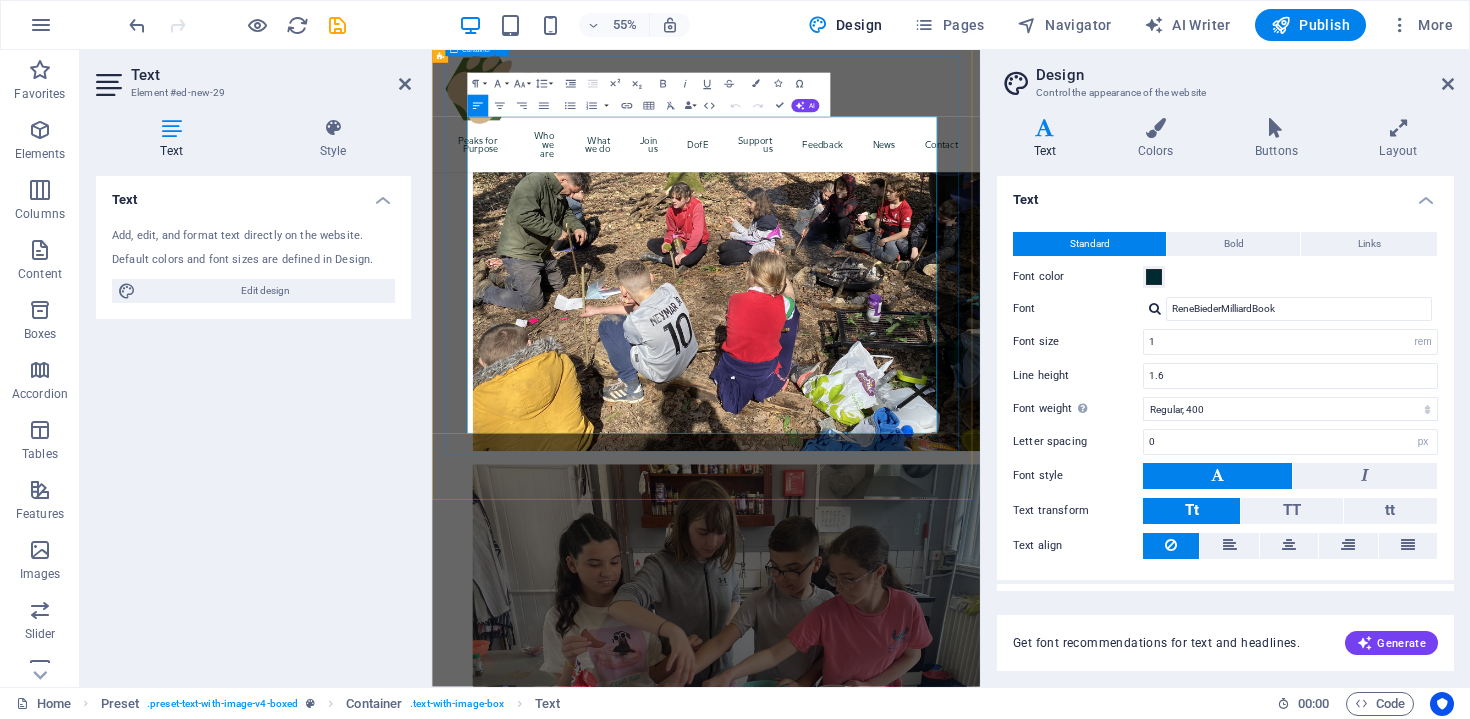 type 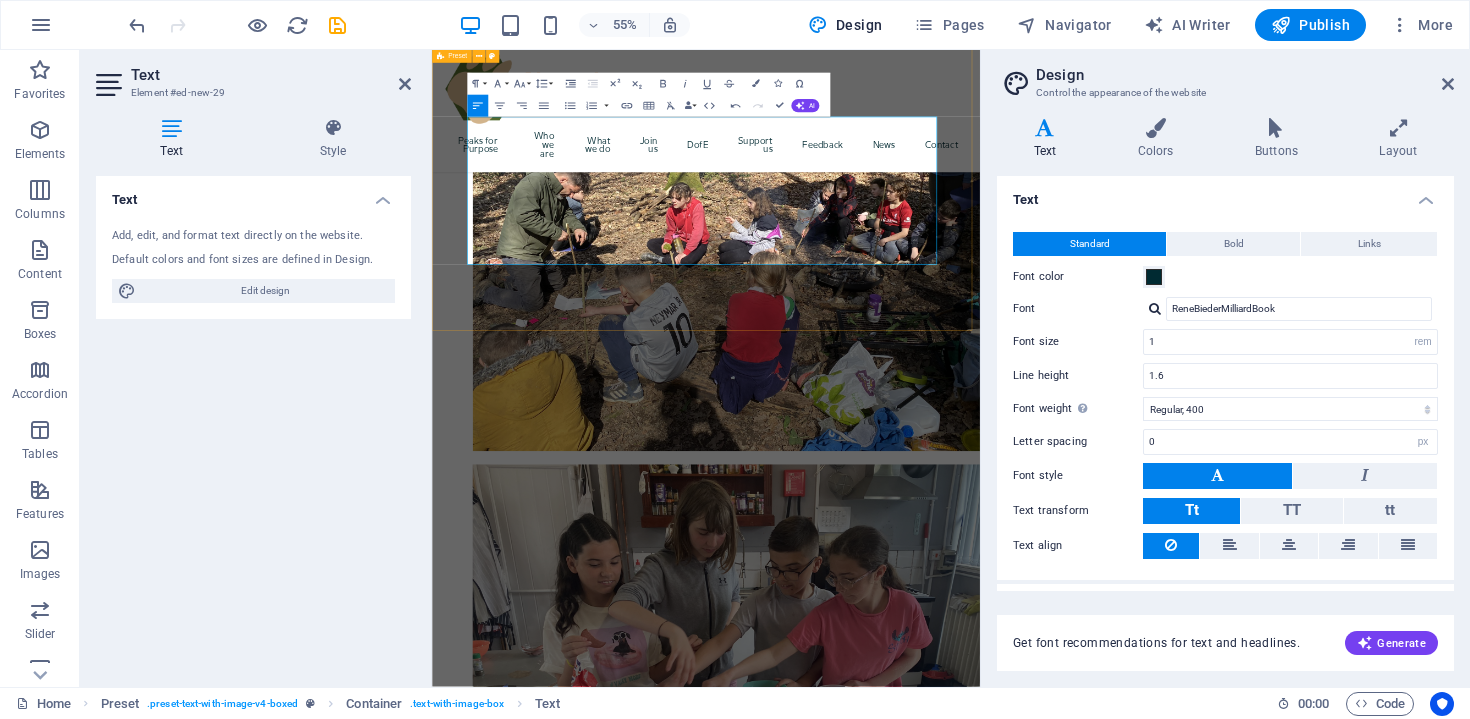 click on "Peaks for Purpose 15 Peaks. 24 Hours. One Incredible Cause. Two of our amazing youth workers —  Jamie  and  Blue  — are taking on the epic challenge of climbing the  Welsh 3000s : that’s  15 mountain peaks over 3,000 feet … in under 24 hours!  Why?! Because they’re passionate about empowering young people to thrive.  Jamie and Blue are raising vital funds to support the work of  Abergele Youth Den  — helping us continue delivering a  safe, inclusive, and supportive space  where young people aged 10 to 25 can build confidence, skills, and resilience." at bounding box center (930, 1987) 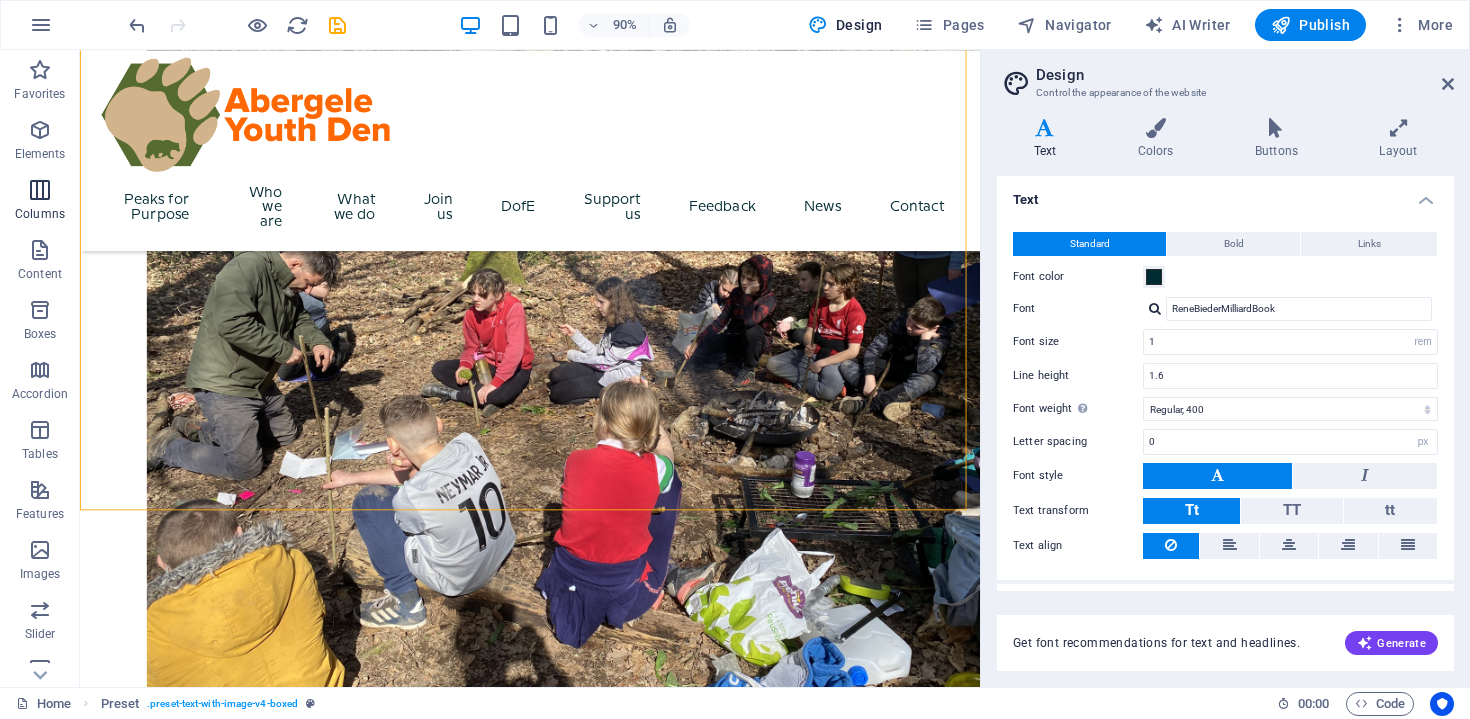 drag, startPoint x: 44, startPoint y: 140, endPoint x: 43, endPoint y: 181, distance: 41.01219 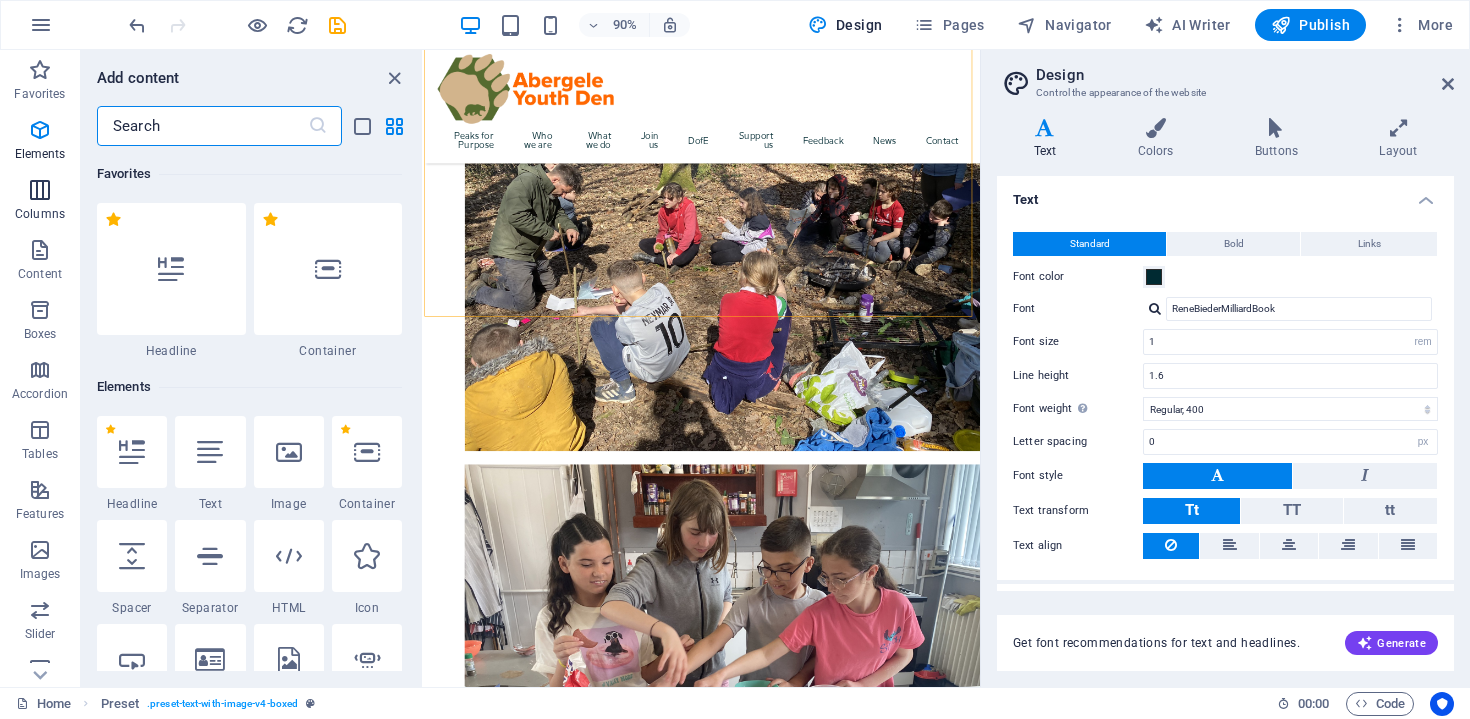 click at bounding box center (40, 190) 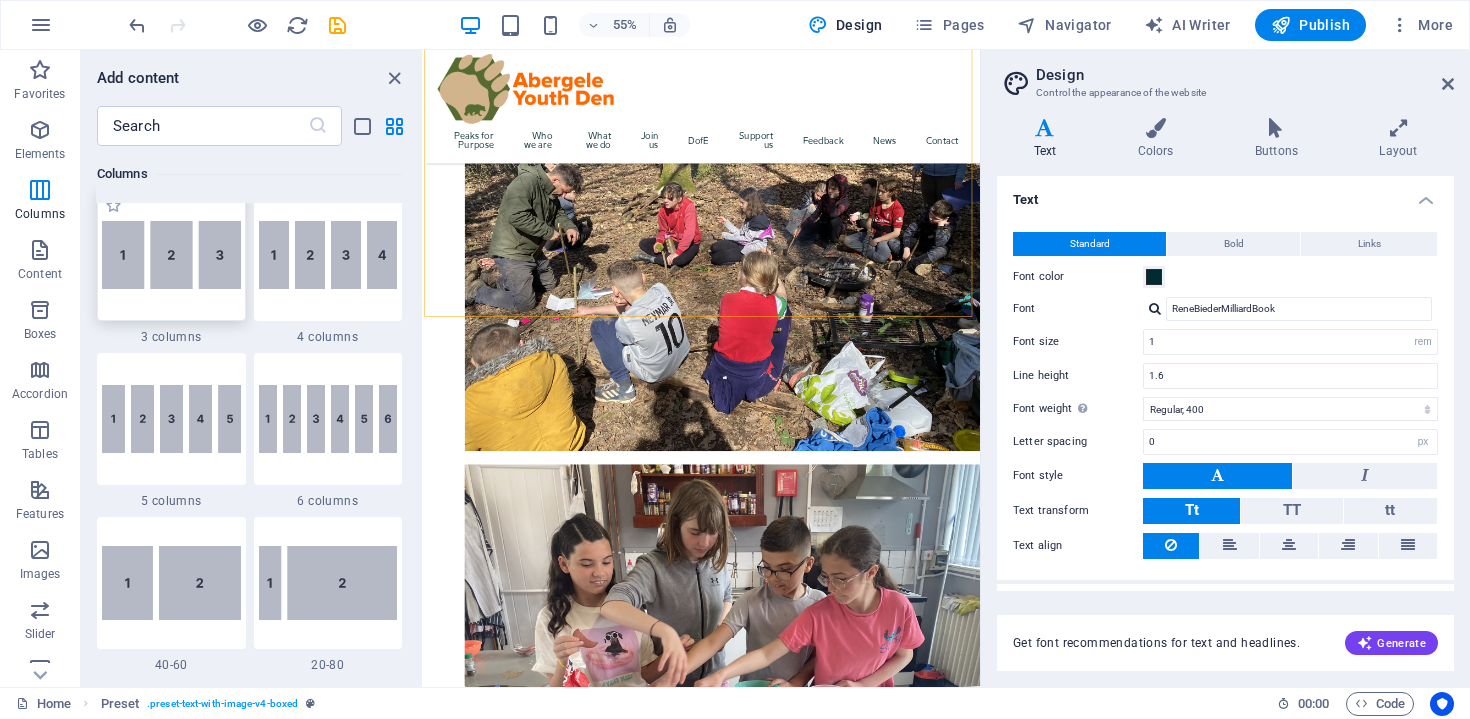 scroll, scrollTop: 1176, scrollLeft: 0, axis: vertical 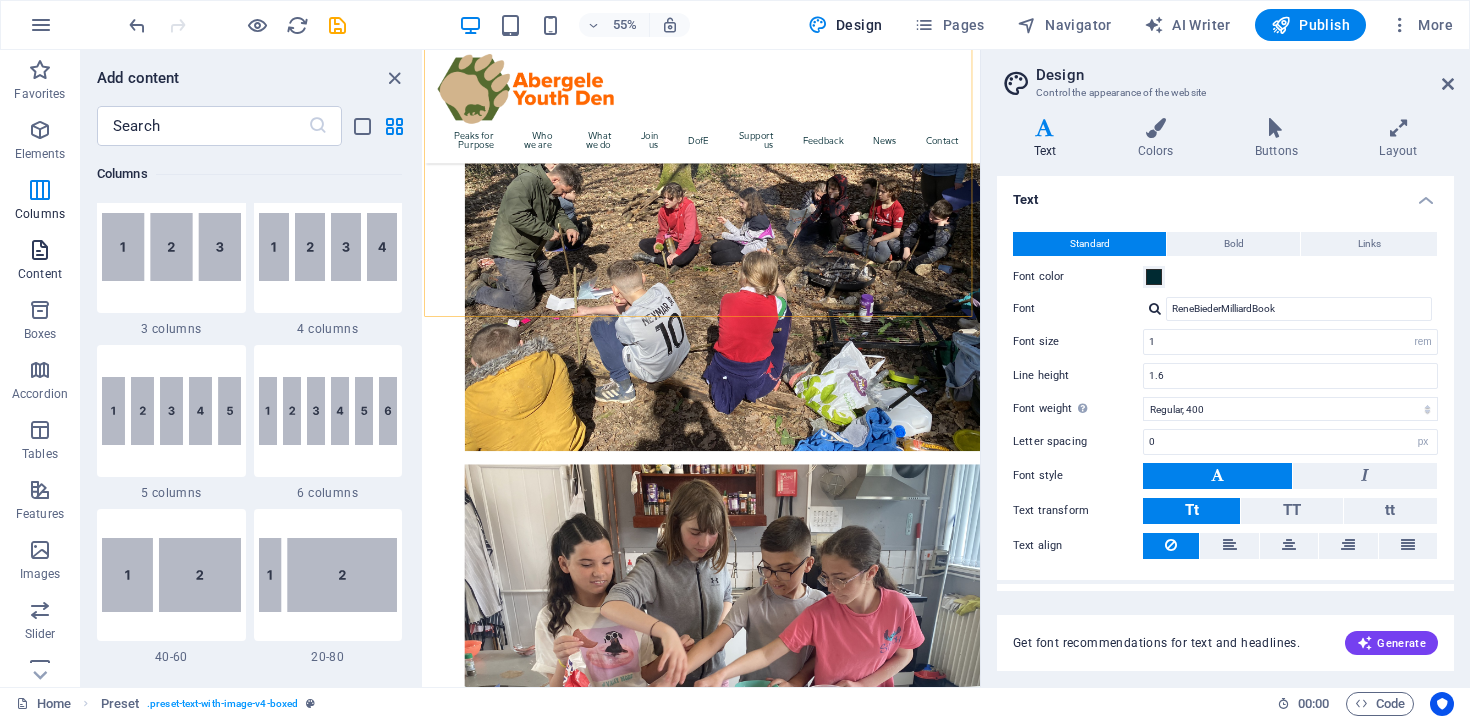 click at bounding box center (40, 250) 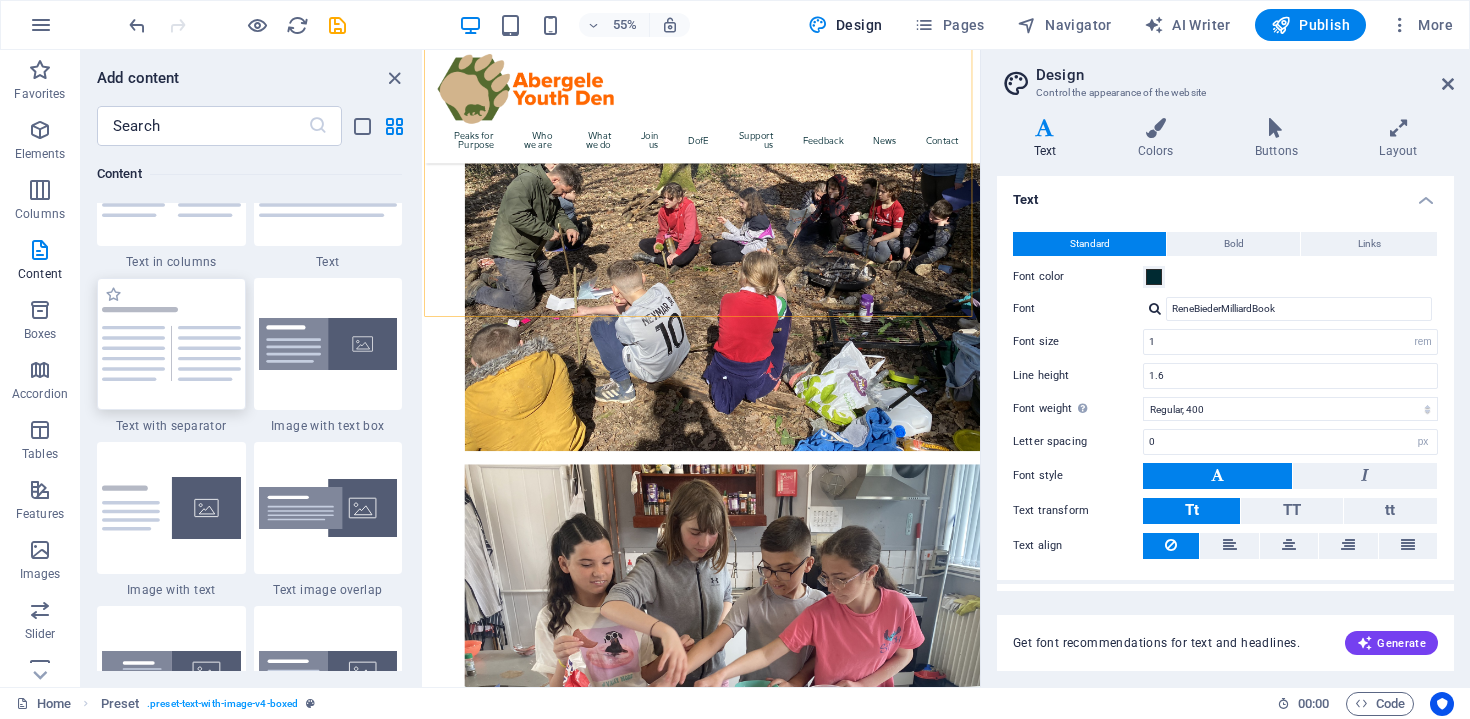 scroll, scrollTop: 3672, scrollLeft: 0, axis: vertical 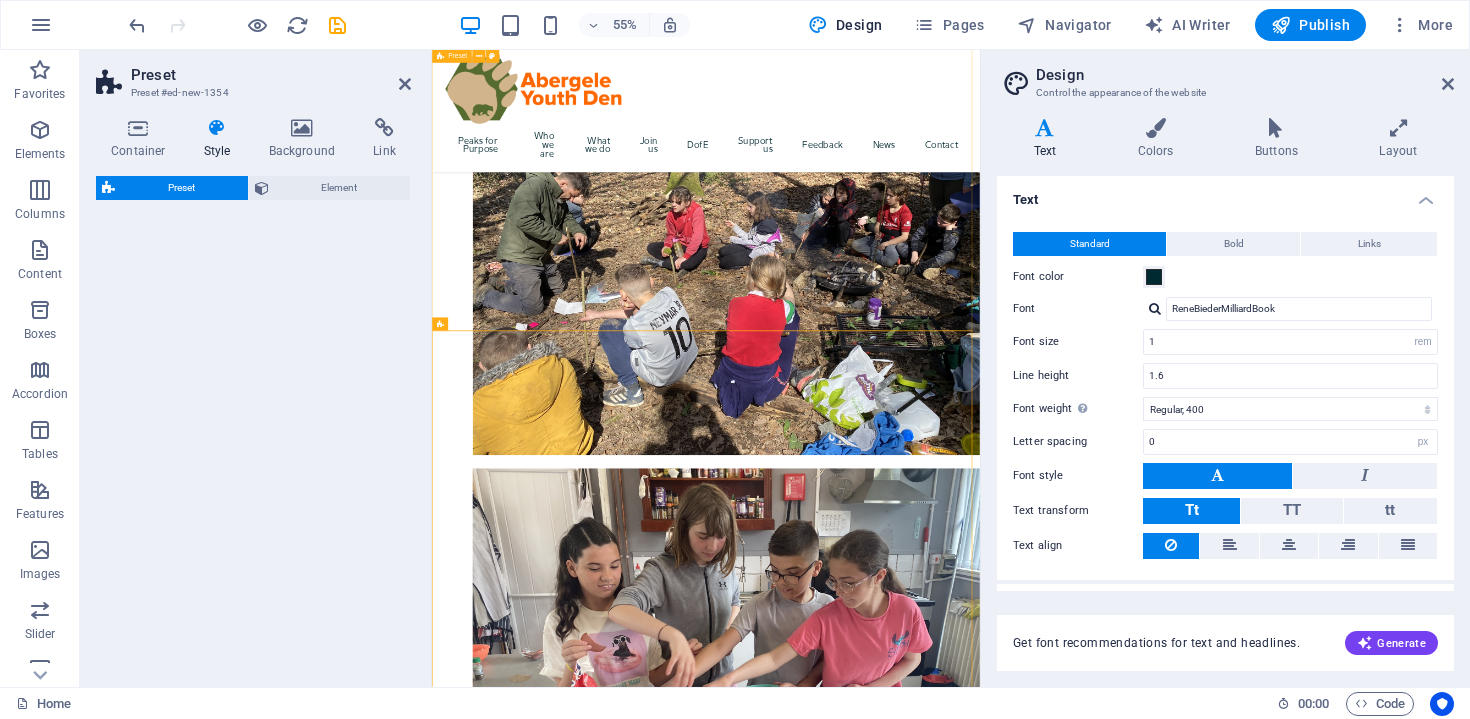 select on "rem" 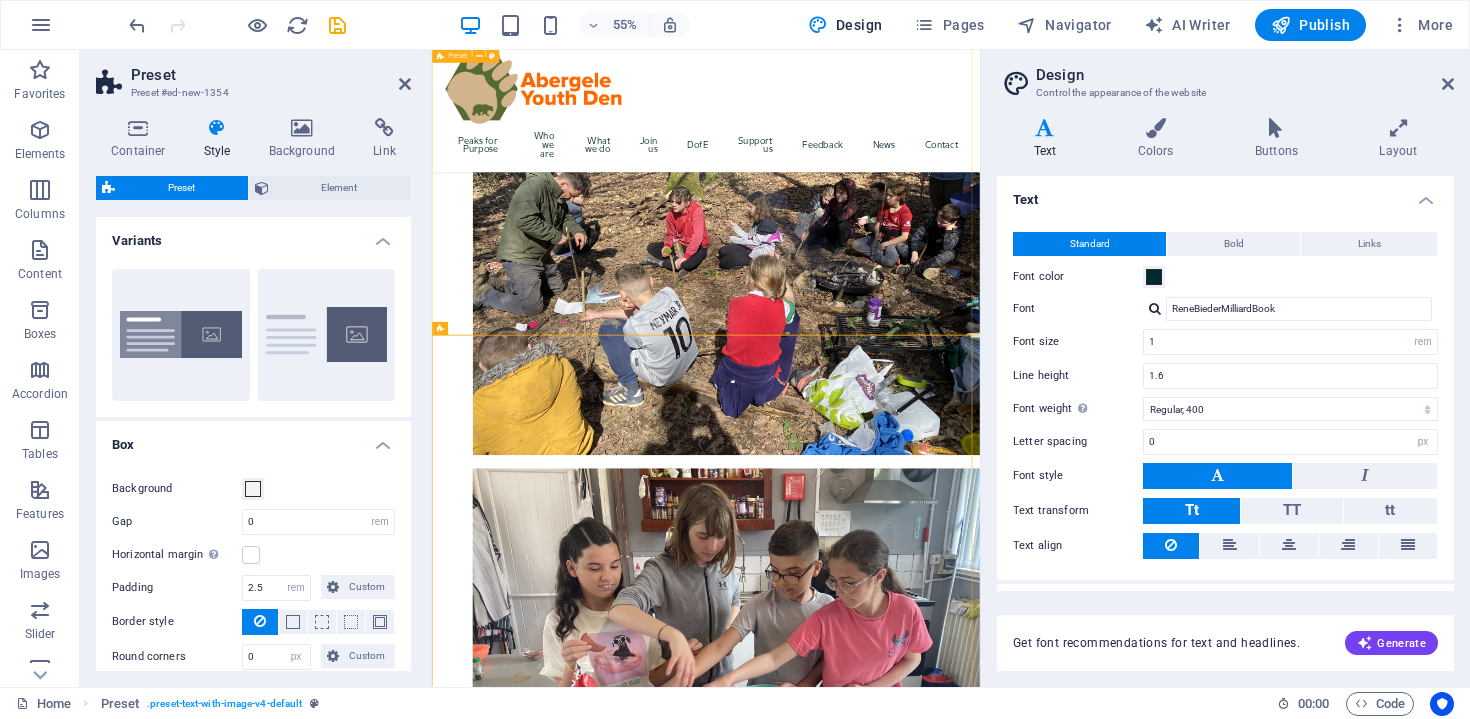 scroll, scrollTop: 836, scrollLeft: 0, axis: vertical 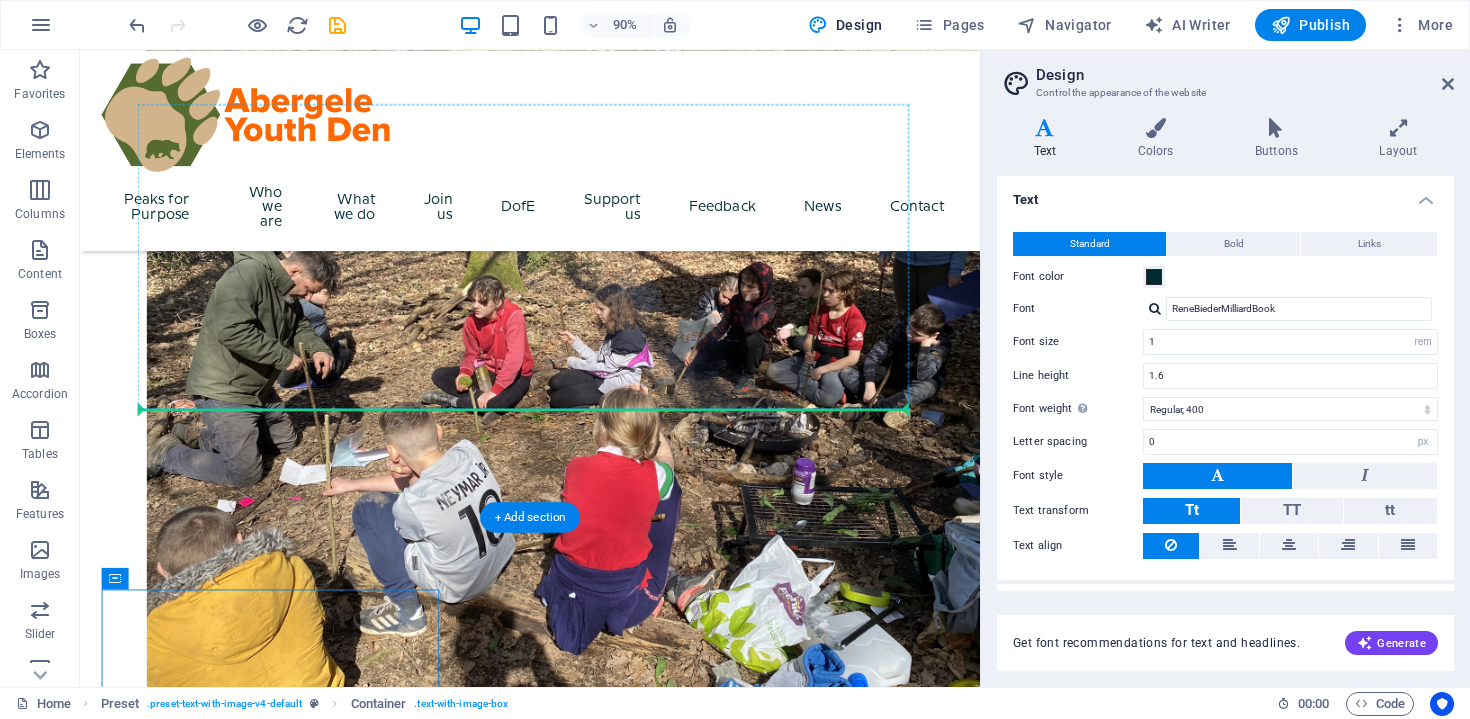 drag, startPoint x: 558, startPoint y: 424, endPoint x: 496, endPoint y: 441, distance: 64.288414 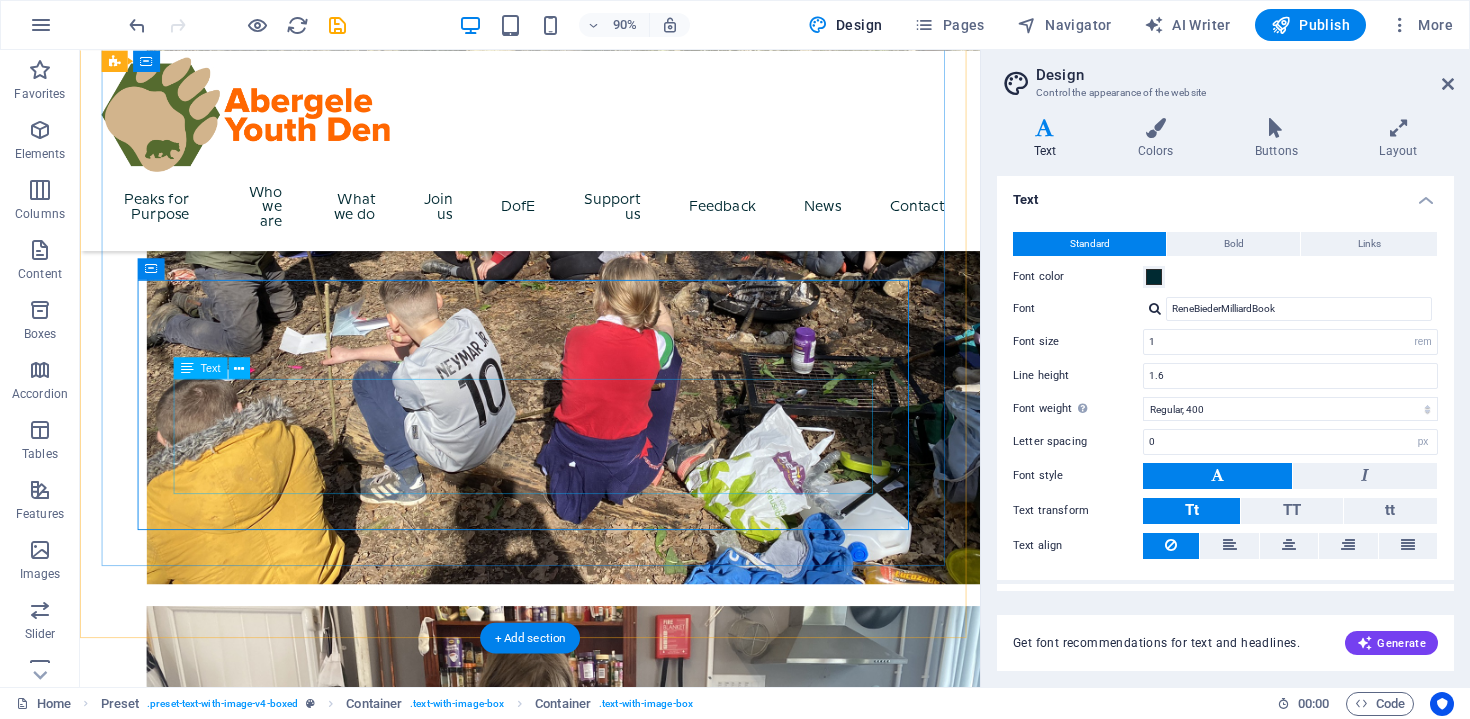 scroll, scrollTop: 982, scrollLeft: 0, axis: vertical 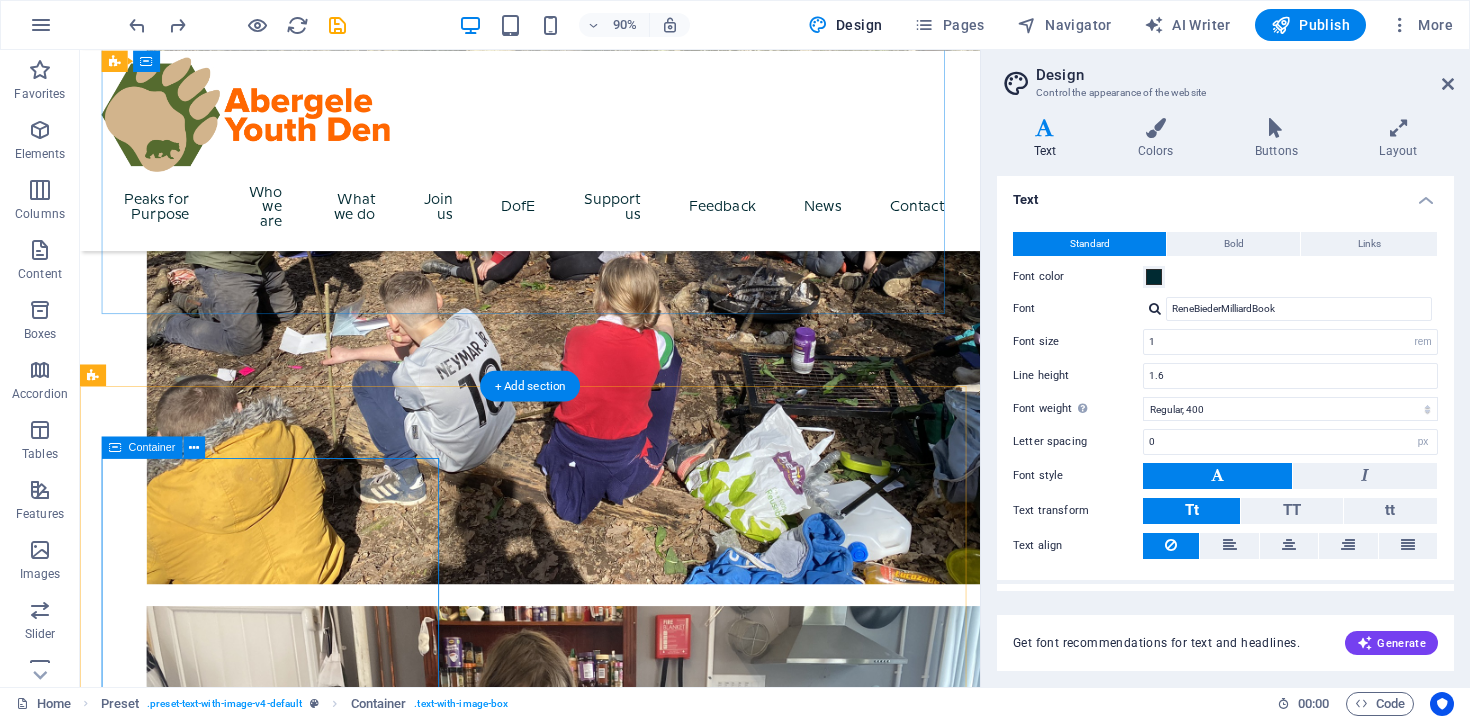 click on "New headline Lorem ipsum dolor sit amet, consectetuer adipiscing elit. Aenean commodo ligula eget dolor. Lorem ipsum dolor sit amet, consectetuer adipiscing elit leget dolor. Lorem ipsum dolor sit amet, consectetuer adipiscing elit. Aenean commodo ligula eget dolor. Lorem ipsum dolor sit amet, consectetuer adipiscing elit dolor consectetuer adipiscing elit leget dolor. Lorem elit saget ipsum dolor sit amet, consectetuer." at bounding box center (580, 2345) 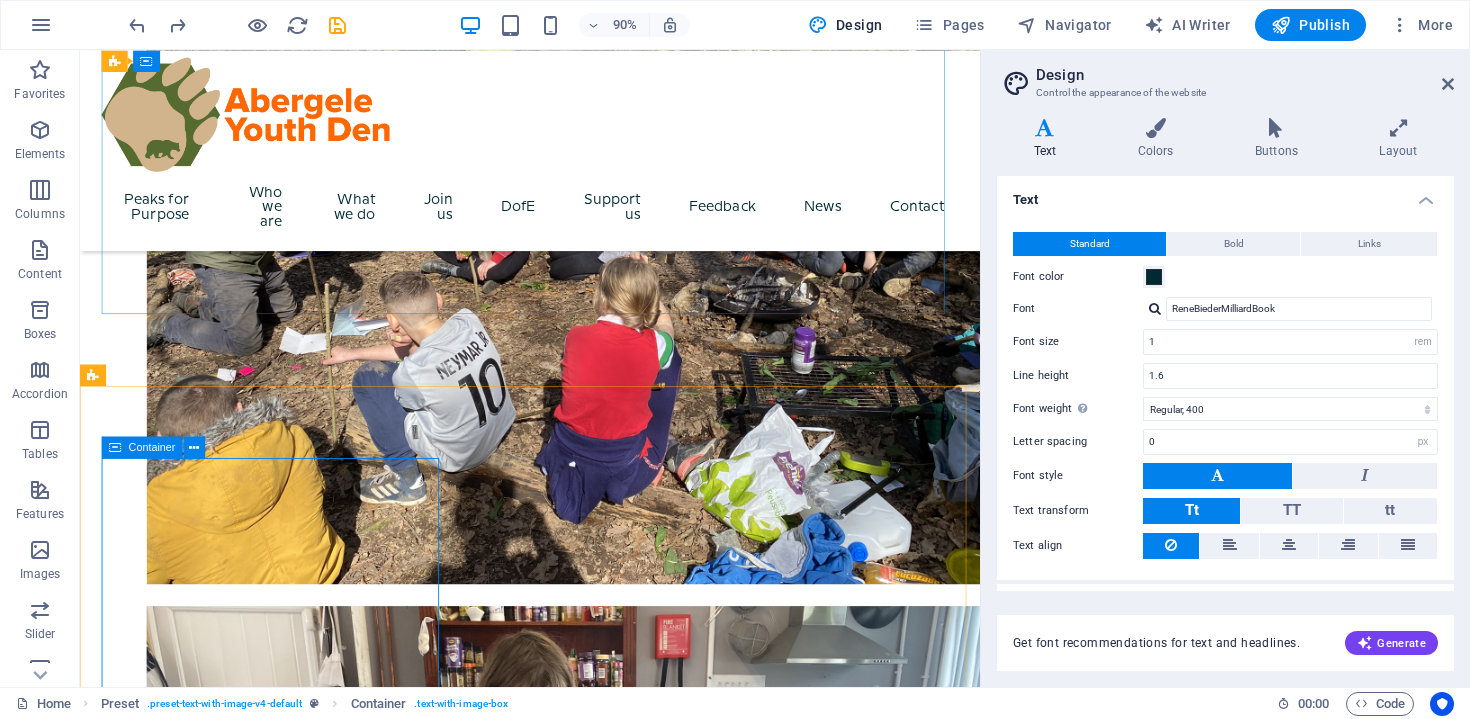 click on "Container" at bounding box center (152, 447) 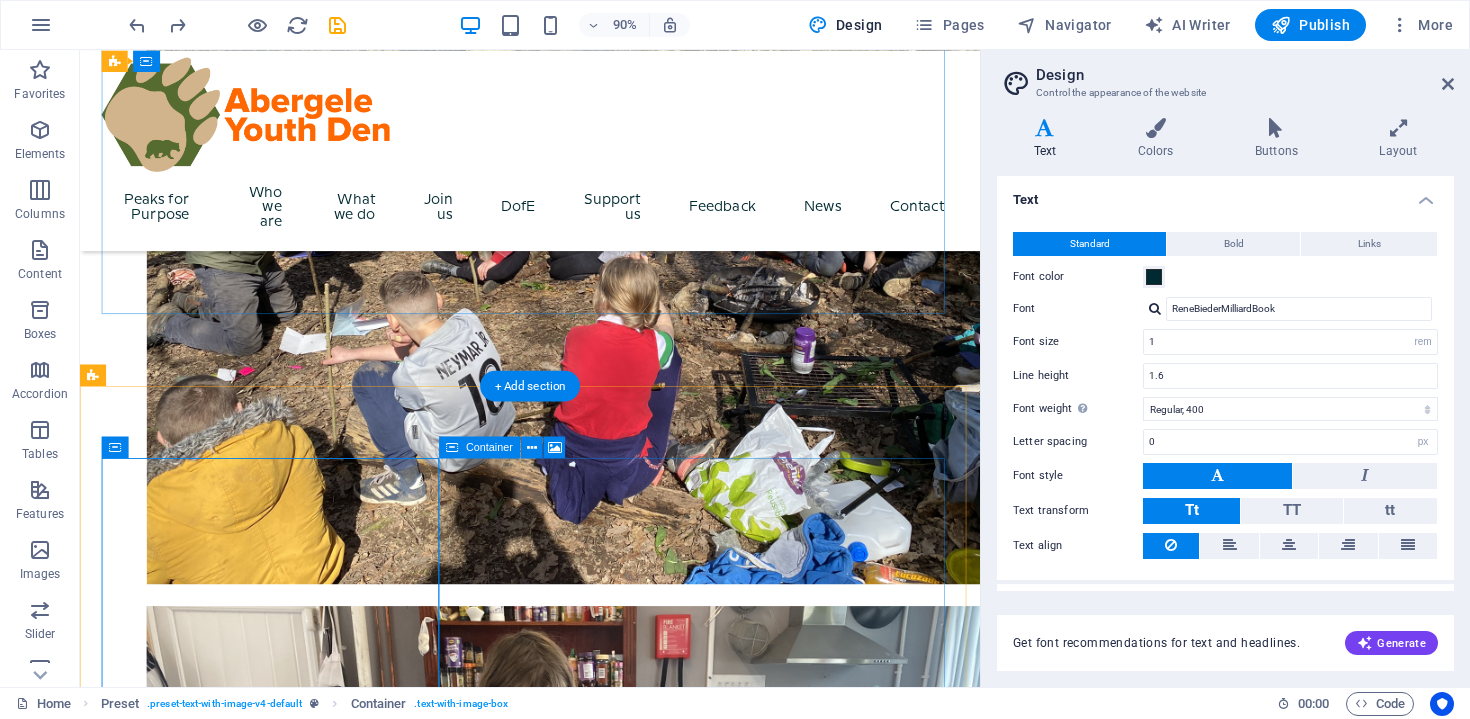 click on "Drop content here or  Add elements  Paste clipboard" at bounding box center [580, 3070] 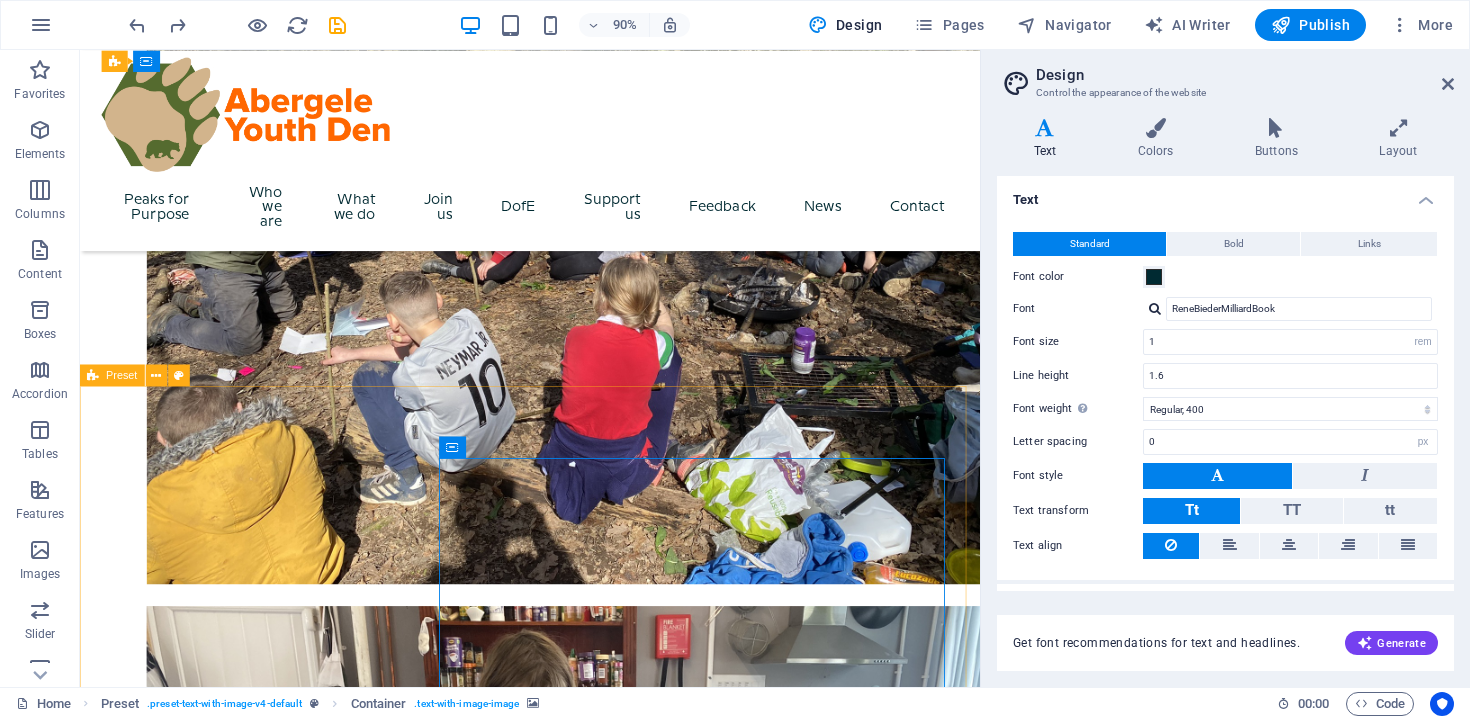 click on "Preset" at bounding box center [121, 375] 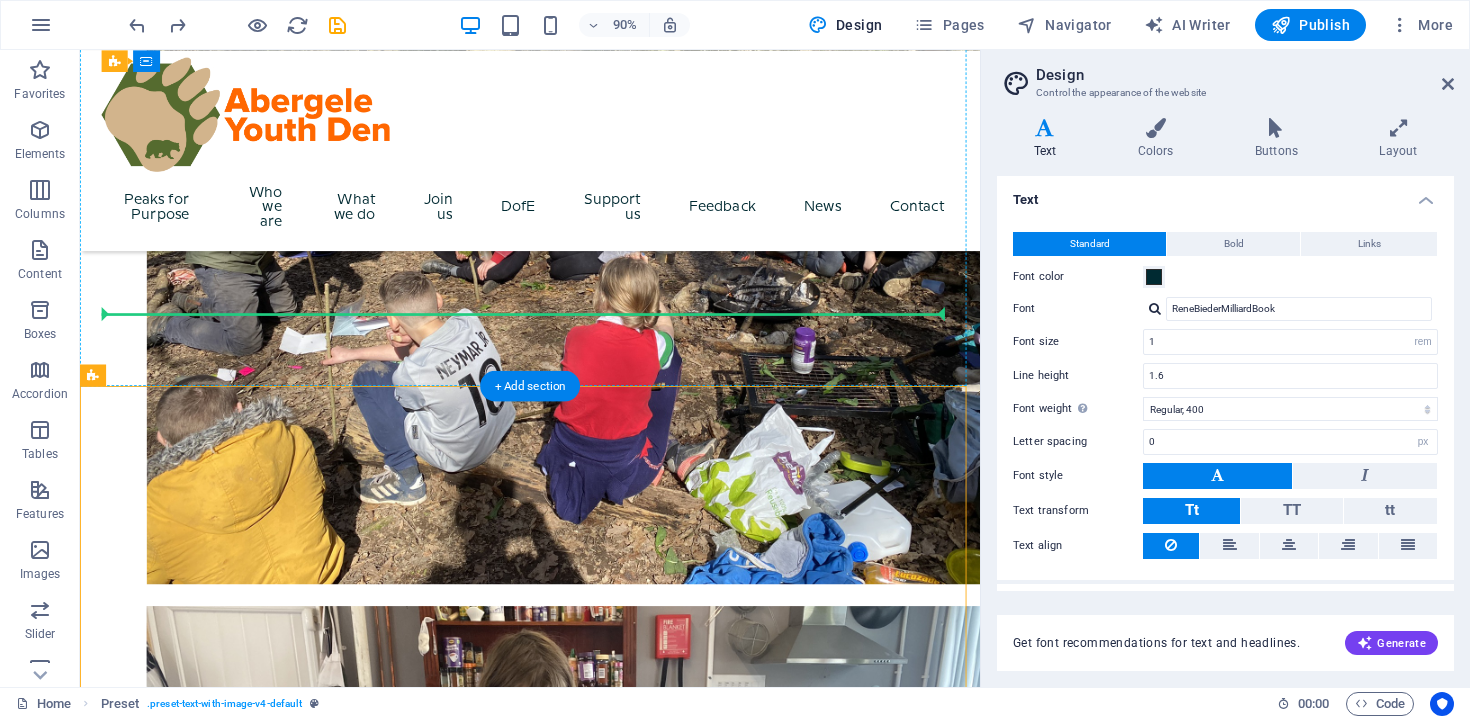 drag, startPoint x: 200, startPoint y: 426, endPoint x: 278, endPoint y: 337, distance: 118.34272 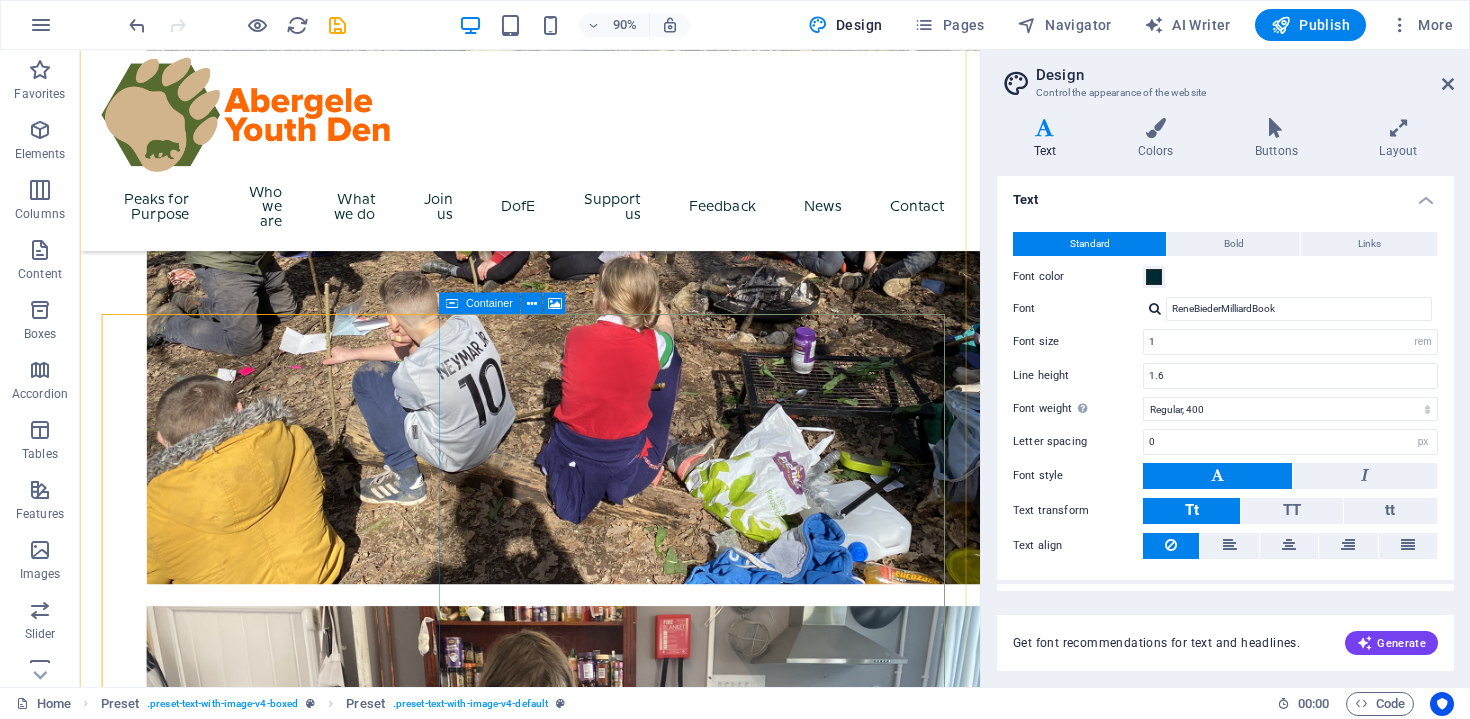 click on "Add elements" at bounding box center [521, 2940] 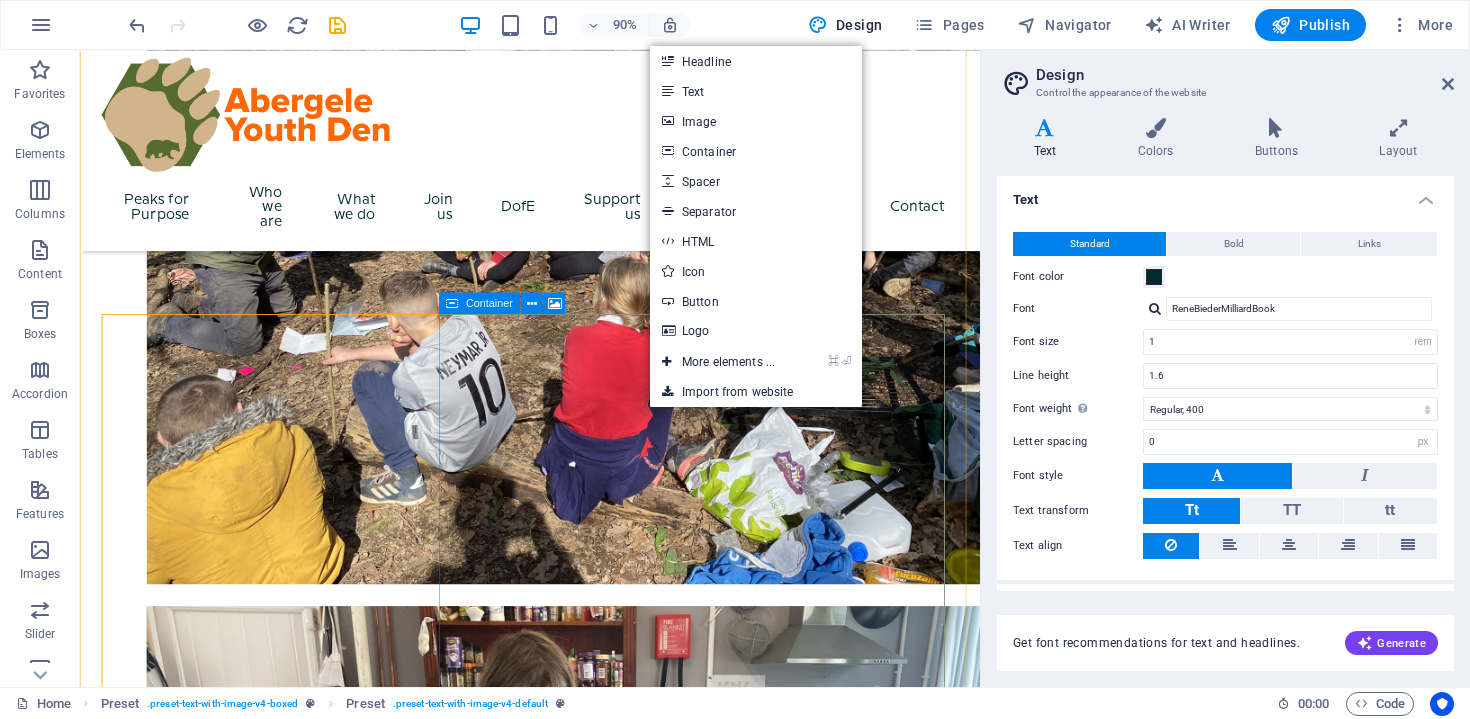 click on "Drop content here or  Add elements  Paste clipboard" at bounding box center (580, 2910) 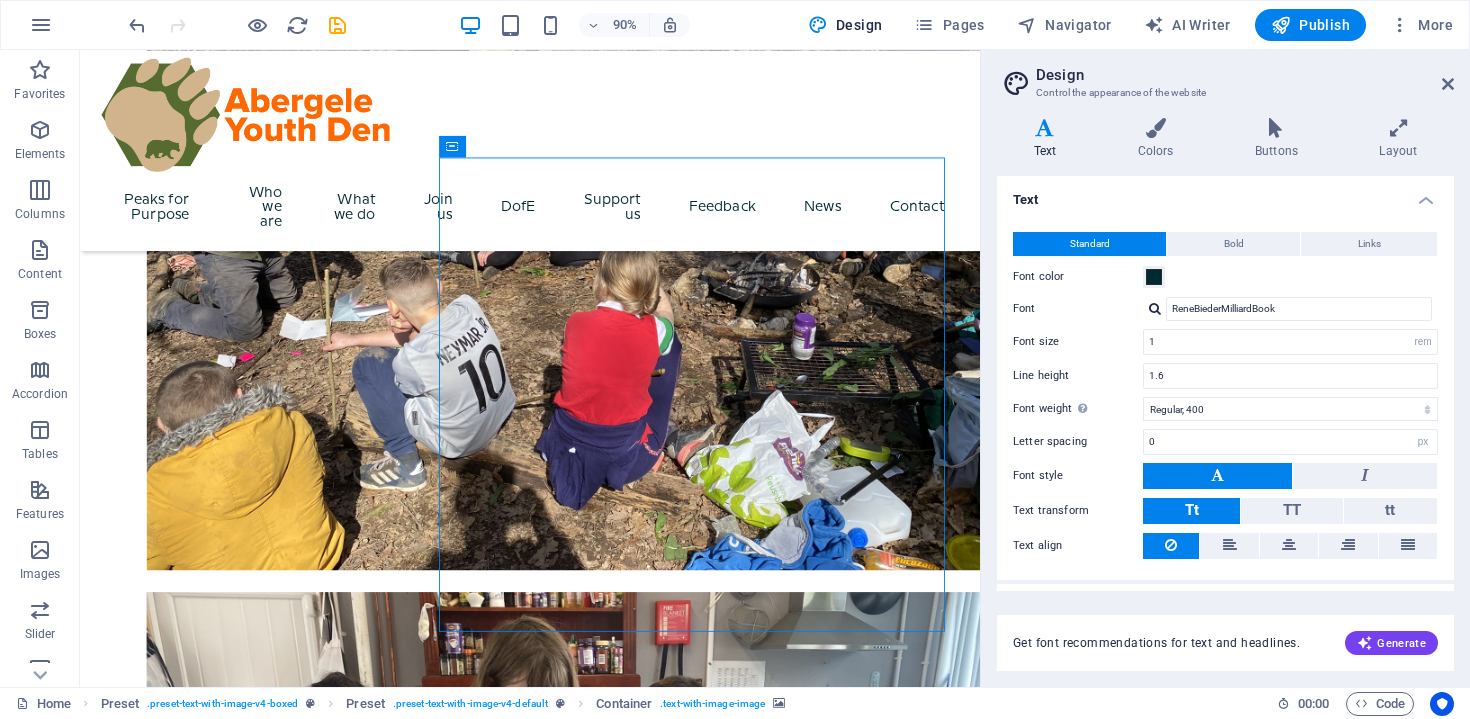 scroll, scrollTop: 1161, scrollLeft: 0, axis: vertical 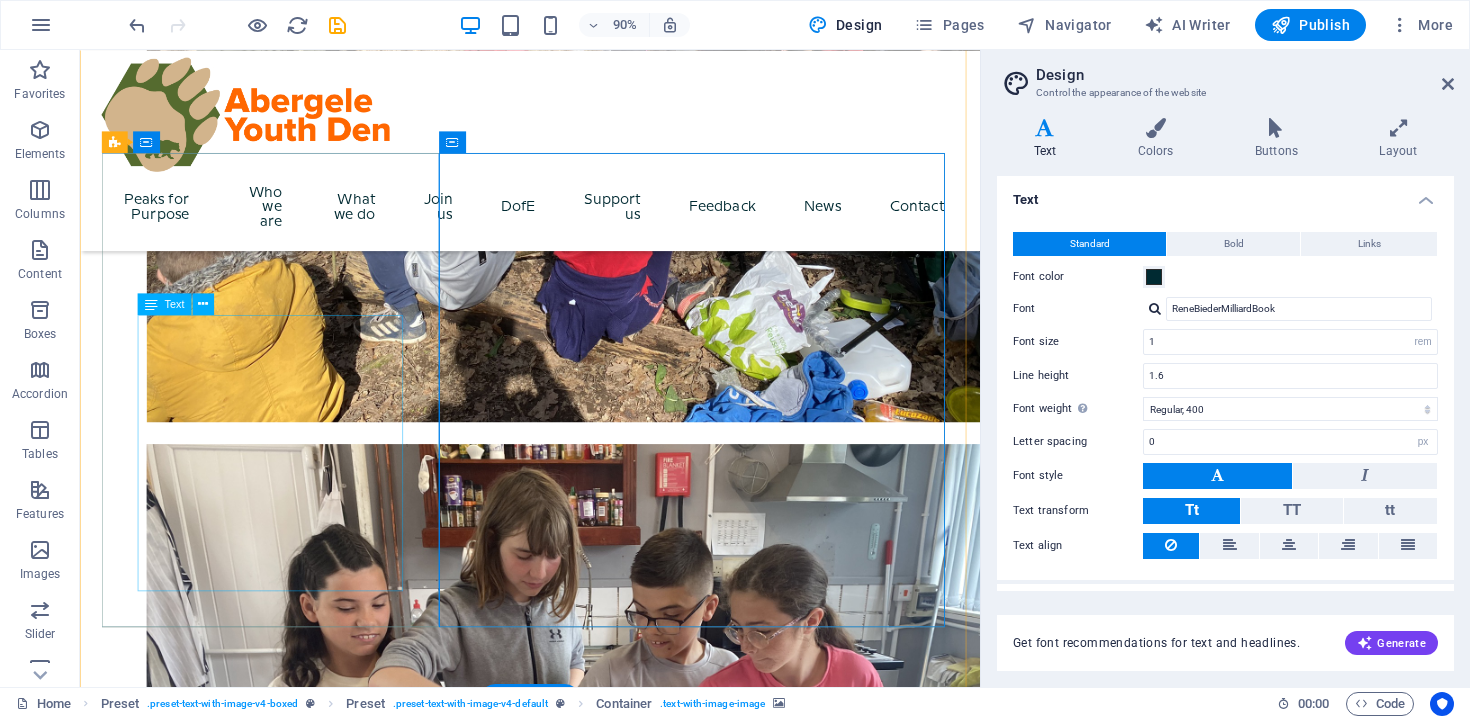 click on "Lorem ipsum dolor sit amet, consectetuer adipiscing elit. Aenean commodo ligula eget dolor. Lorem ipsum dolor sit amet, consectetuer adipiscing elit leget dolor. Lorem ipsum dolor sit amet, consectetuer adipiscing elit. Aenean commodo ligula eget dolor. Lorem ipsum dolor sit amet, consectetuer adipiscing elit dolor consectetuer adipiscing elit leget dolor. Lorem elit saget ipsum dolor sit amet, consectetuer." at bounding box center [580, 2041] 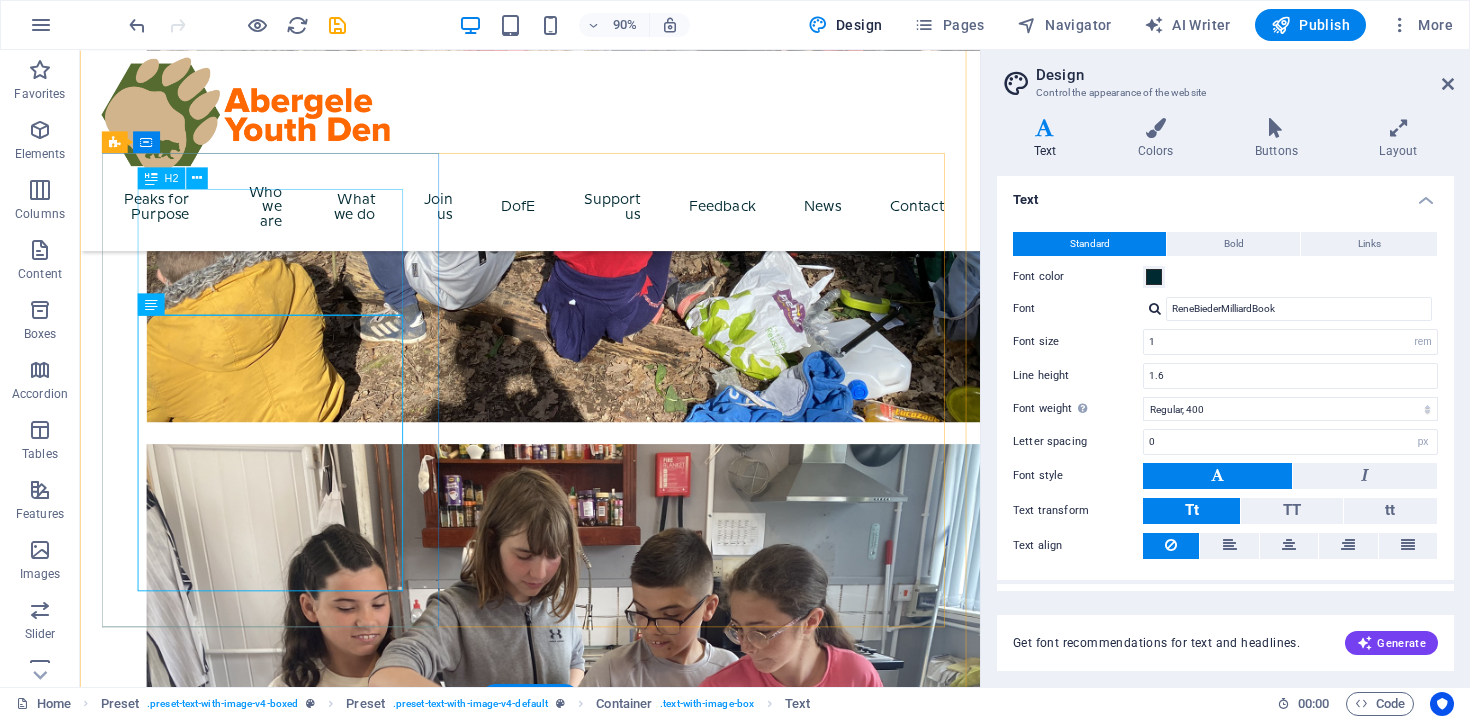 click on "New headline" at bounding box center [580, 1955] 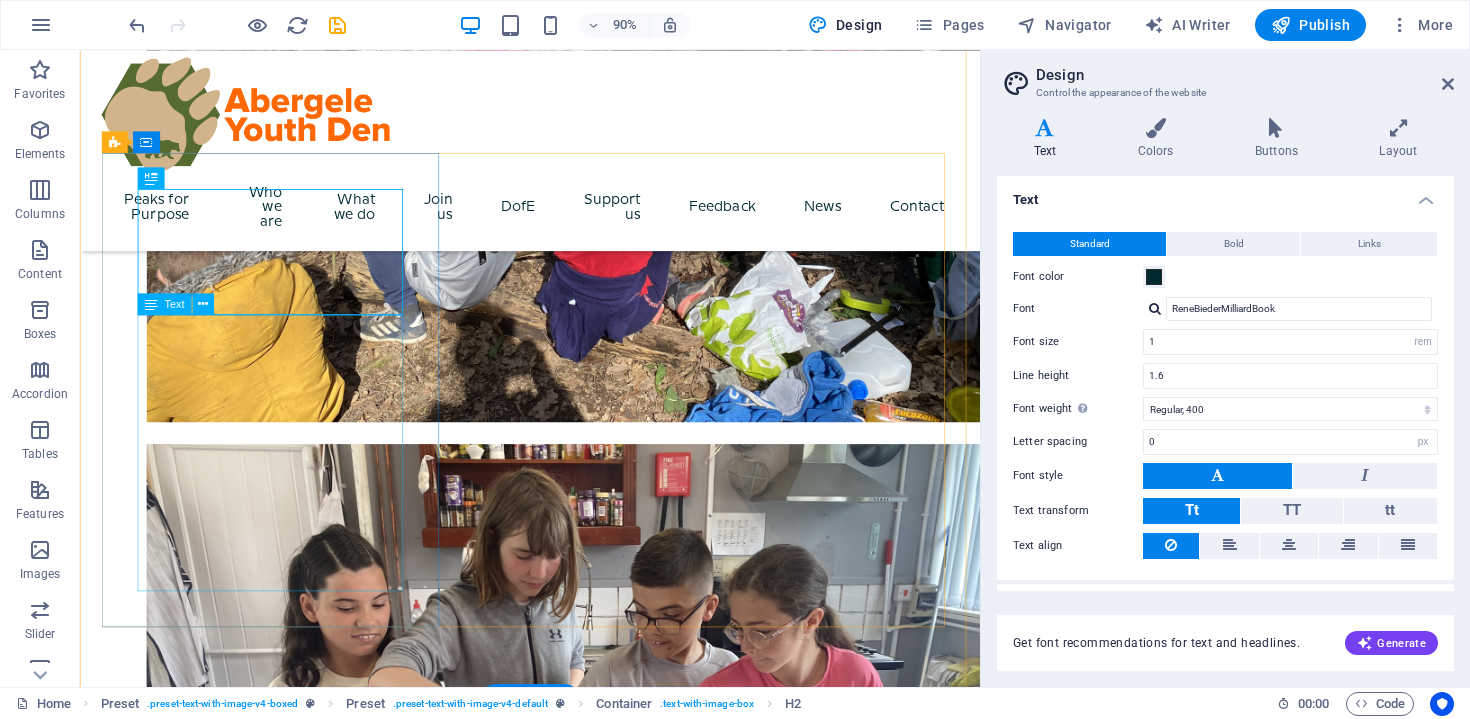 click on "Lorem ipsum dolor sit amet, consectetuer adipiscing elit. Aenean commodo ligula eget dolor. Lorem ipsum dolor sit amet, consectetuer adipiscing elit leget dolor. Lorem ipsum dolor sit amet, consectetuer adipiscing elit. Aenean commodo ligula eget dolor. Lorem ipsum dolor sit amet, consectetuer adipiscing elit dolor consectetuer adipiscing elit leget dolor. Lorem elit saget ipsum dolor sit amet, consectetuer." at bounding box center (580, 2041) 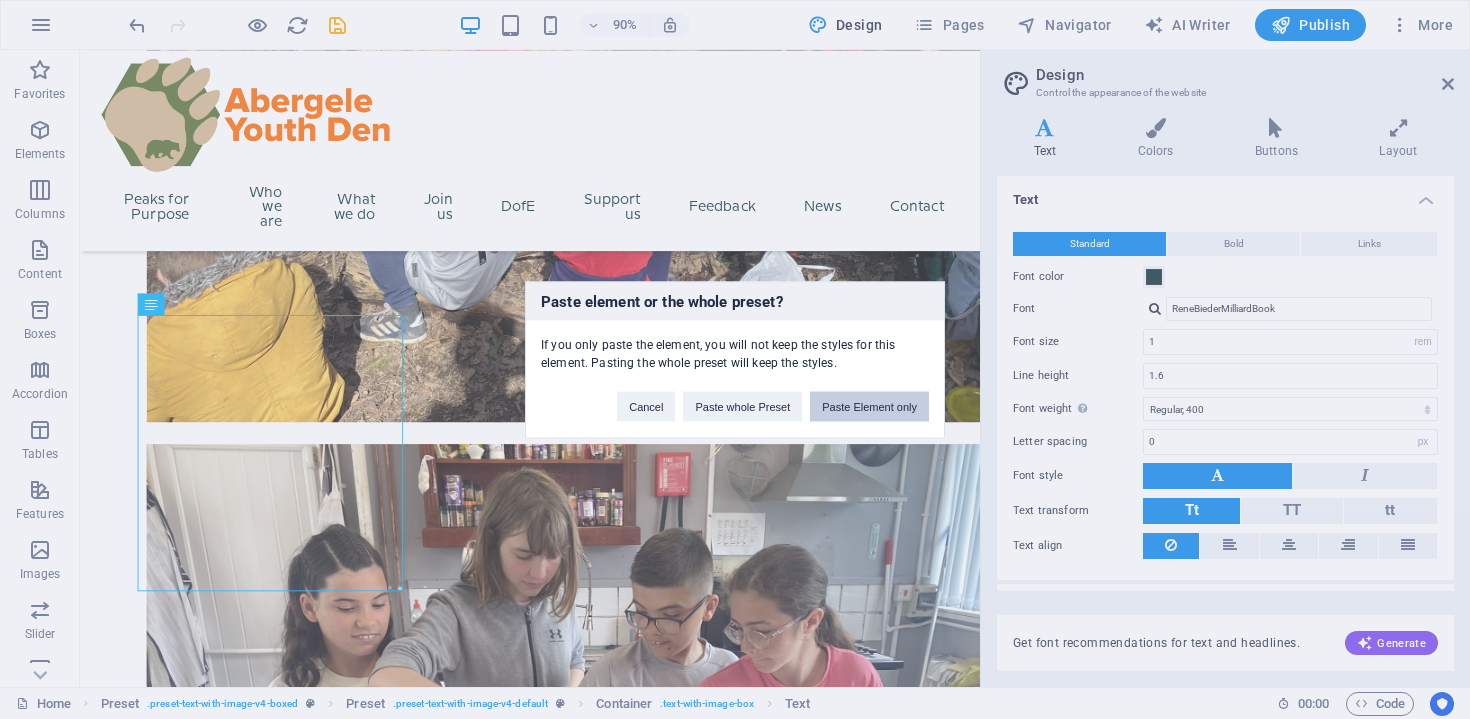 drag, startPoint x: 899, startPoint y: 398, endPoint x: 918, endPoint y: 386, distance: 22.472204 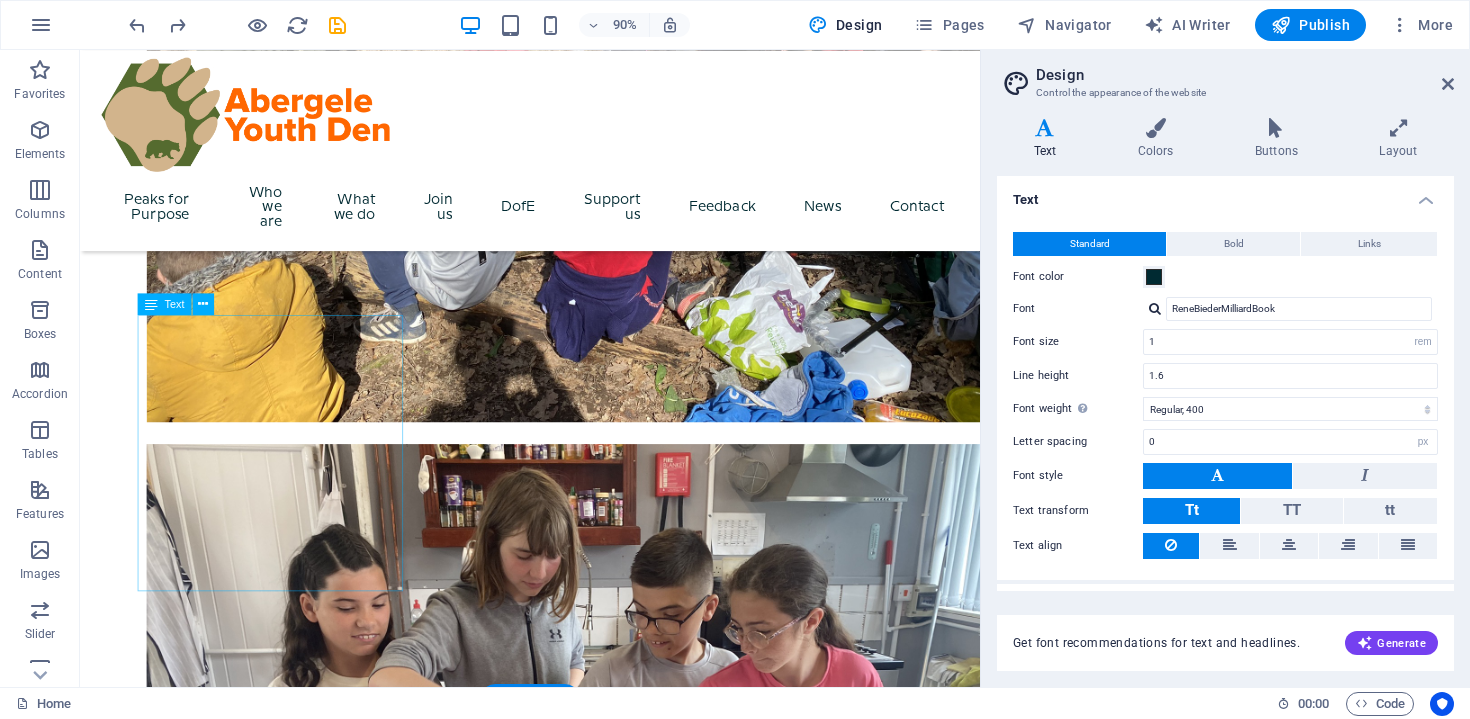 click on "Lorem ipsum dolor sit amet, consectetuer adipiscing elit. Aenean commodo ligula eget dolor. Lorem ipsum dolor sit amet, consectetuer adipiscing elit leget dolor. Lorem ipsum dolor sit amet, consectetuer adipiscing elit. Aenean commodo ligula eget dolor. Lorem ipsum dolor sit amet, consectetuer adipiscing elit dolor consectetuer adipiscing elit leget dolor. Lorem elit saget ipsum dolor sit amet, consectetuer." at bounding box center [580, 2041] 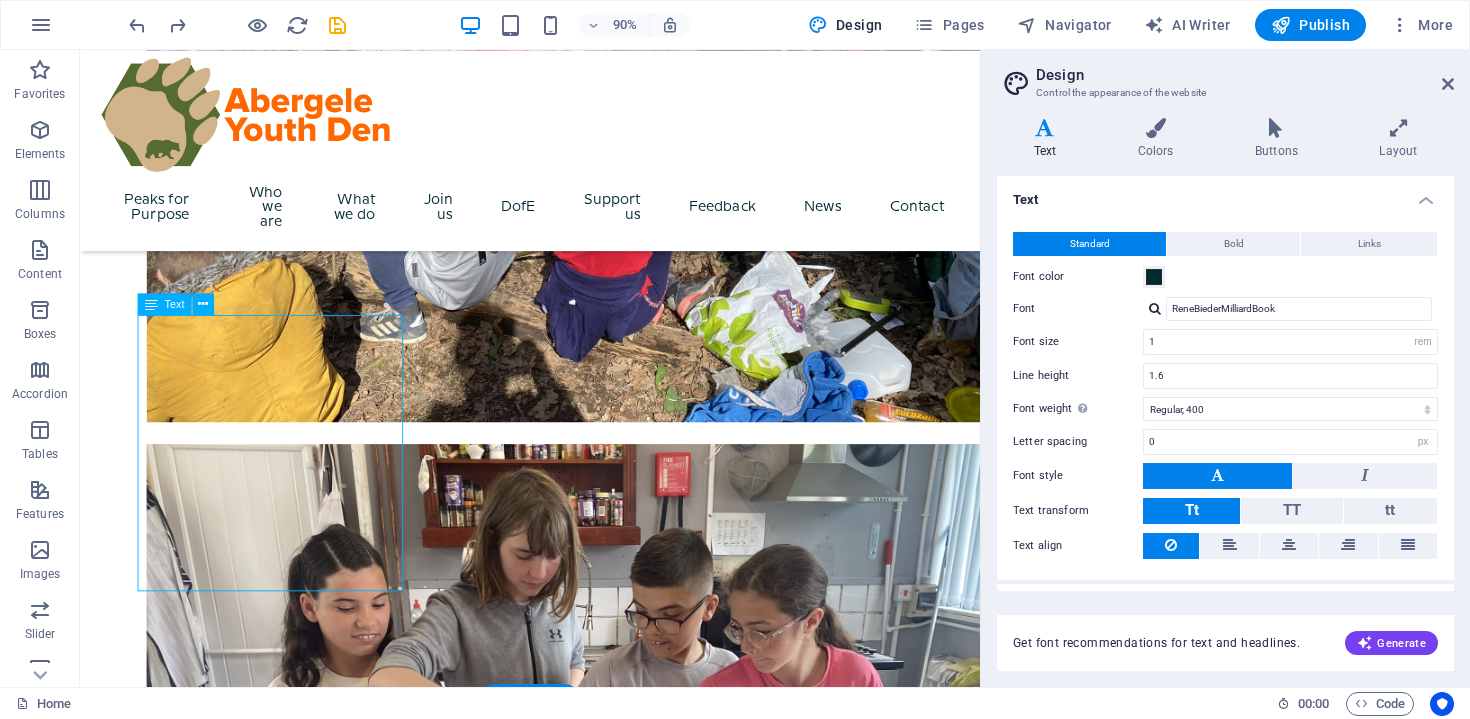 click on "Lorem ipsum dolor sit amet, consectetuer adipiscing elit. Aenean commodo ligula eget dolor. Lorem ipsum dolor sit amet, consectetuer adipiscing elit leget dolor. Lorem ipsum dolor sit amet, consectetuer adipiscing elit. Aenean commodo ligula eget dolor. Lorem ipsum dolor sit amet, consectetuer adipiscing elit dolor consectetuer adipiscing elit leget dolor. Lorem elit saget ipsum dolor sit amet, consectetuer." at bounding box center (580, 2041) 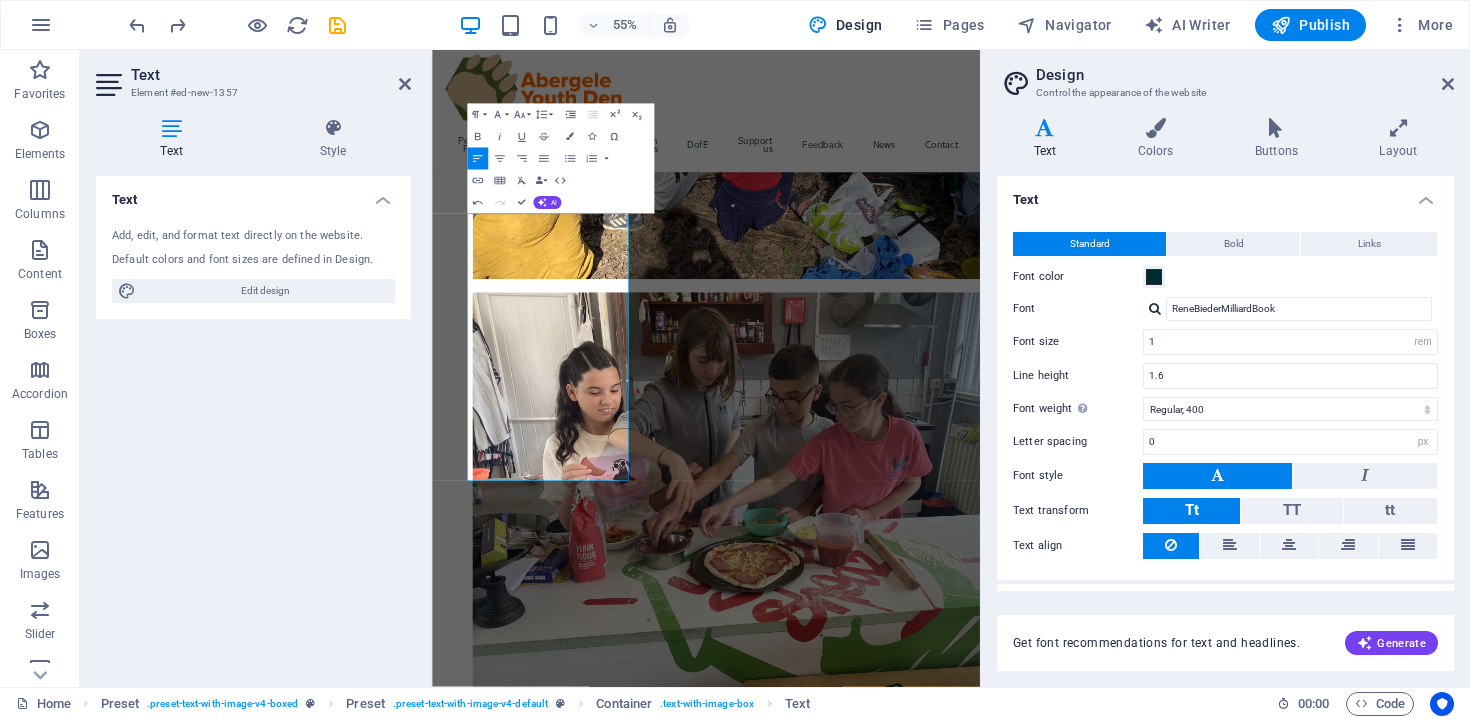 click at bounding box center [930, 2669] 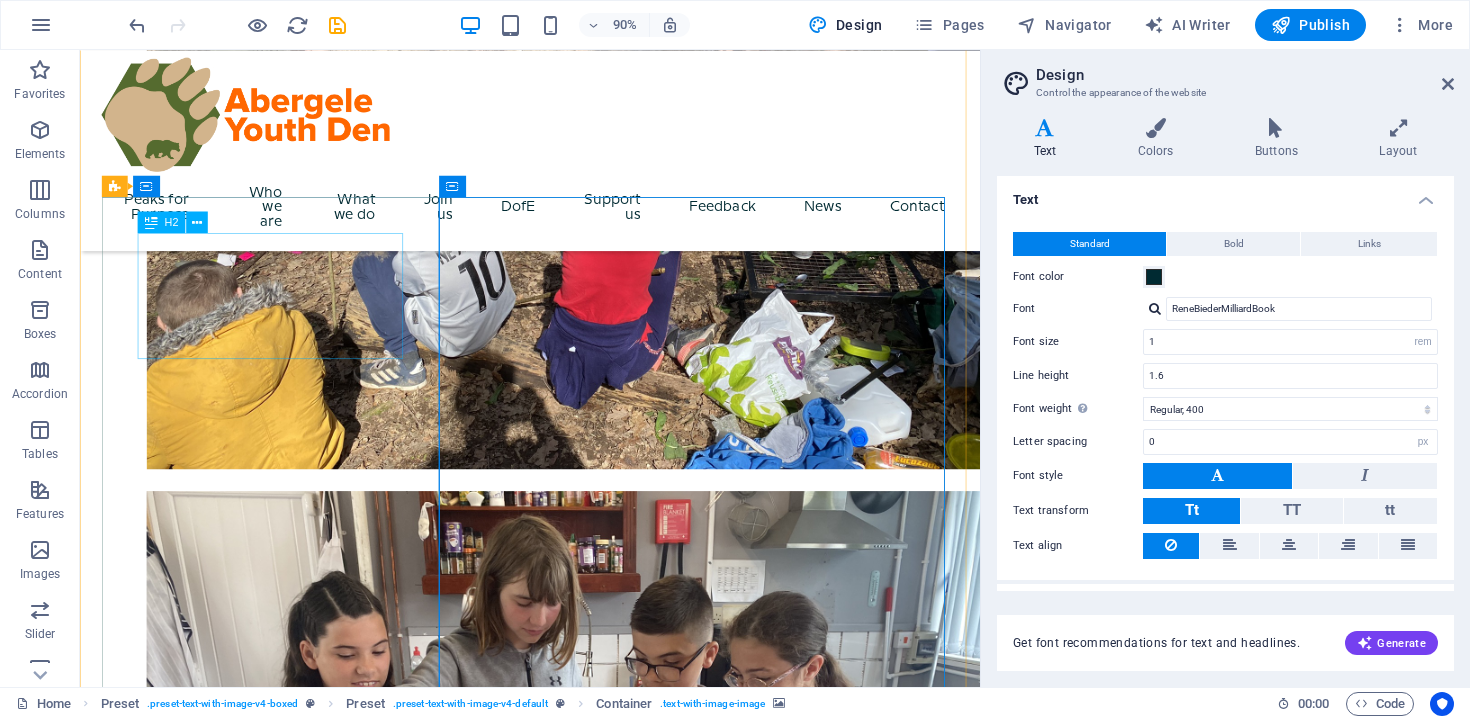 scroll, scrollTop: 1108, scrollLeft: 0, axis: vertical 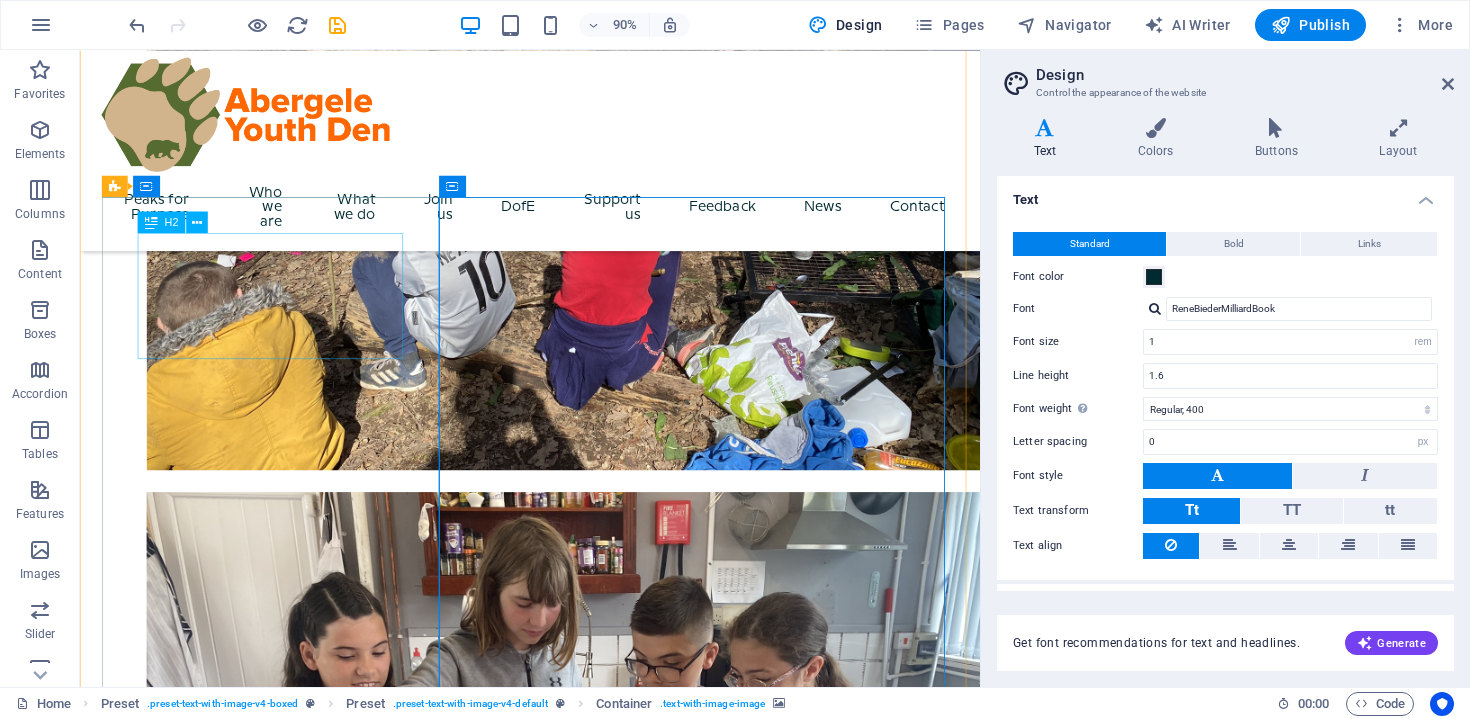 click on "New headline" at bounding box center (580, 2008) 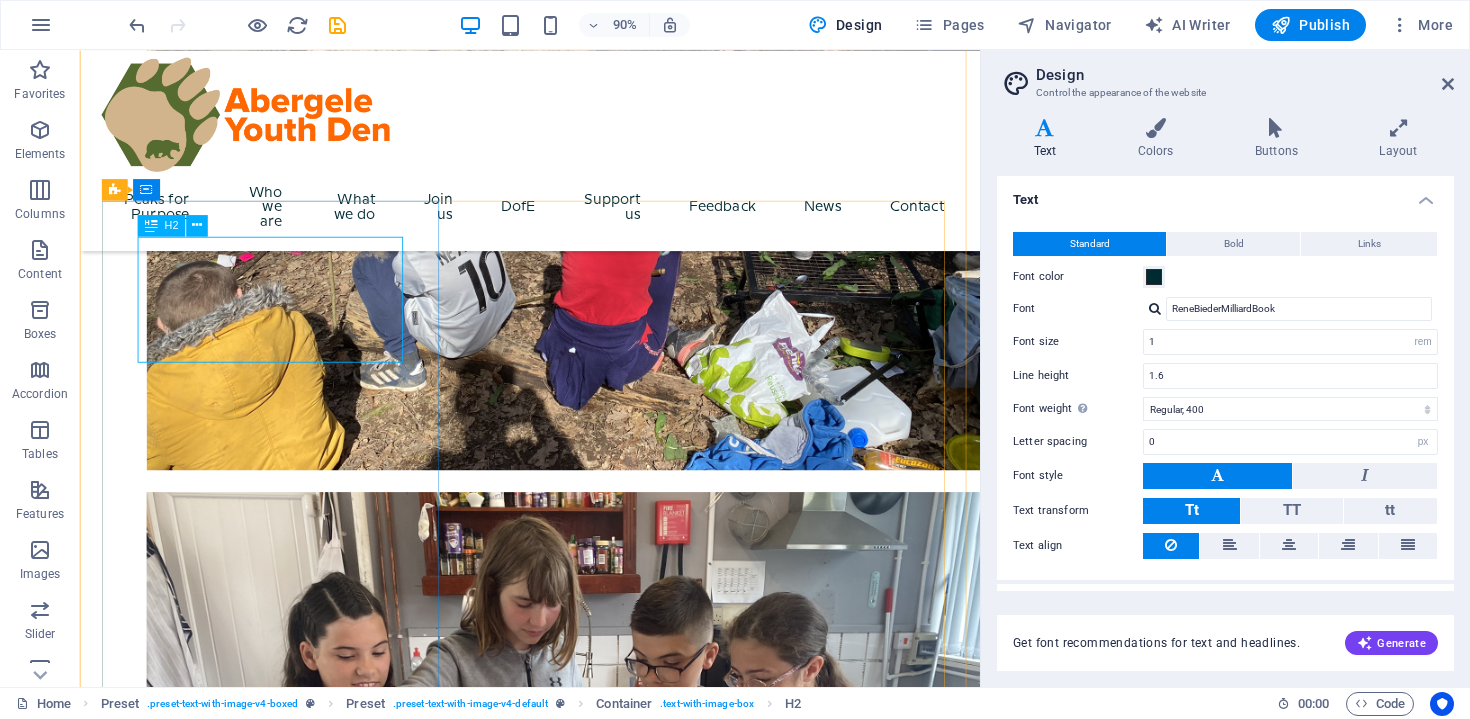 click on "H2" at bounding box center [172, 225] 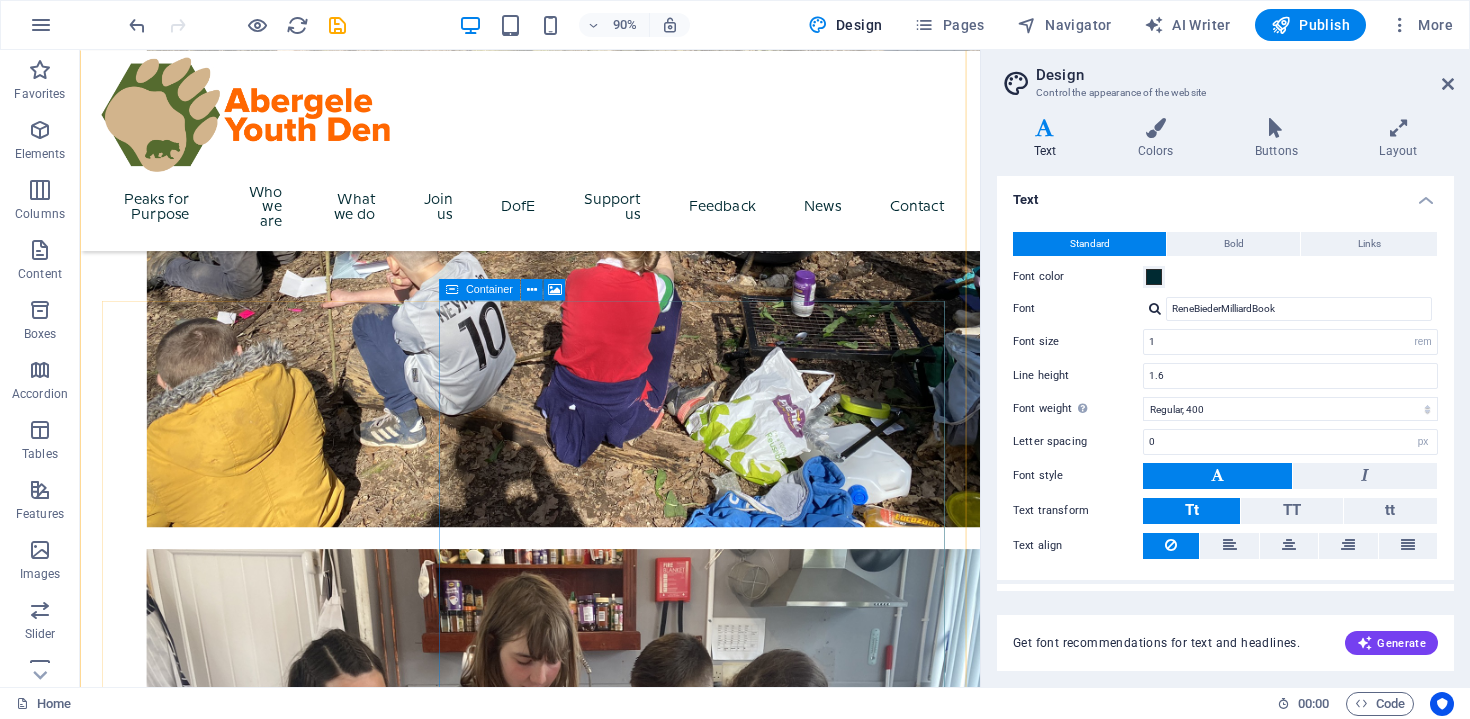 scroll, scrollTop: 977, scrollLeft: 0, axis: vertical 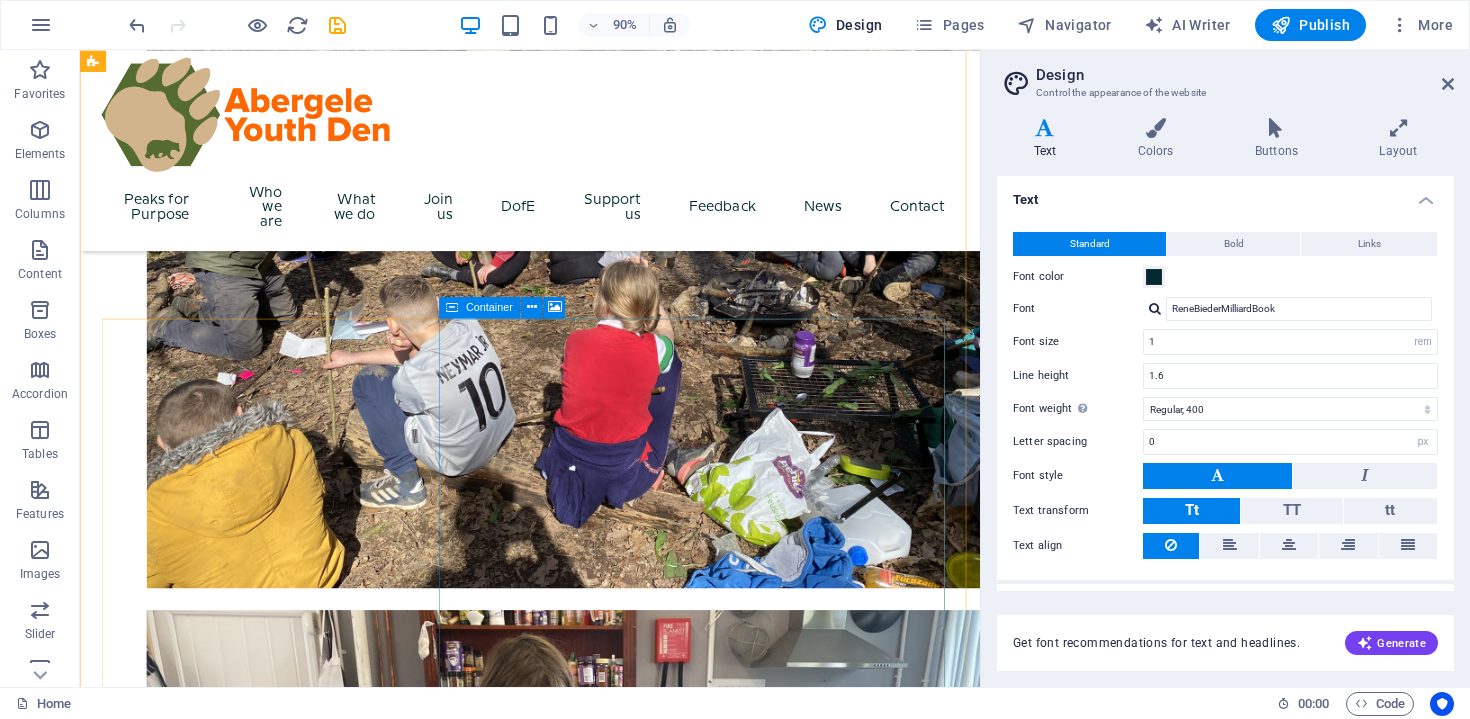 click on "Add elements" at bounding box center [521, 3094] 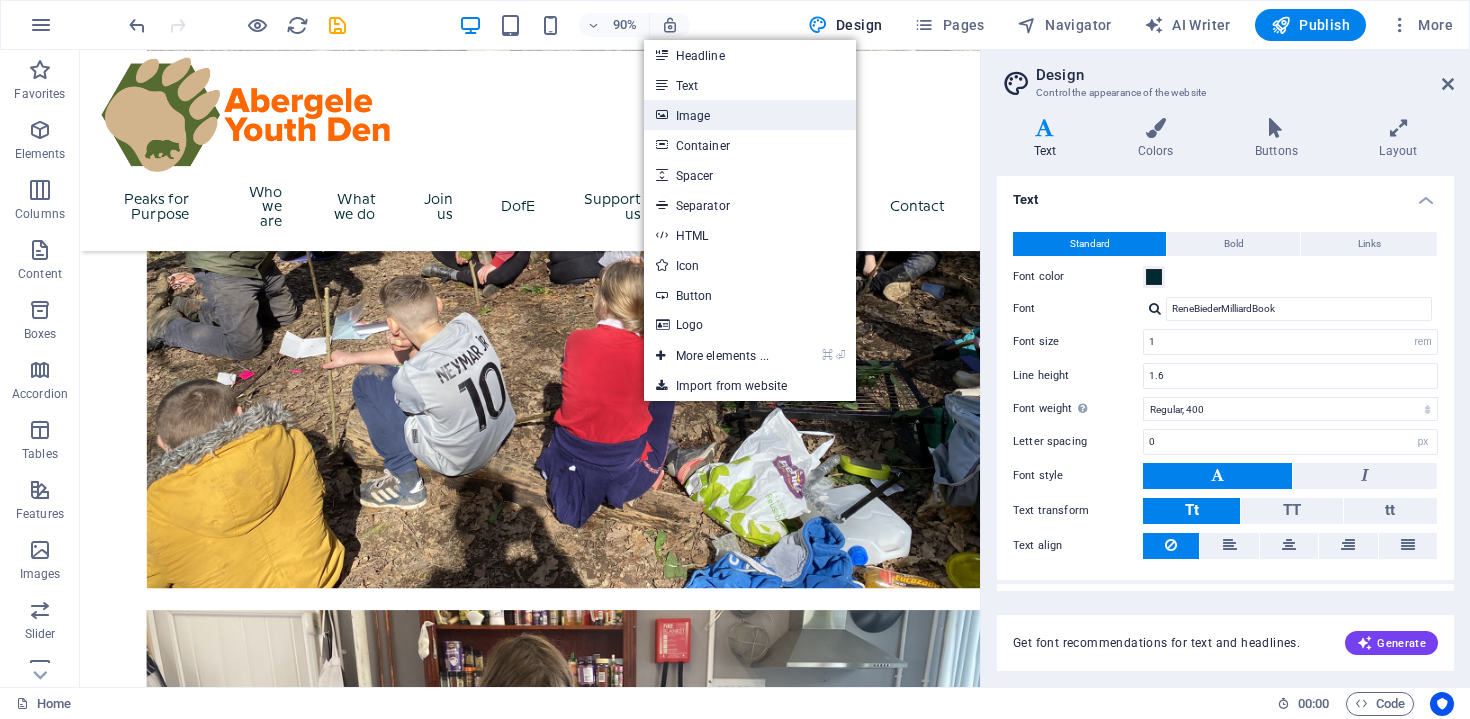 click on "Image" at bounding box center [750, 115] 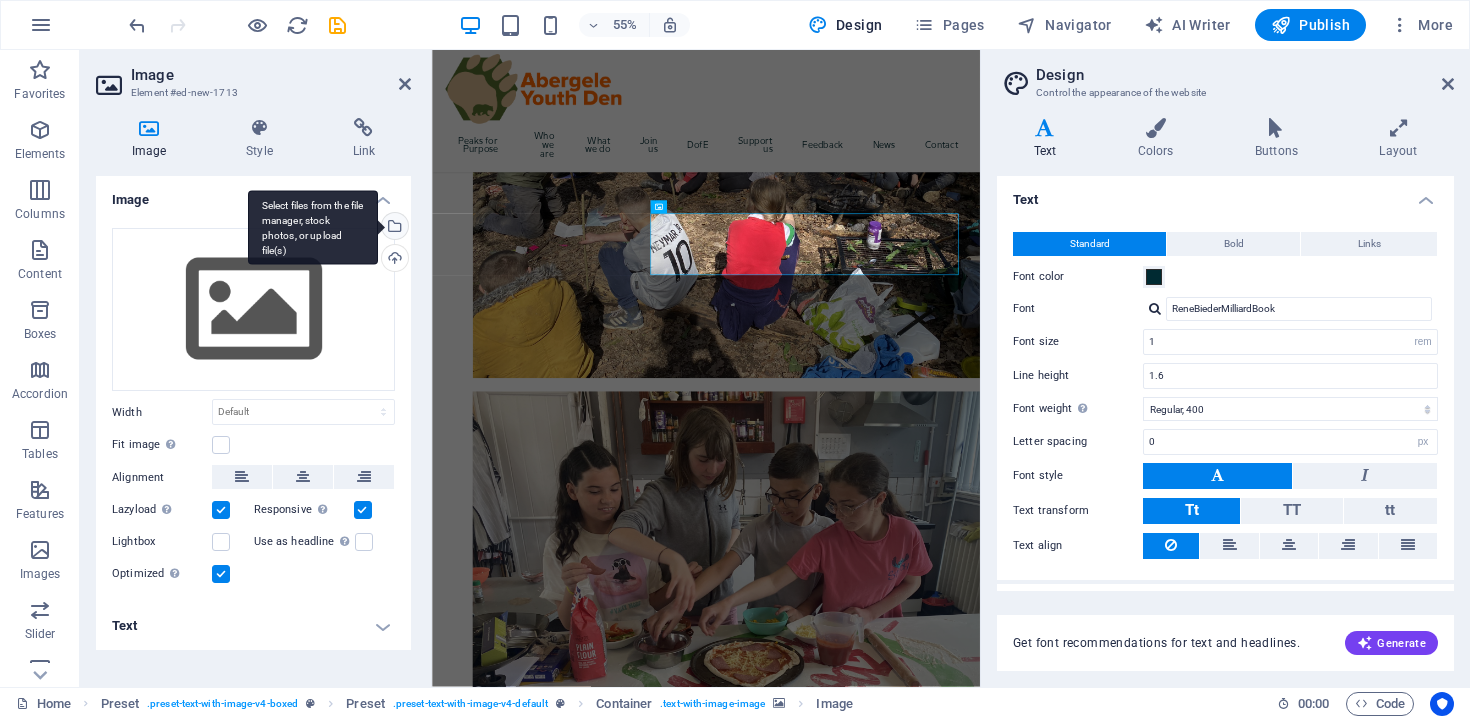 click on "Select files from the file manager, stock photos, or upload file(s)" at bounding box center [393, 228] 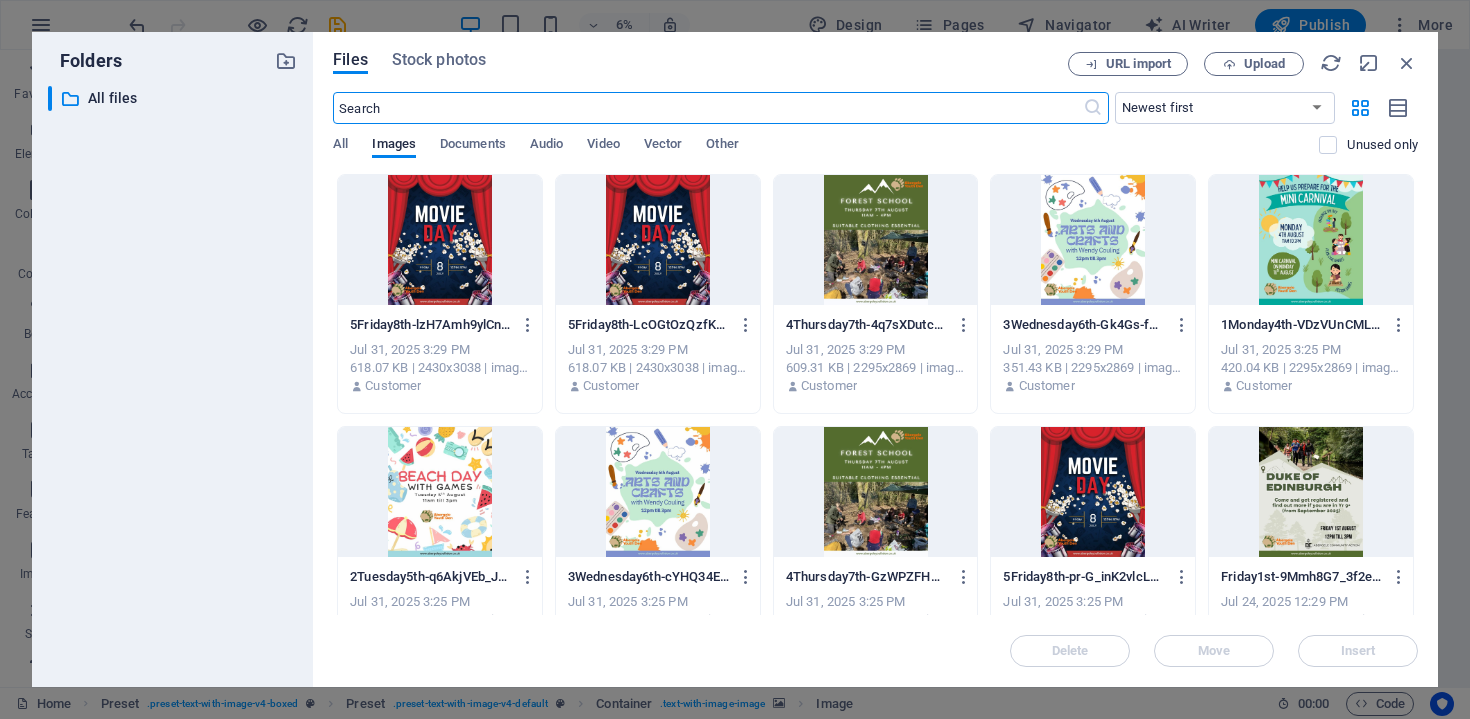 scroll, scrollTop: 0, scrollLeft: 0, axis: both 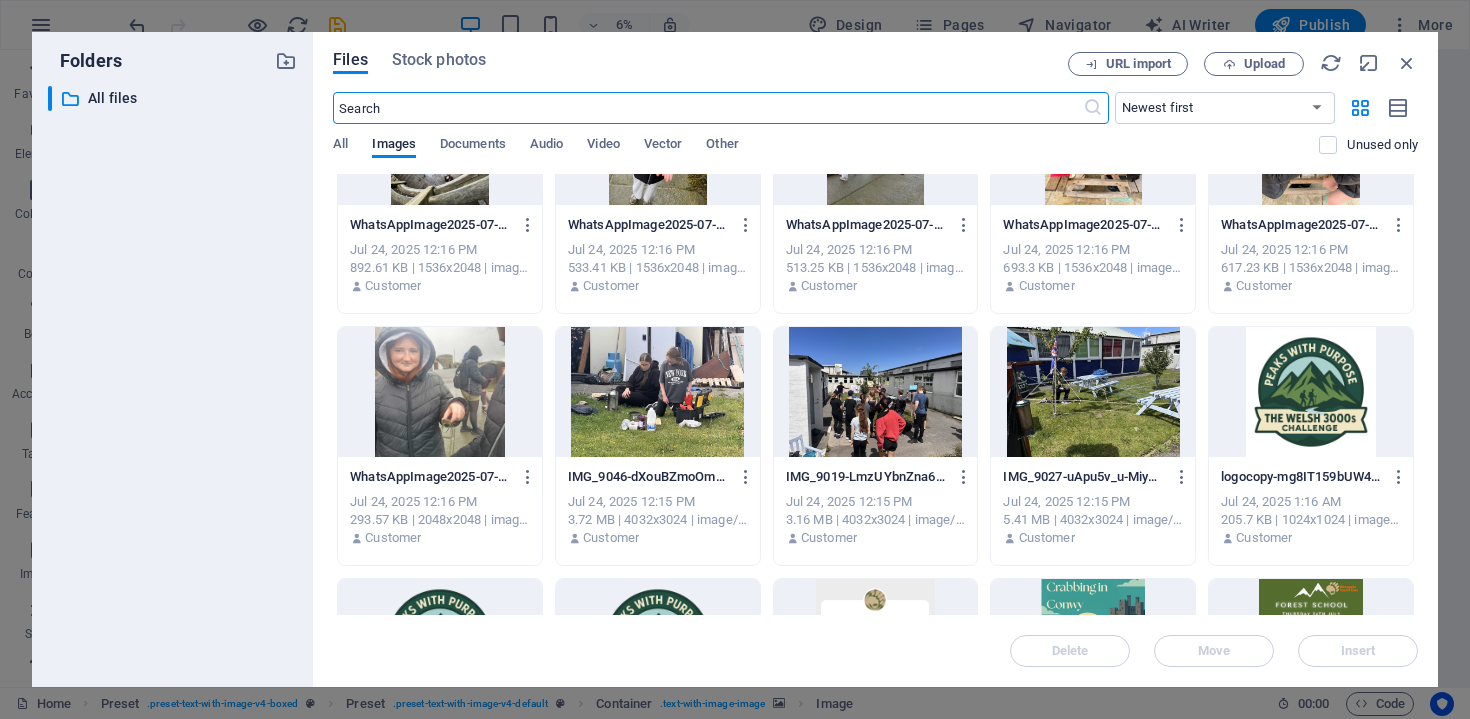 click at bounding box center (1311, 392) 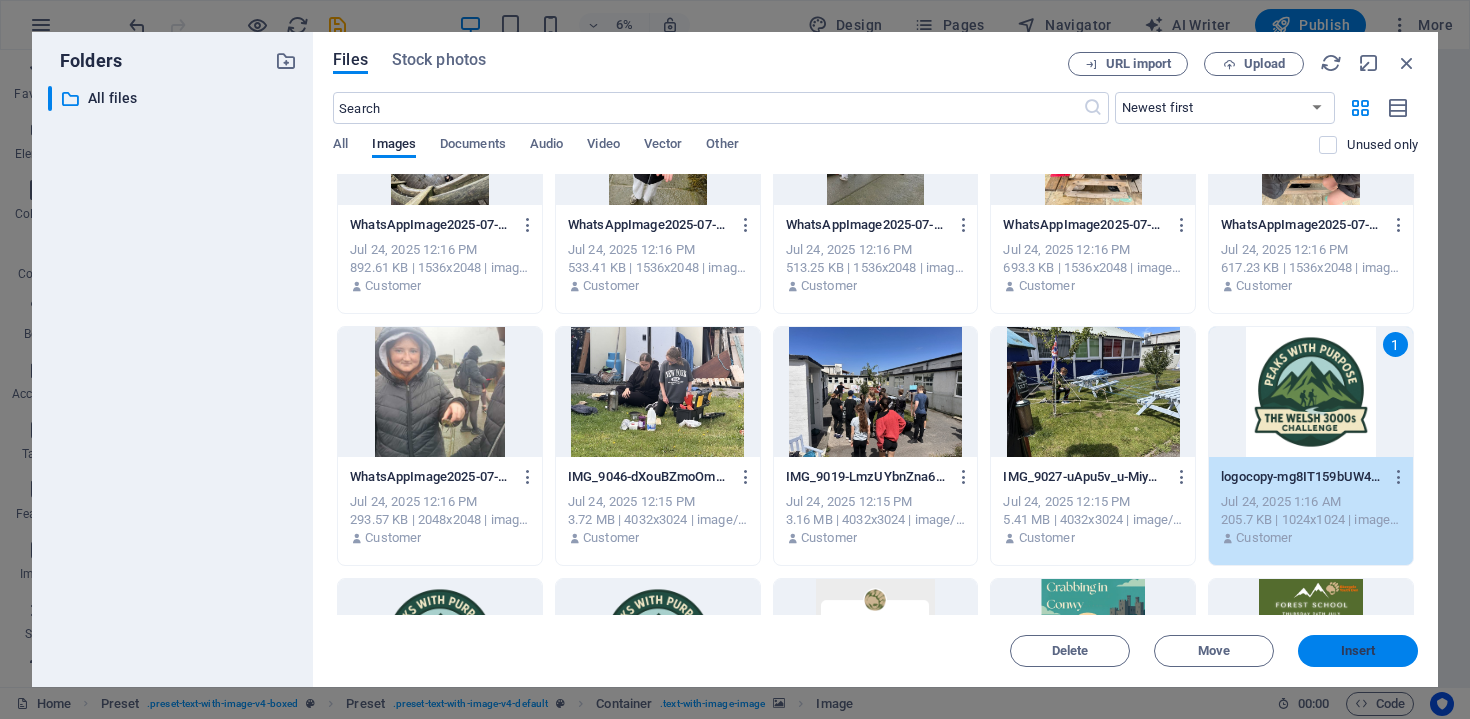 click on "Insert" at bounding box center [1358, 651] 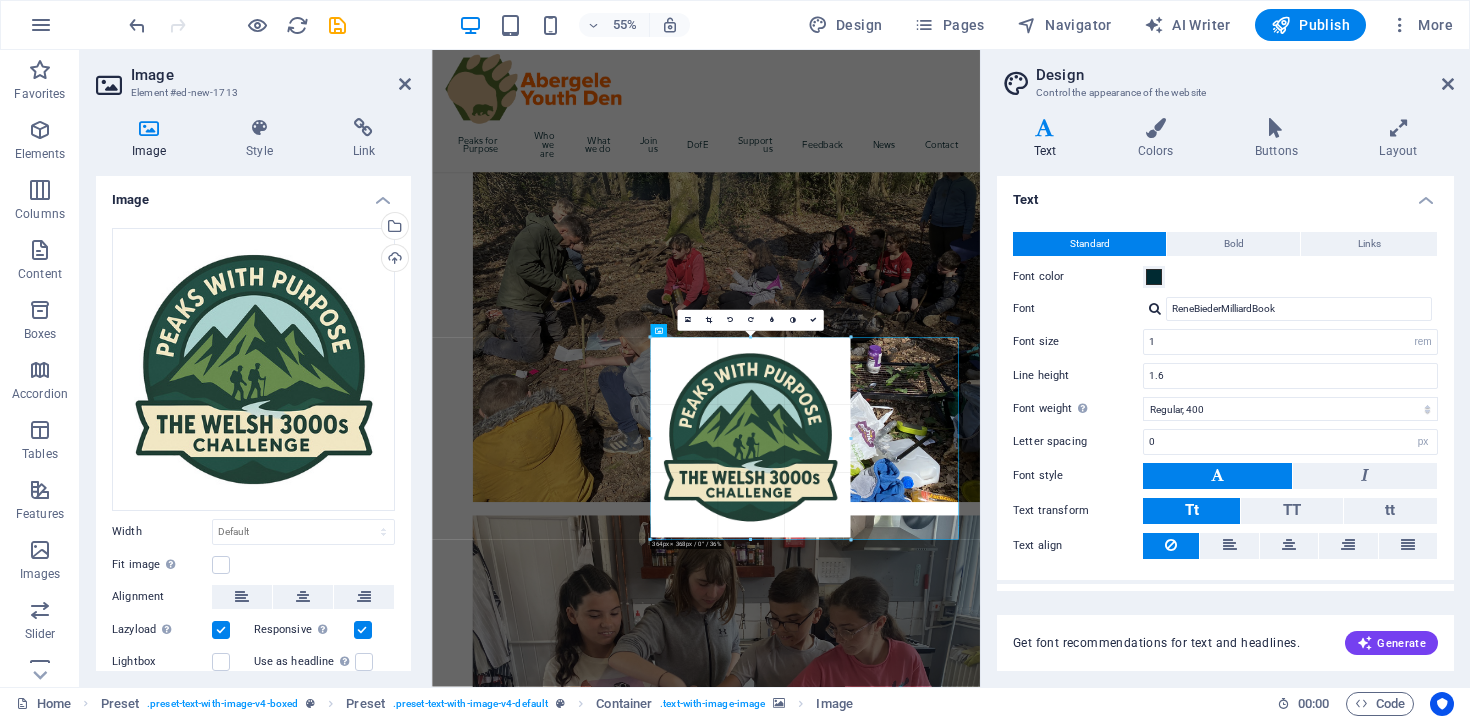 drag, startPoint x: 650, startPoint y: 490, endPoint x: 847, endPoint y: 481, distance: 197.20547 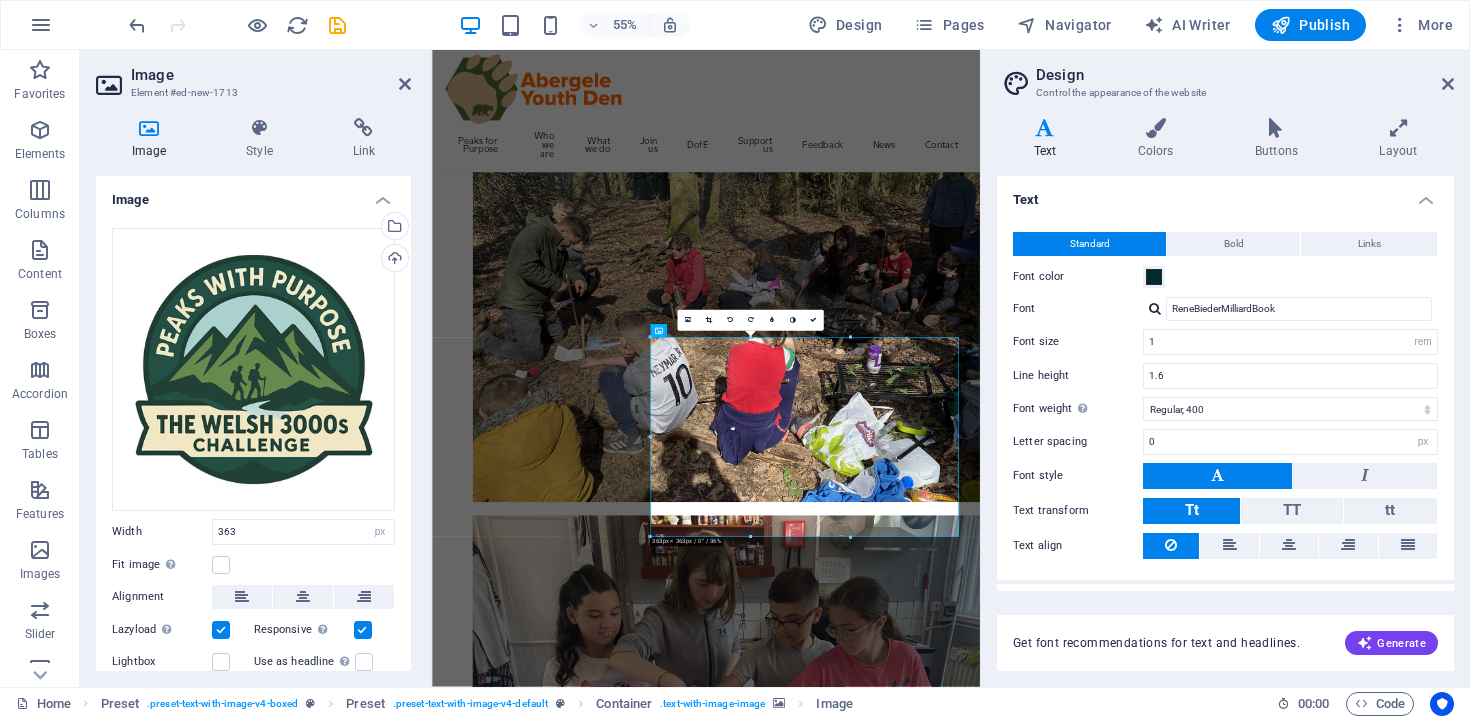 click at bounding box center (930, 2934) 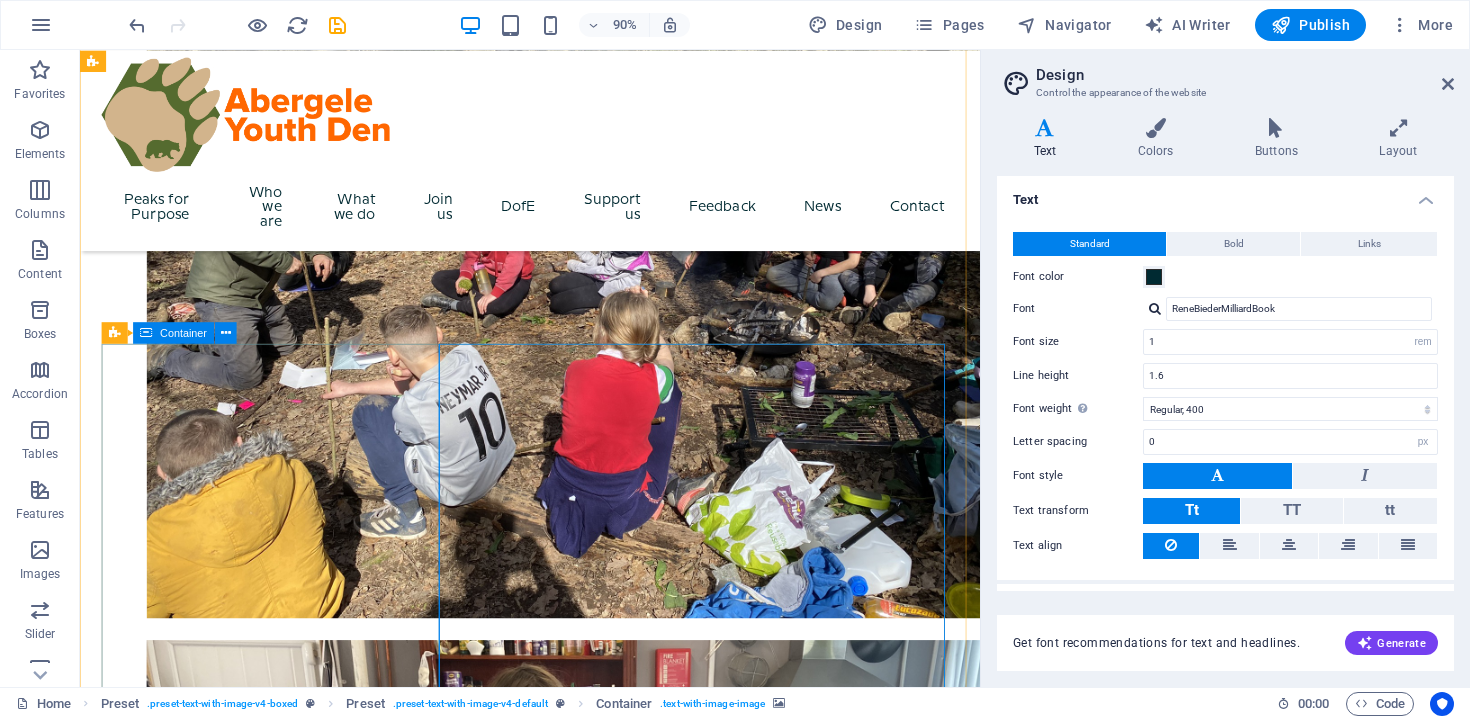 scroll, scrollTop: 931, scrollLeft: 0, axis: vertical 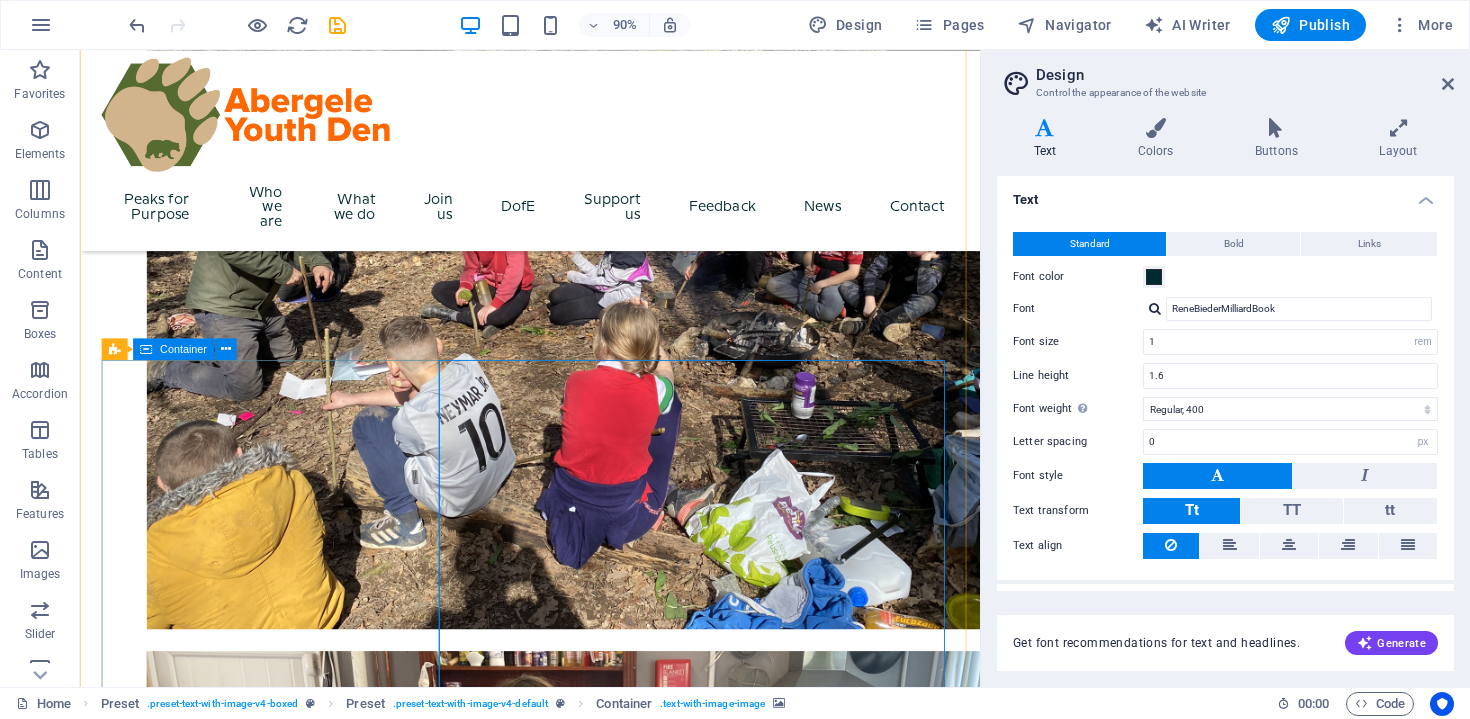 click on "From personal projects to mental health support, we’re here for young people at risk of social, educational, or digital exclusion — and your support helps us keep going. Let’s cheer them on and show our support!     Donate, share, and help us reach our goal. Together, we can ensure every young person in Abergele  feels supported, included, and empowered  to live a healthy and successful life. To donate head to our  PEAKS FOR PURPOSE  page!!" at bounding box center [580, 2291] 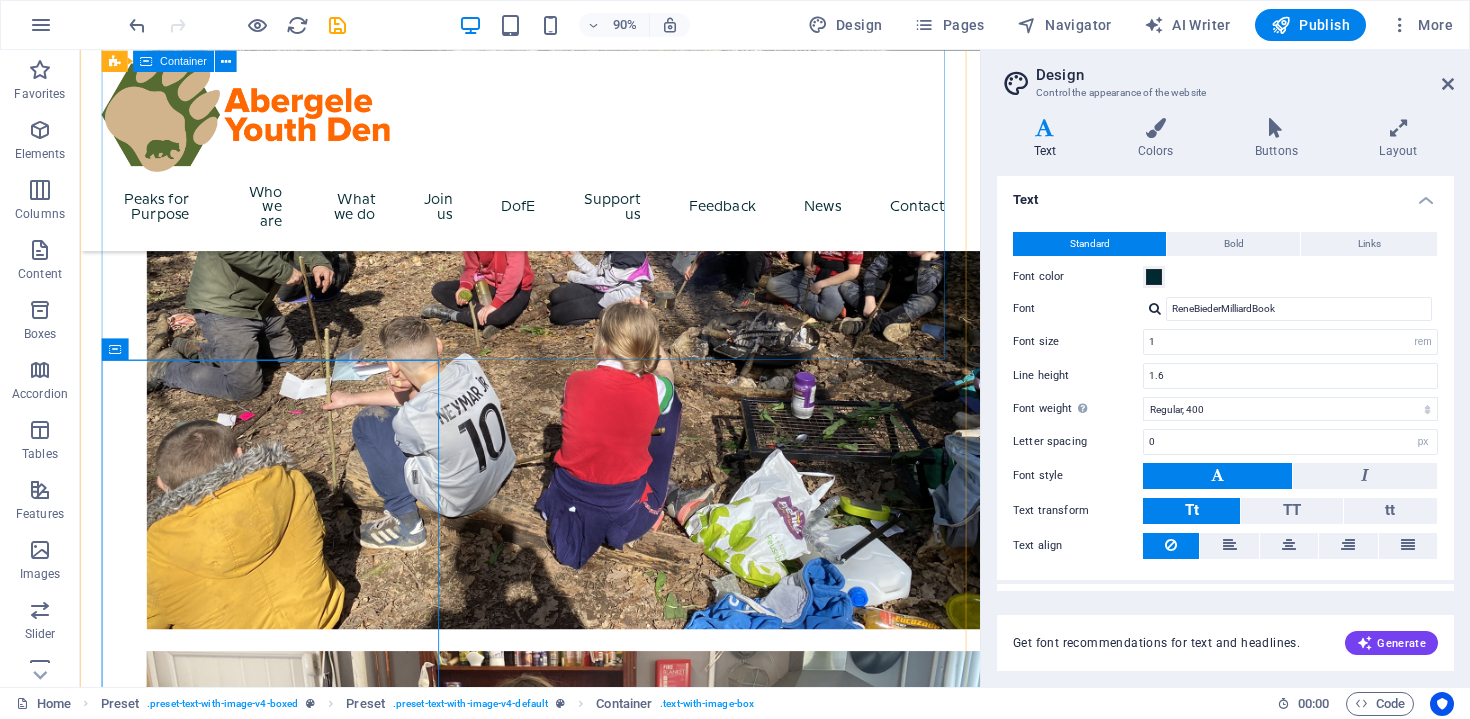 click on "Peaks for Purpose 15 Peaks. 24 Hours. One Incredible Cause. Two of our amazing youth workers —  Jamie  and  Blue  — are taking on the epic challenge of climbing the  Welsh 3000s : that’s  15 mountain peaks over 3,000 feet … in under 24 hours!  Why?! Because they’re passionate about empowering young people to thrive.  Jamie and Blue are raising vital funds to support the work of  Abergele Youth Den  — helping us continue delivering a  safe, inclusive, and supportive space  where young people aged 10 to 25 can build confidence, skills, and resilience." at bounding box center [580, 1900] 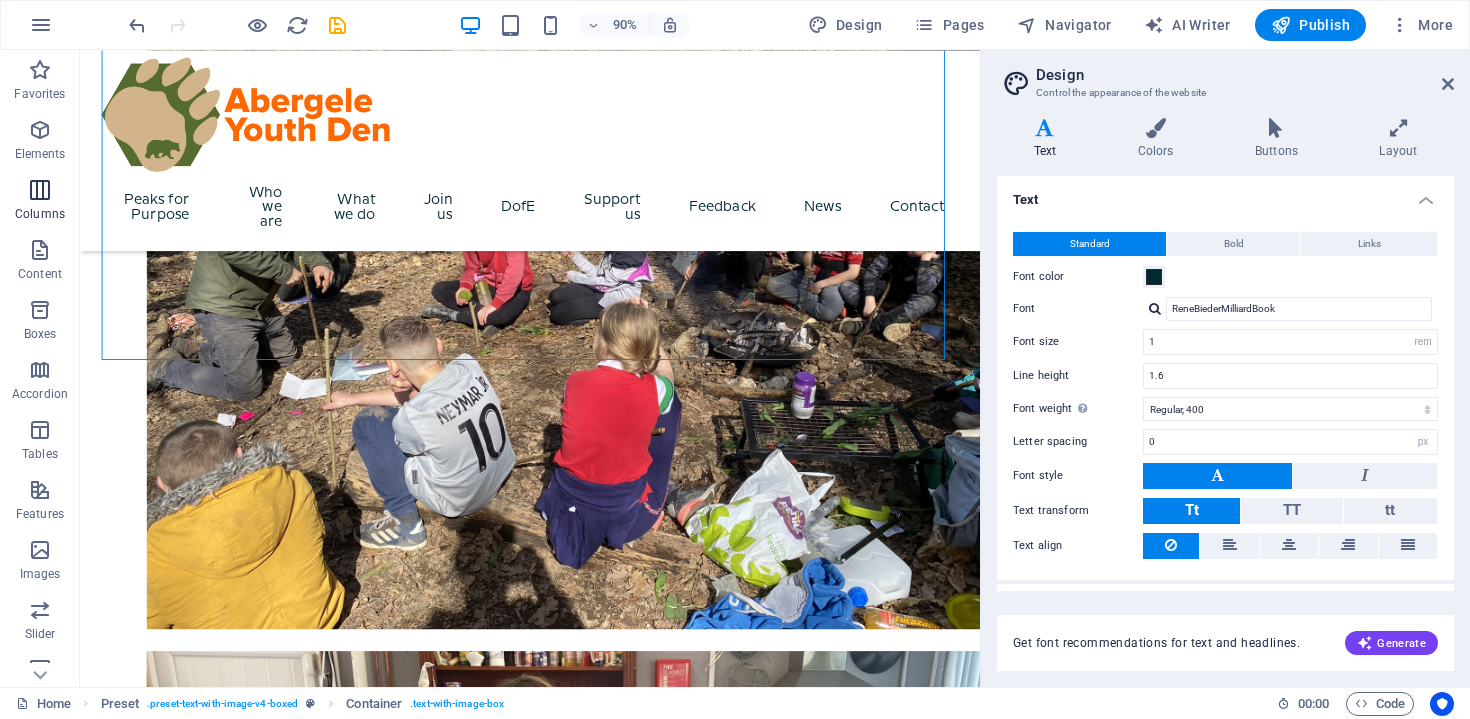 click at bounding box center (40, 190) 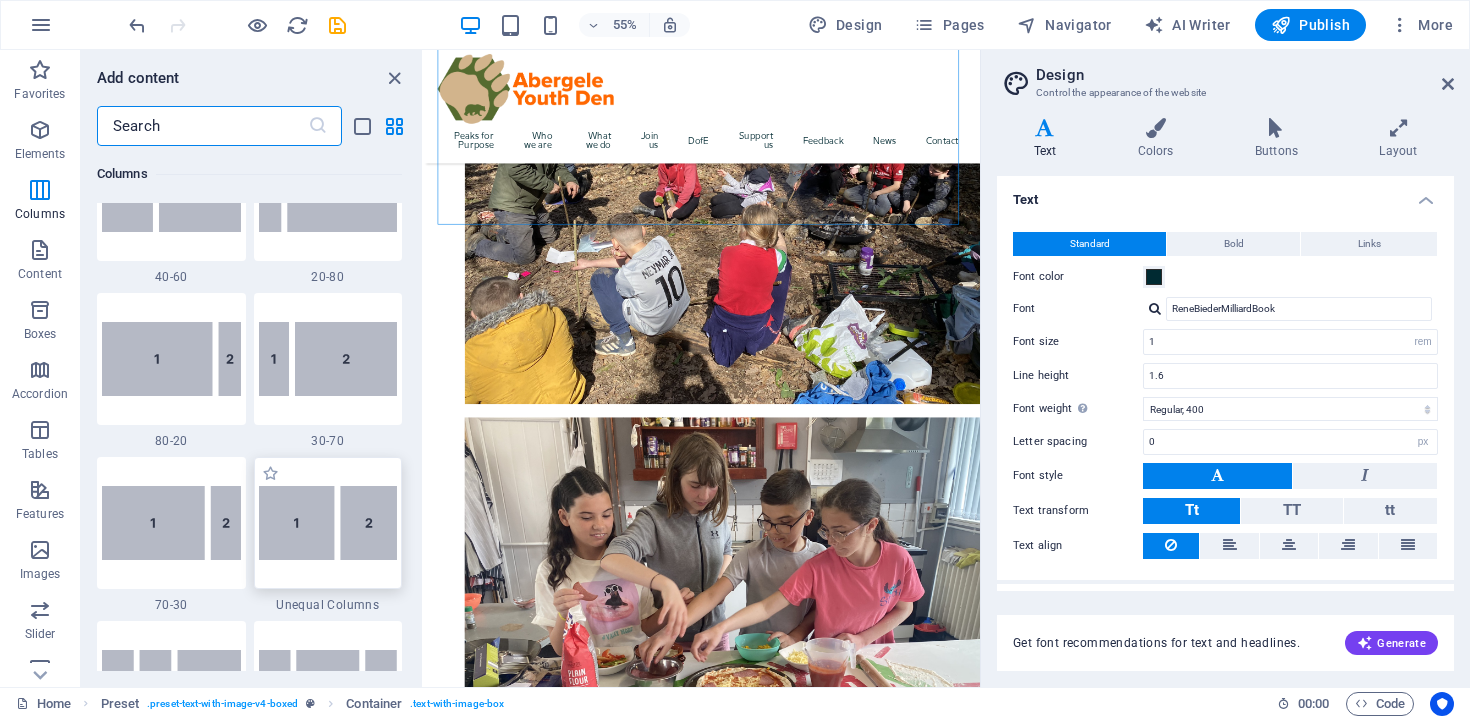 scroll, scrollTop: 1571, scrollLeft: 0, axis: vertical 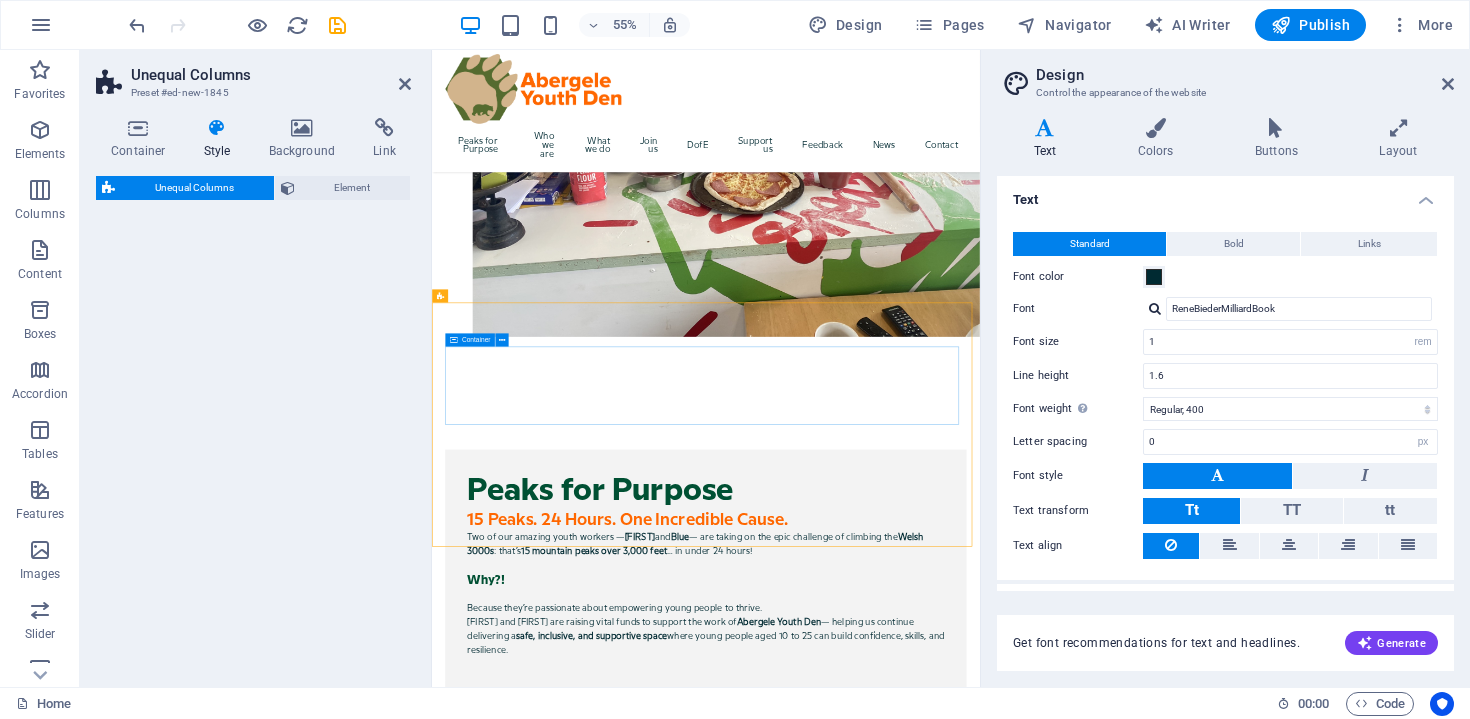 select on "%" 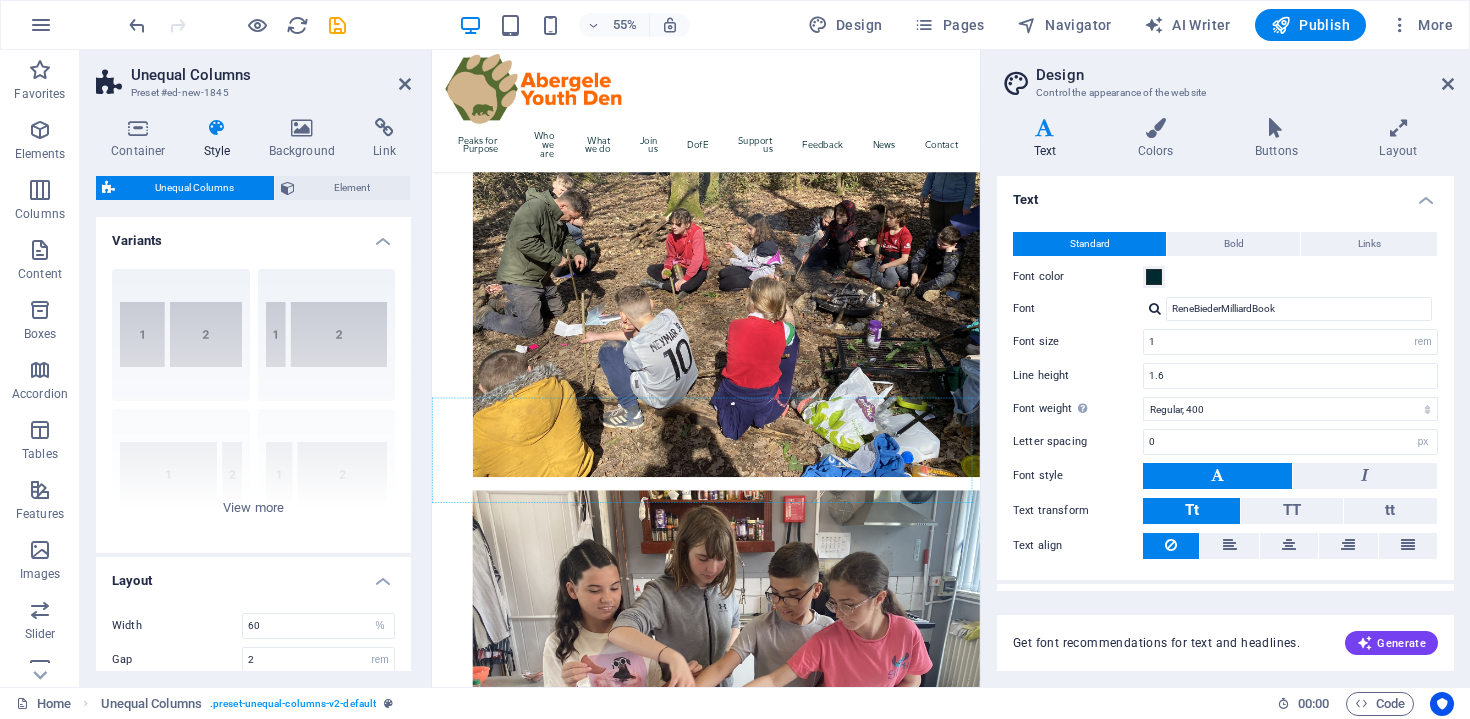 scroll, scrollTop: 700, scrollLeft: 0, axis: vertical 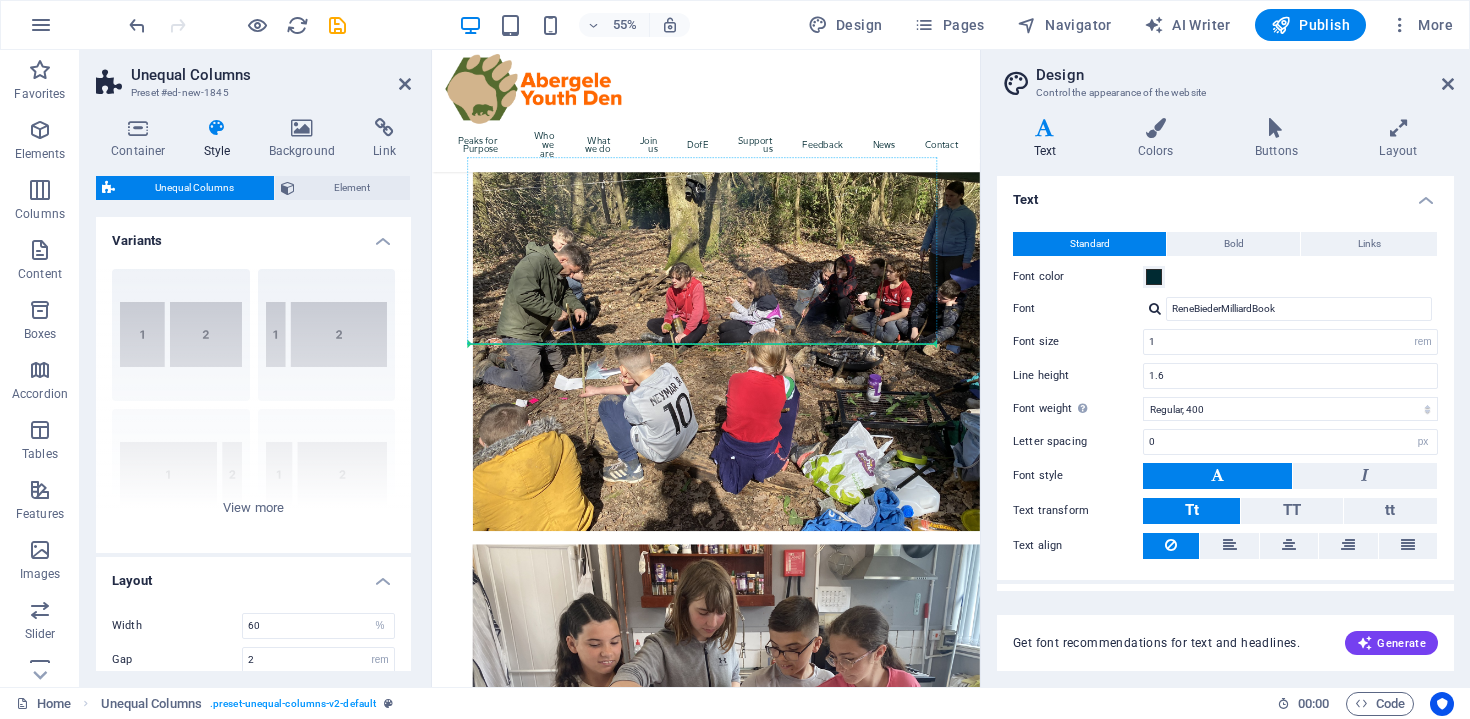 drag, startPoint x: 882, startPoint y: 445, endPoint x: 763, endPoint y: 583, distance: 182.2224 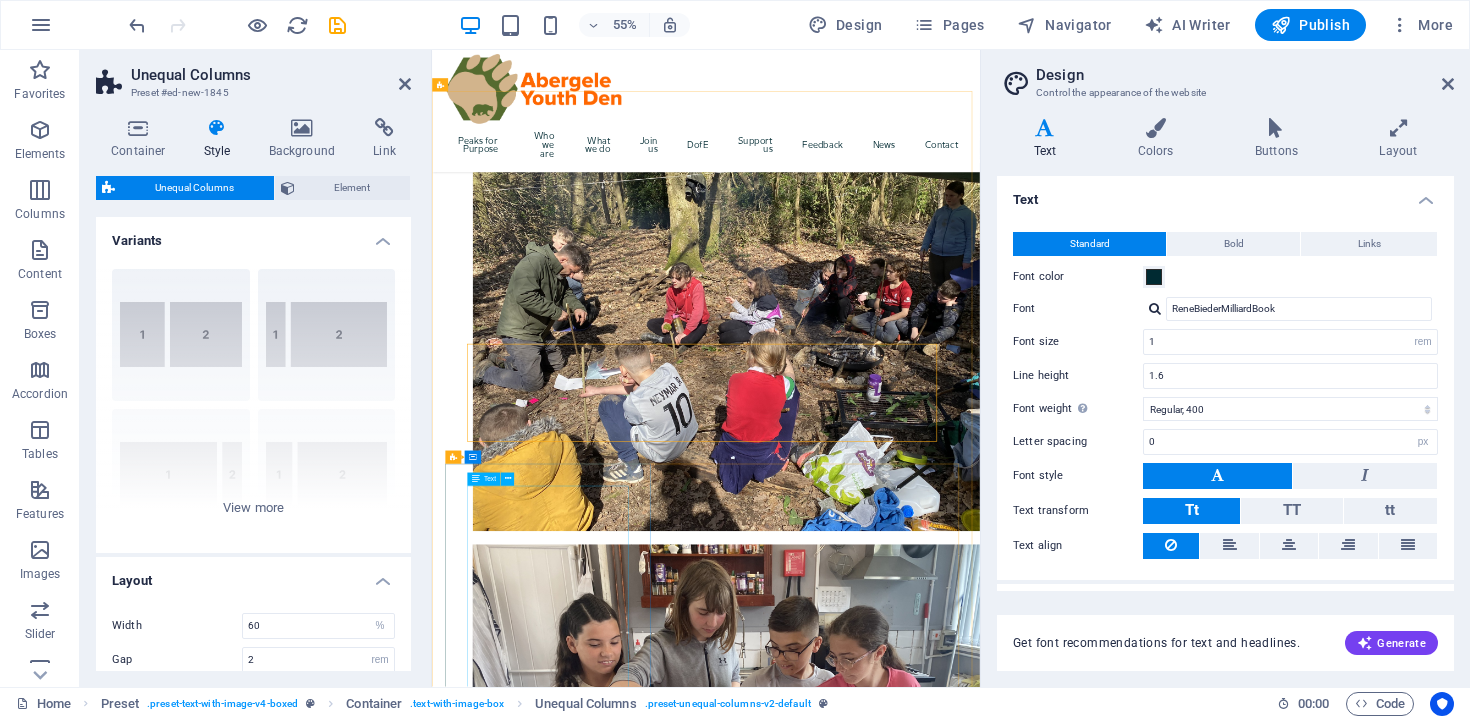 click on "From personal projects to mental health support, we’re here for young people at risk of social, educational, or digital exclusion — and your support helps us keep going. Let’s cheer them on and show our support!     Donate, share, and help us reach our goal. Together, we can ensure every young person in Abergele  feels supported, included, and empowered  to live a healthy and successful life. To donate head to our  PEAKS FOR PURPOSE  page!!" at bounding box center [930, 2824] 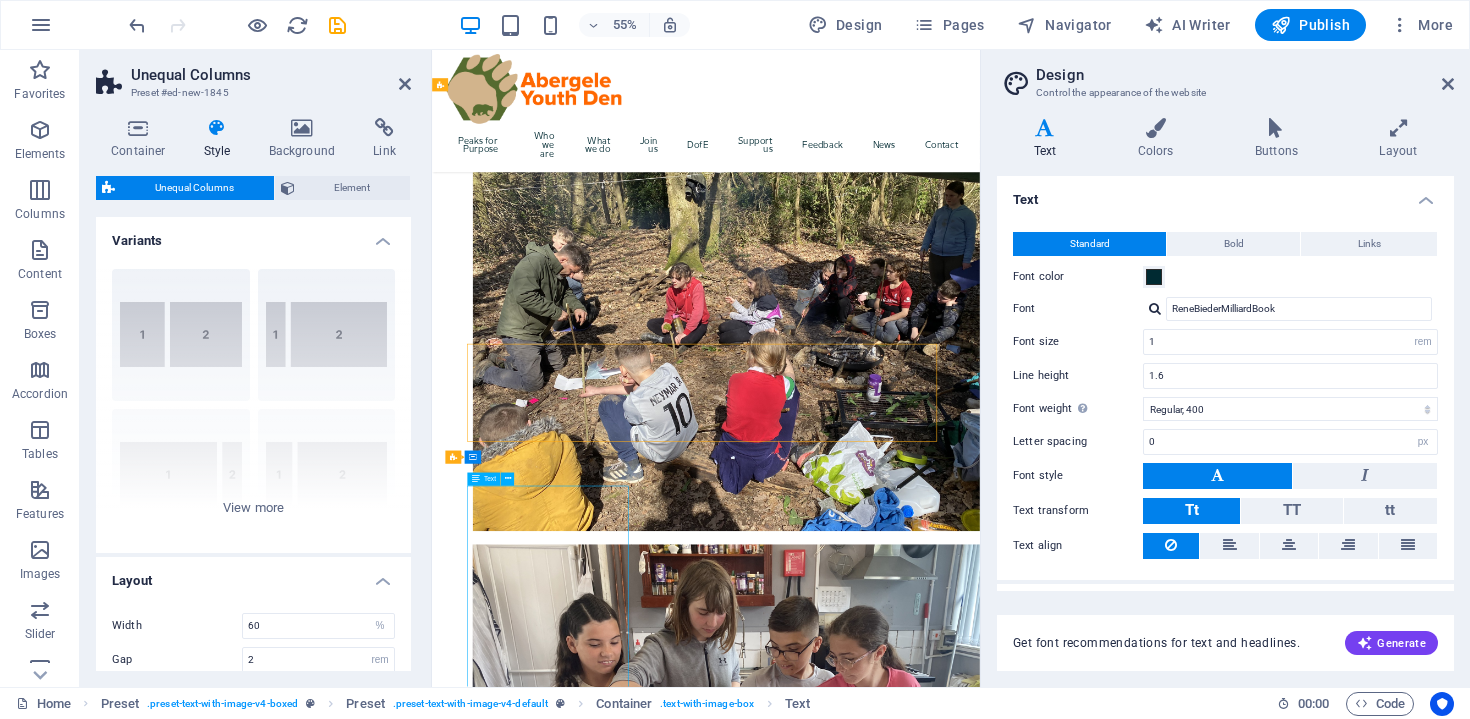click on "From personal projects to mental health support, we’re here for young people at risk of social, educational, or digital exclusion — and your support helps us keep going. Let’s cheer them on and show our support!     Donate, share, and help us reach our goal. Together, we can ensure every young person in Abergele  feels supported, included, and empowered  to live a healthy and successful life. To donate head to our  PEAKS FOR PURPOSE  page!!" at bounding box center [930, 2824] 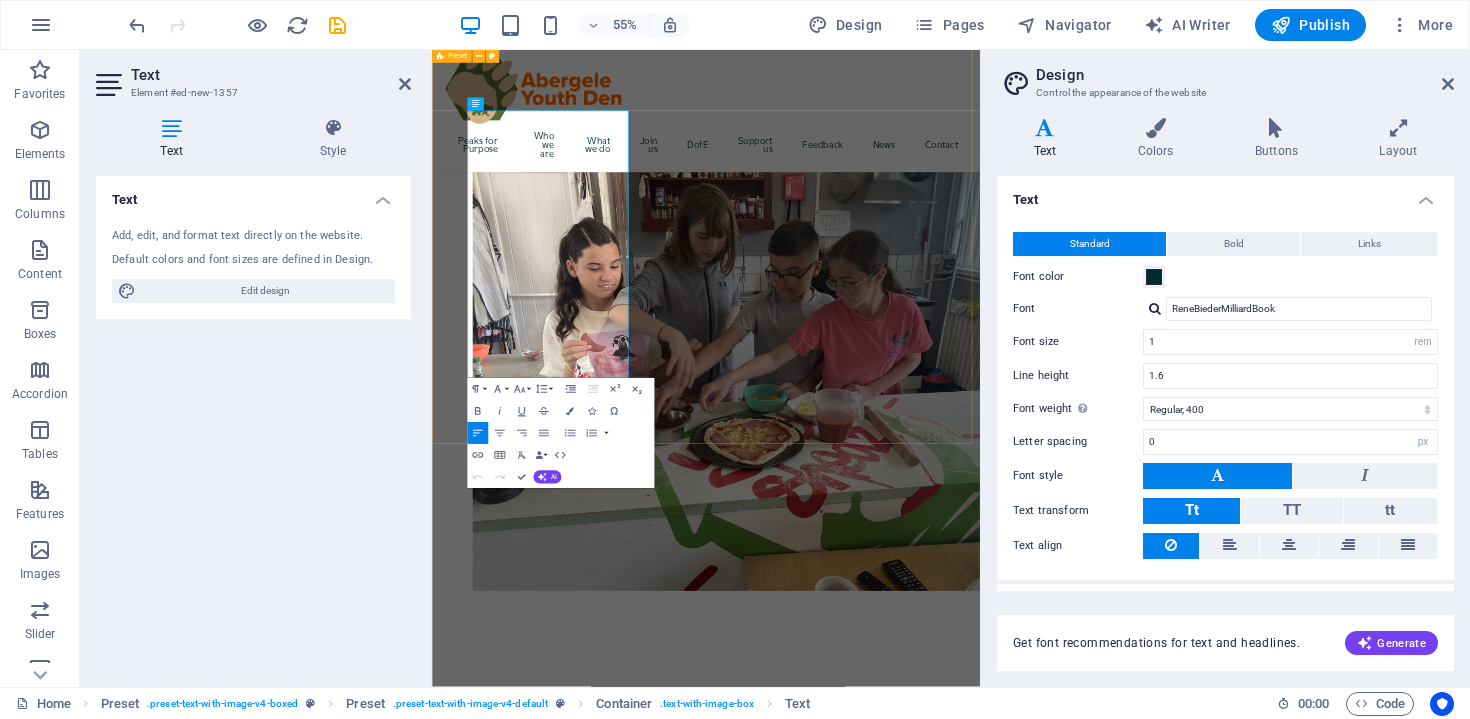 type 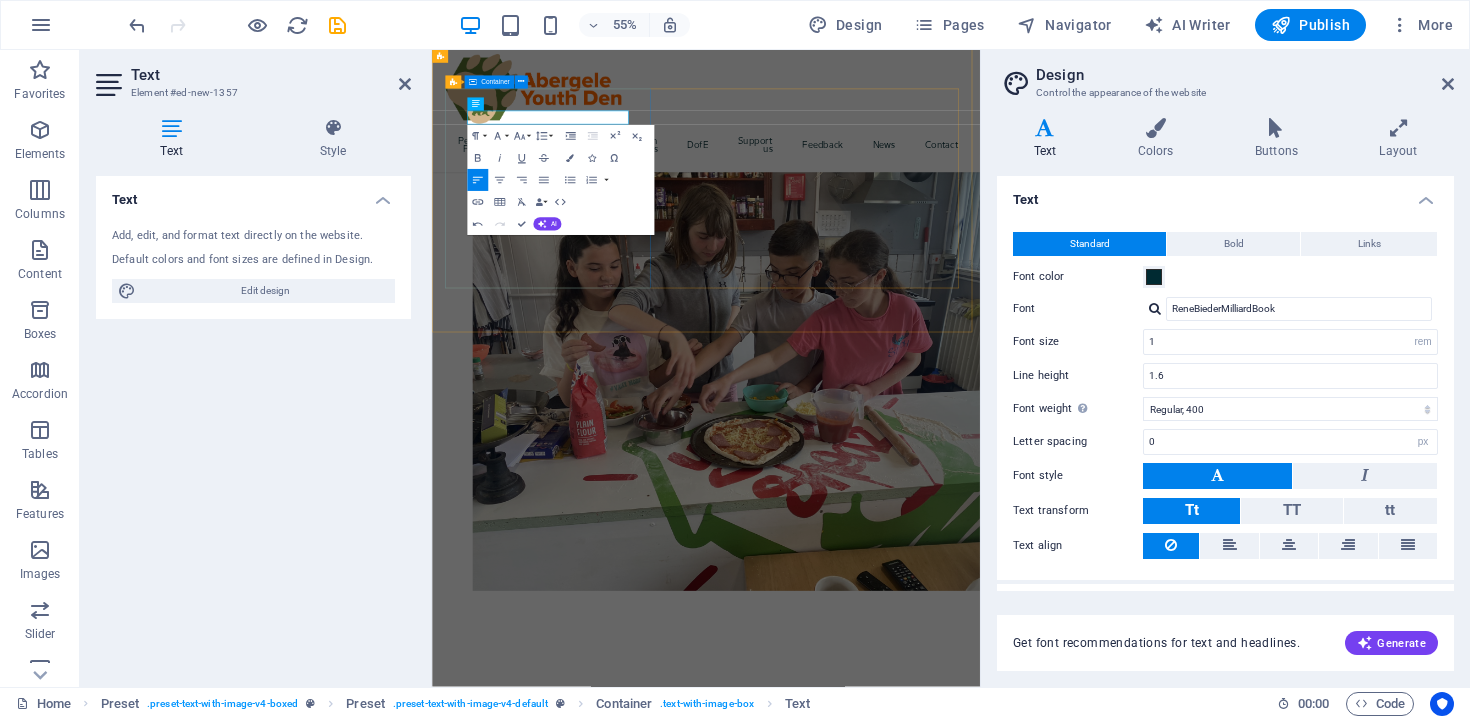 click at bounding box center [930, 2014] 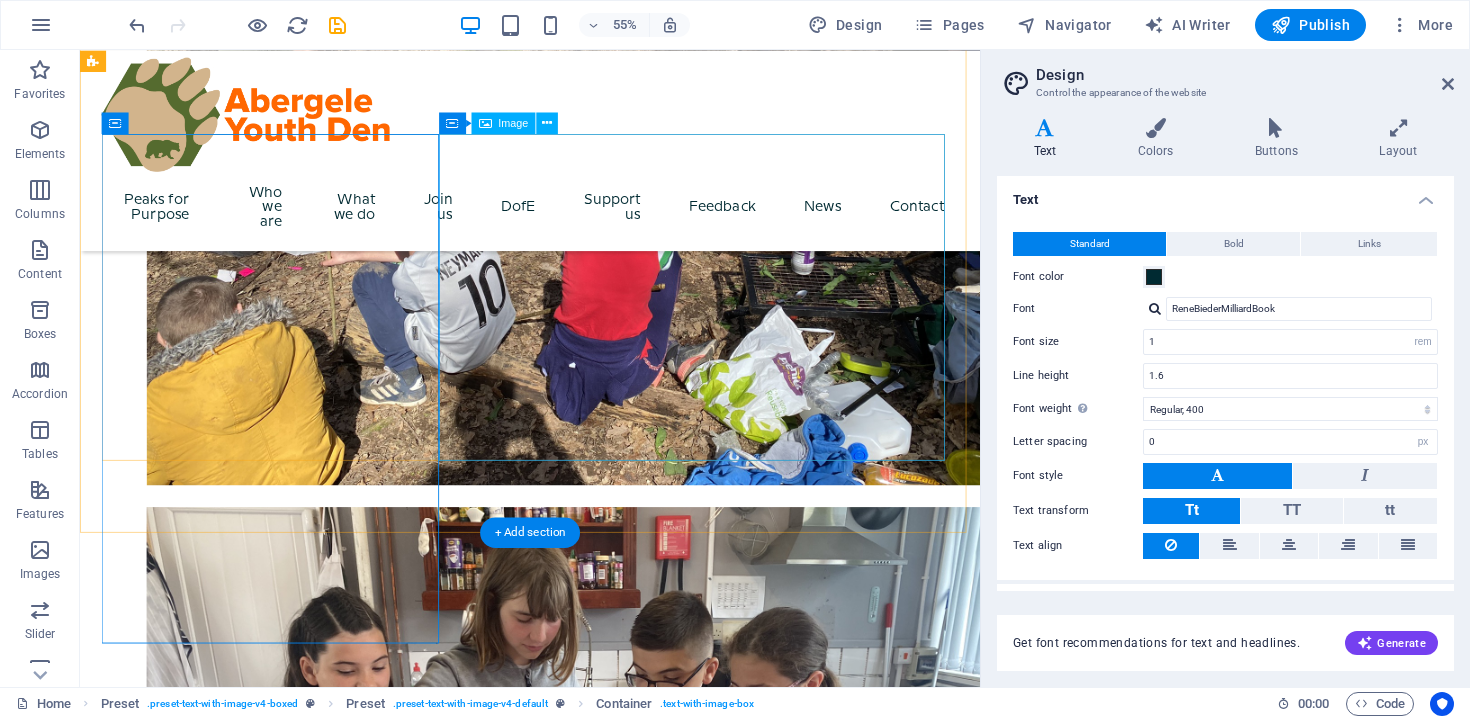 scroll, scrollTop: 1015, scrollLeft: 0, axis: vertical 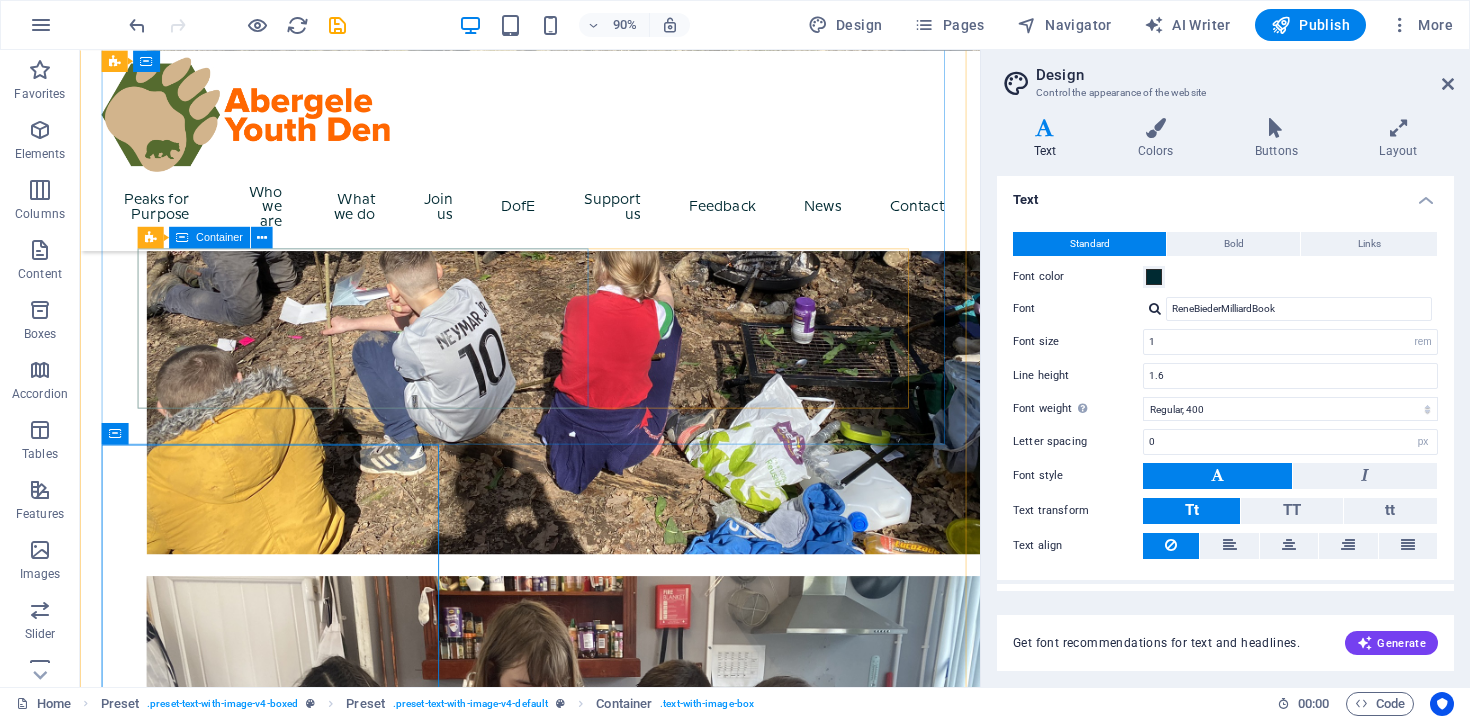 click on "Paste clipboard" at bounding box center (634, 2088) 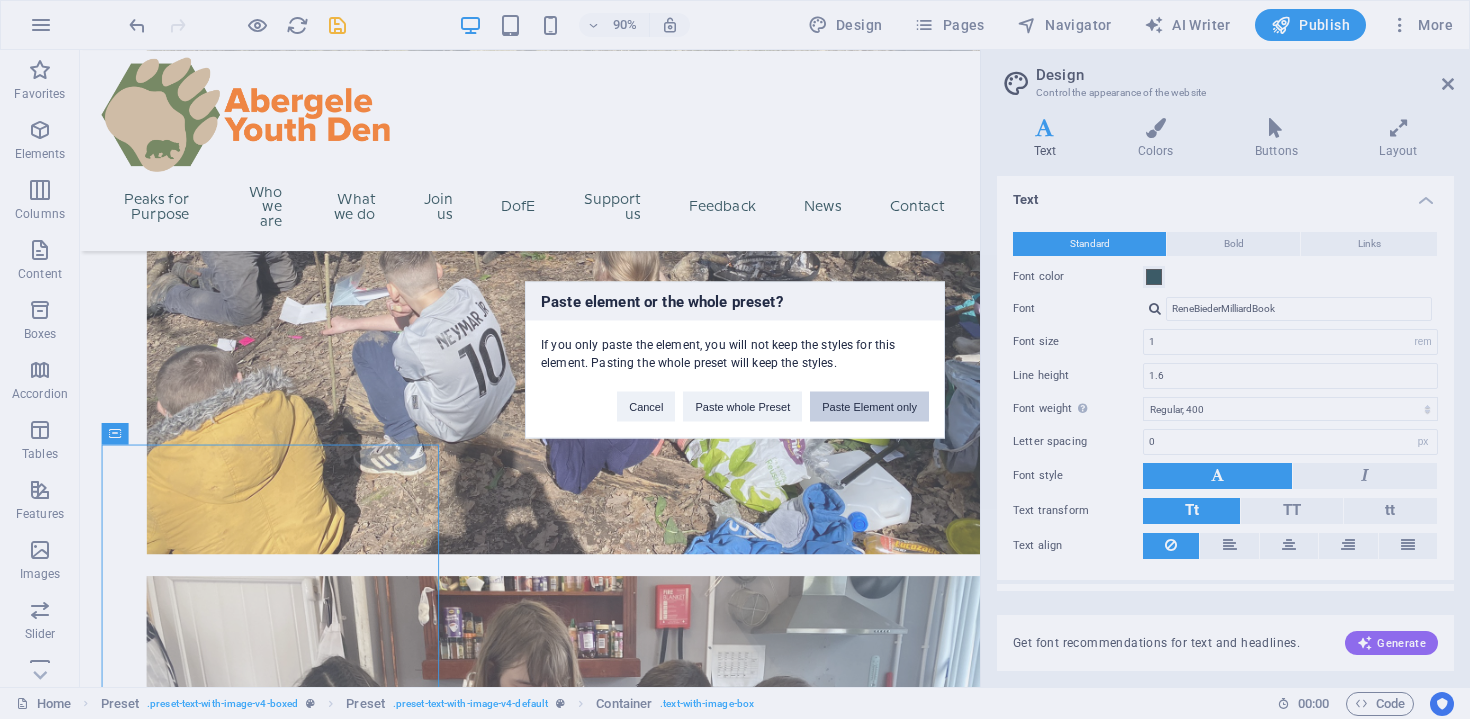 click on "Paste Element only" at bounding box center [869, 406] 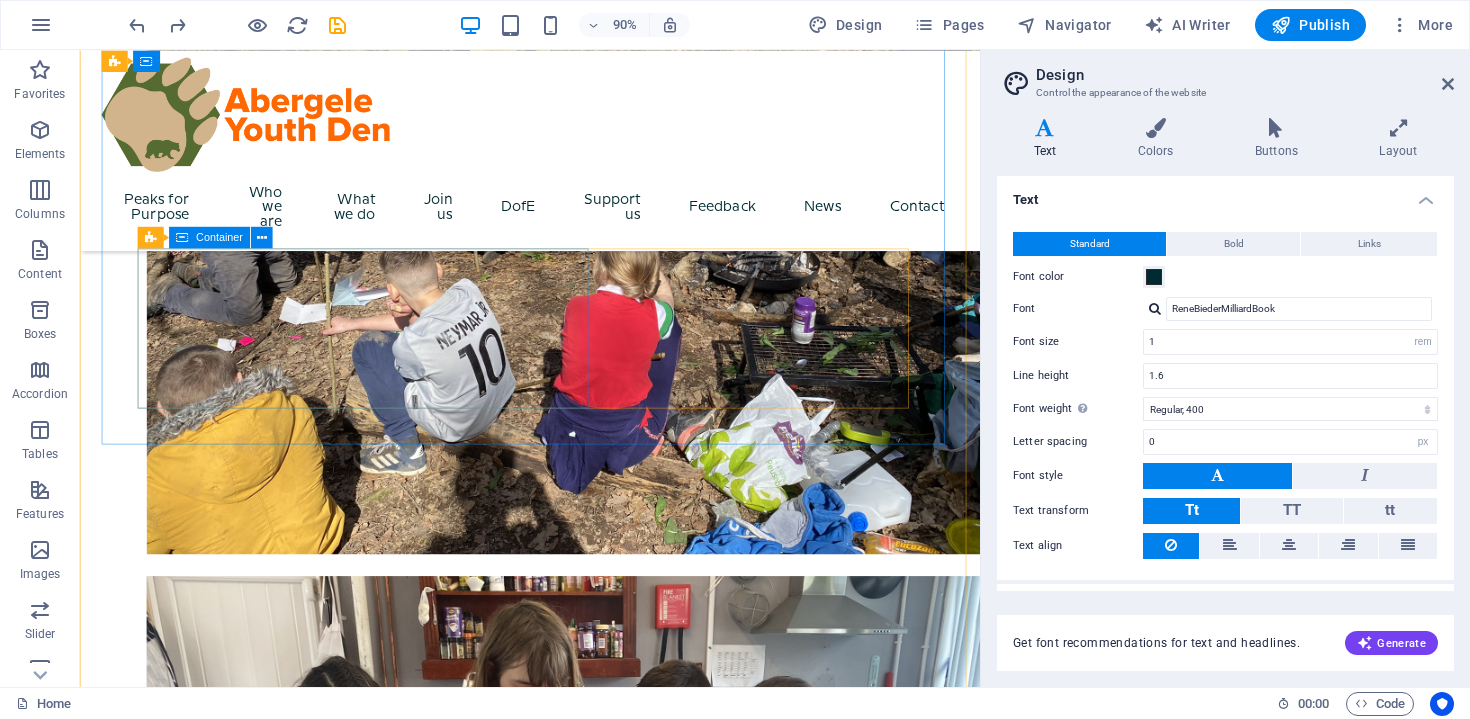 click on "Paste clipboard" at bounding box center (634, 2088) 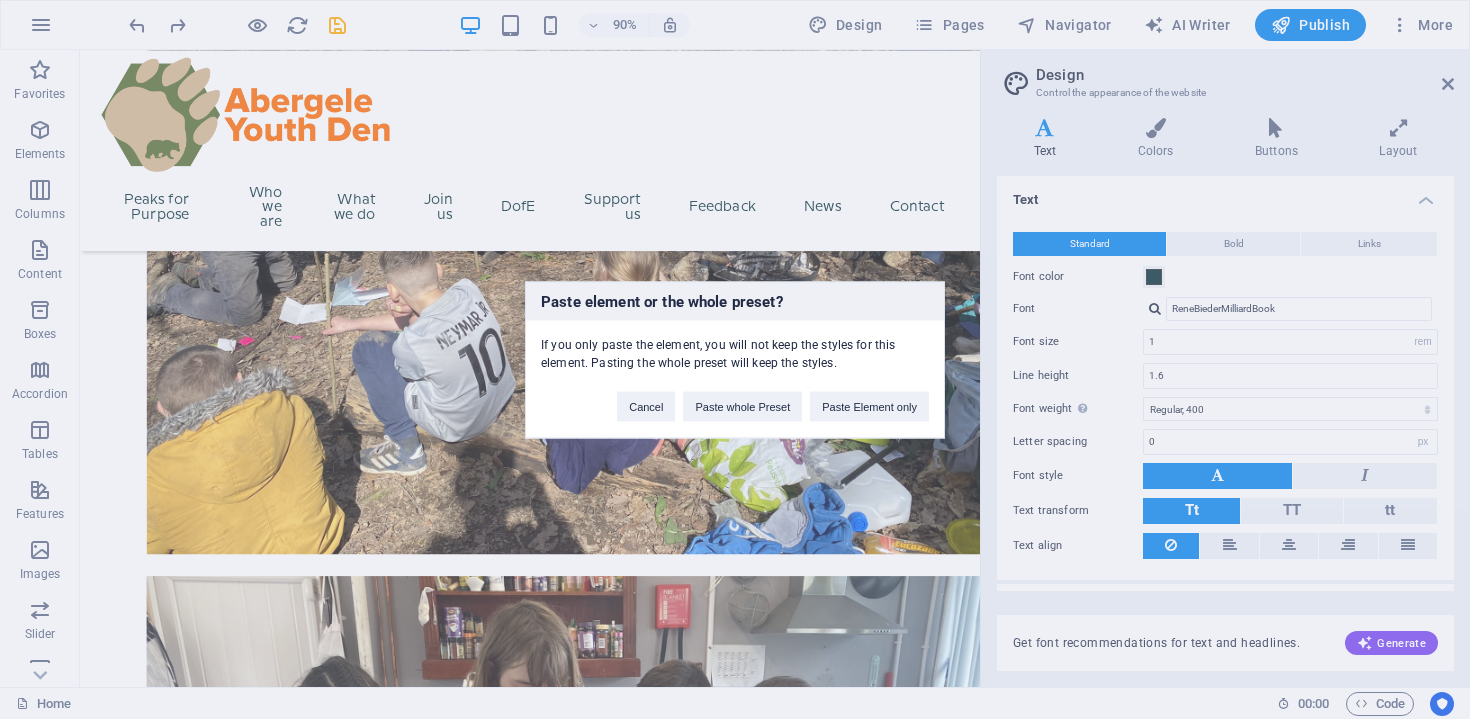 click on "Paste element or the whole preset? If you only paste the element, you will not keep the styles for this element. Pasting the whole preset will keep the styles. Cancel Paste whole Preset Paste Element only" at bounding box center [735, 359] 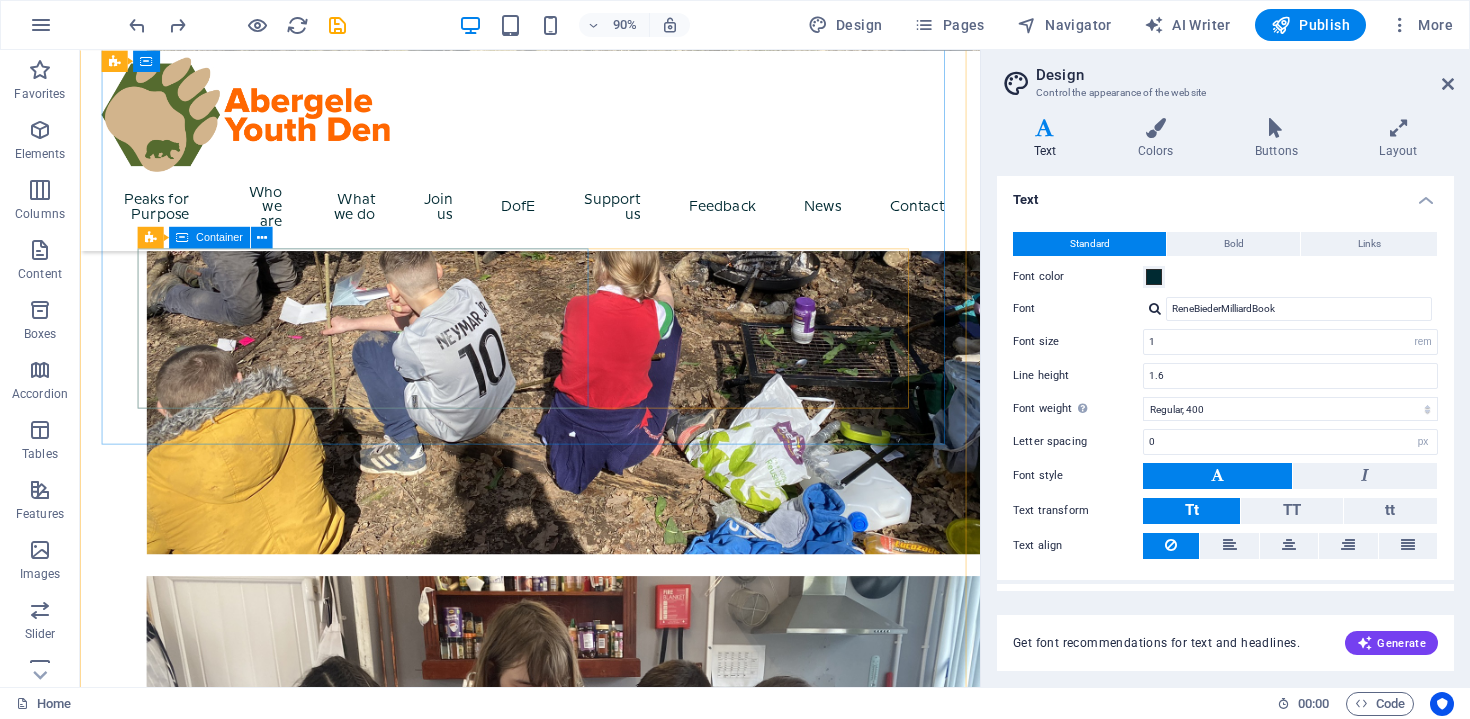 click on "Drop content here or  Add elements  Paste clipboard" at bounding box center (580, 2058) 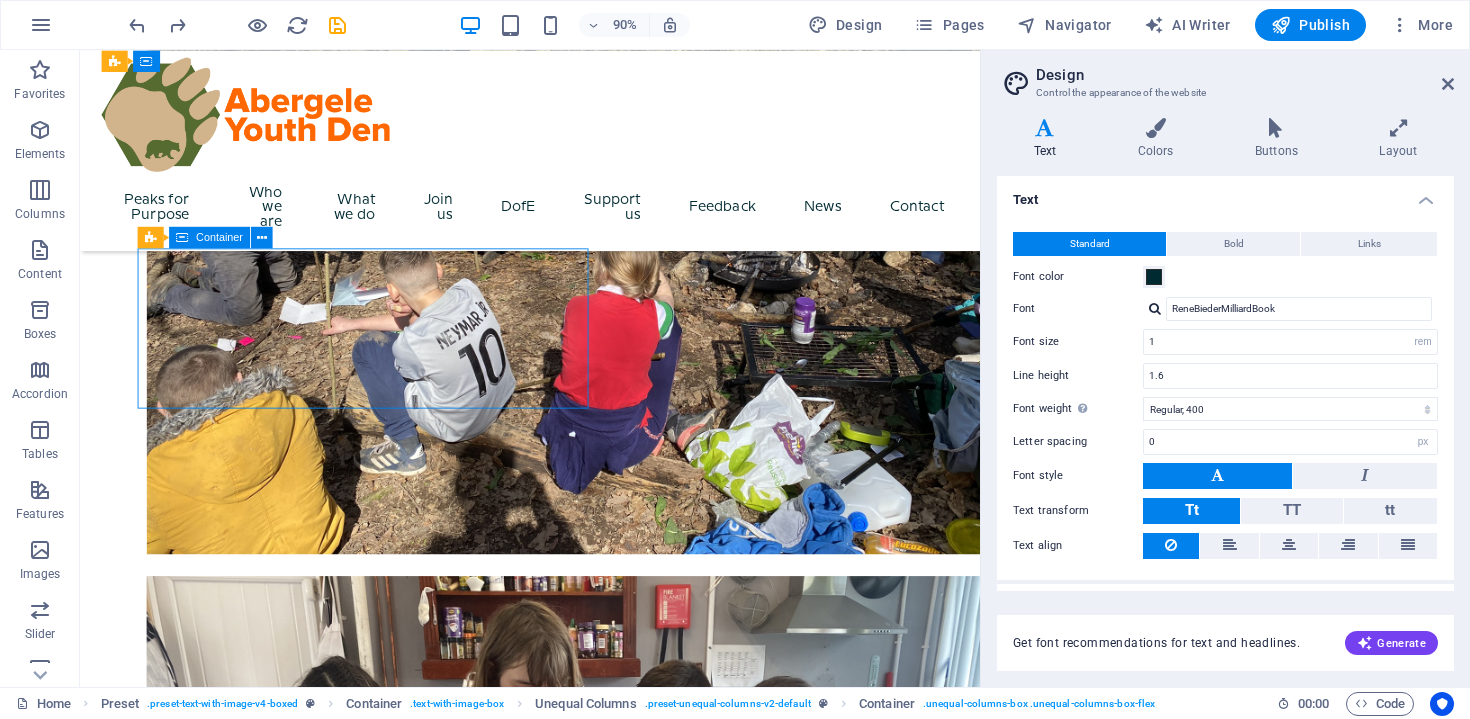click on "Add elements" at bounding box center [521, 2088] 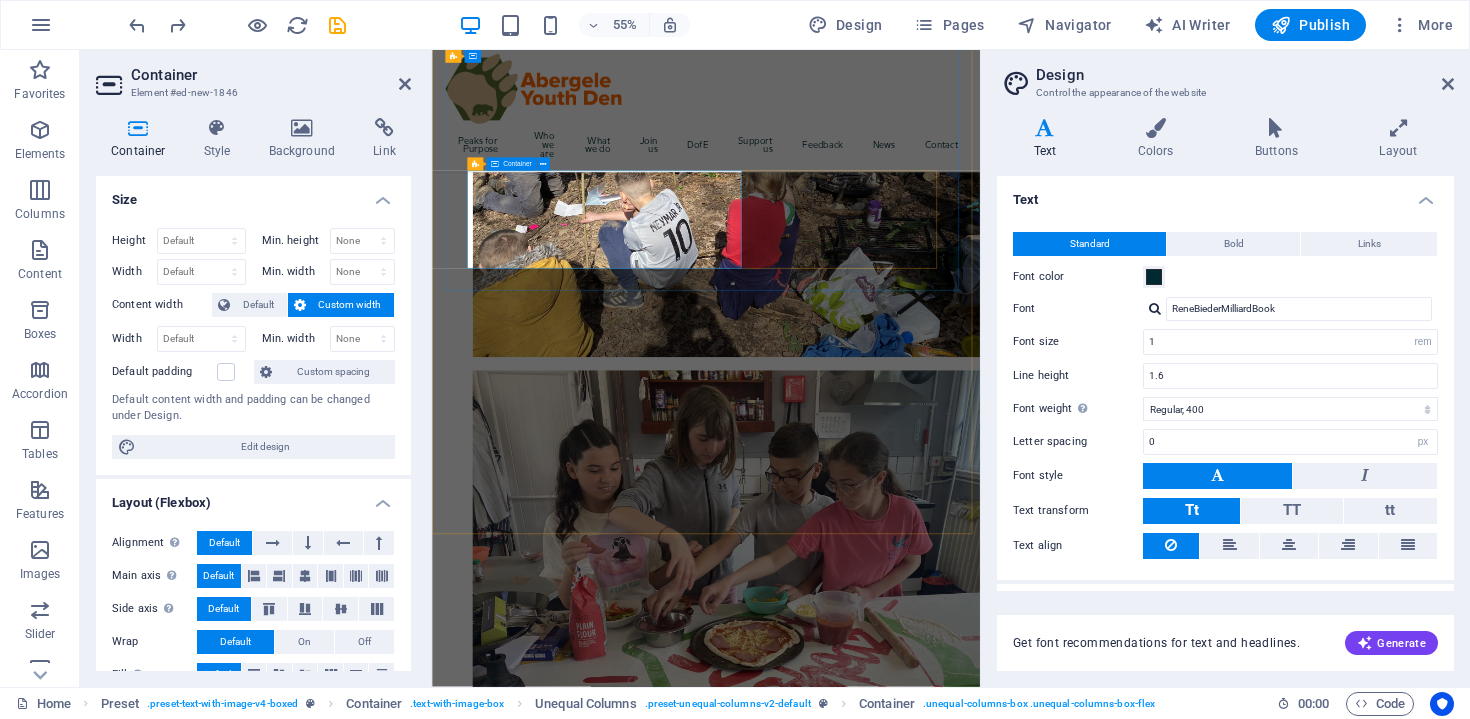 click on "Add elements" at bounding box center (871, 2088) 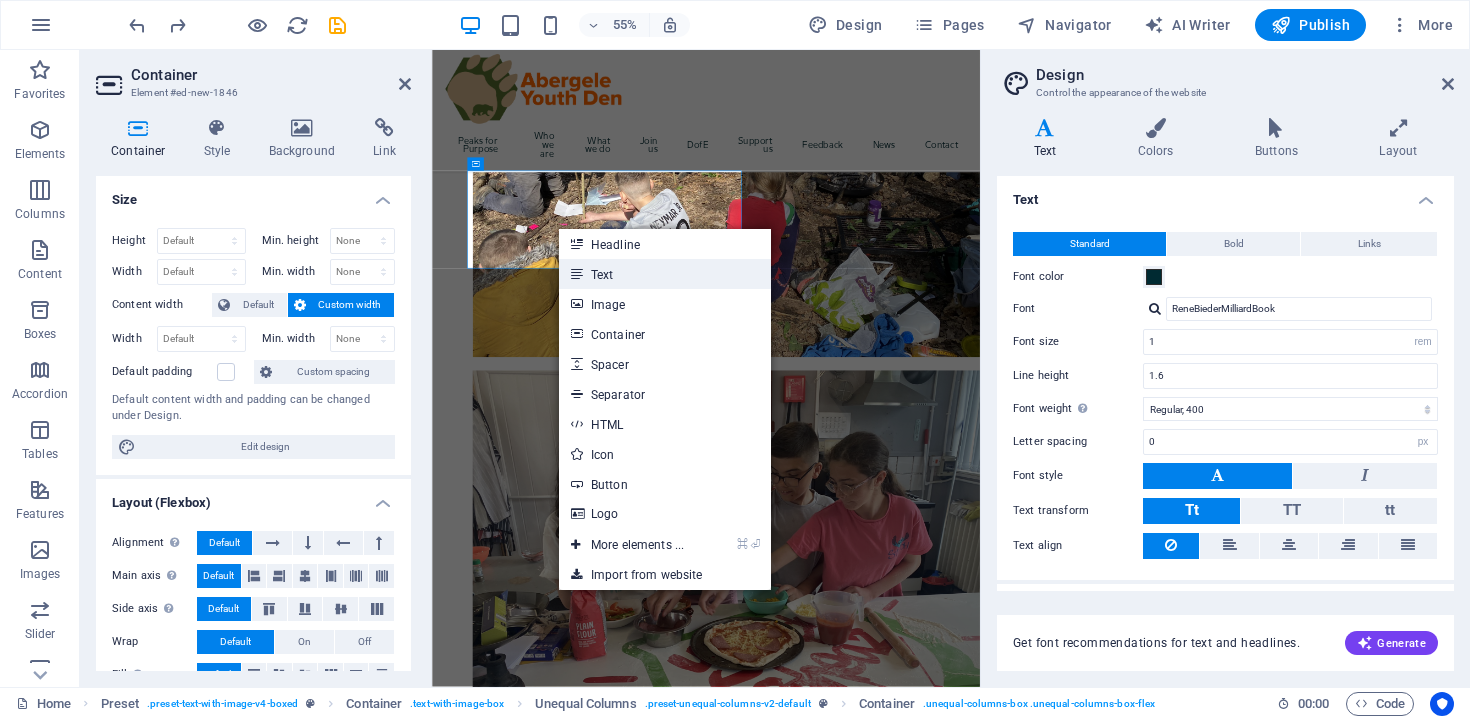 click on "Text" at bounding box center [665, 274] 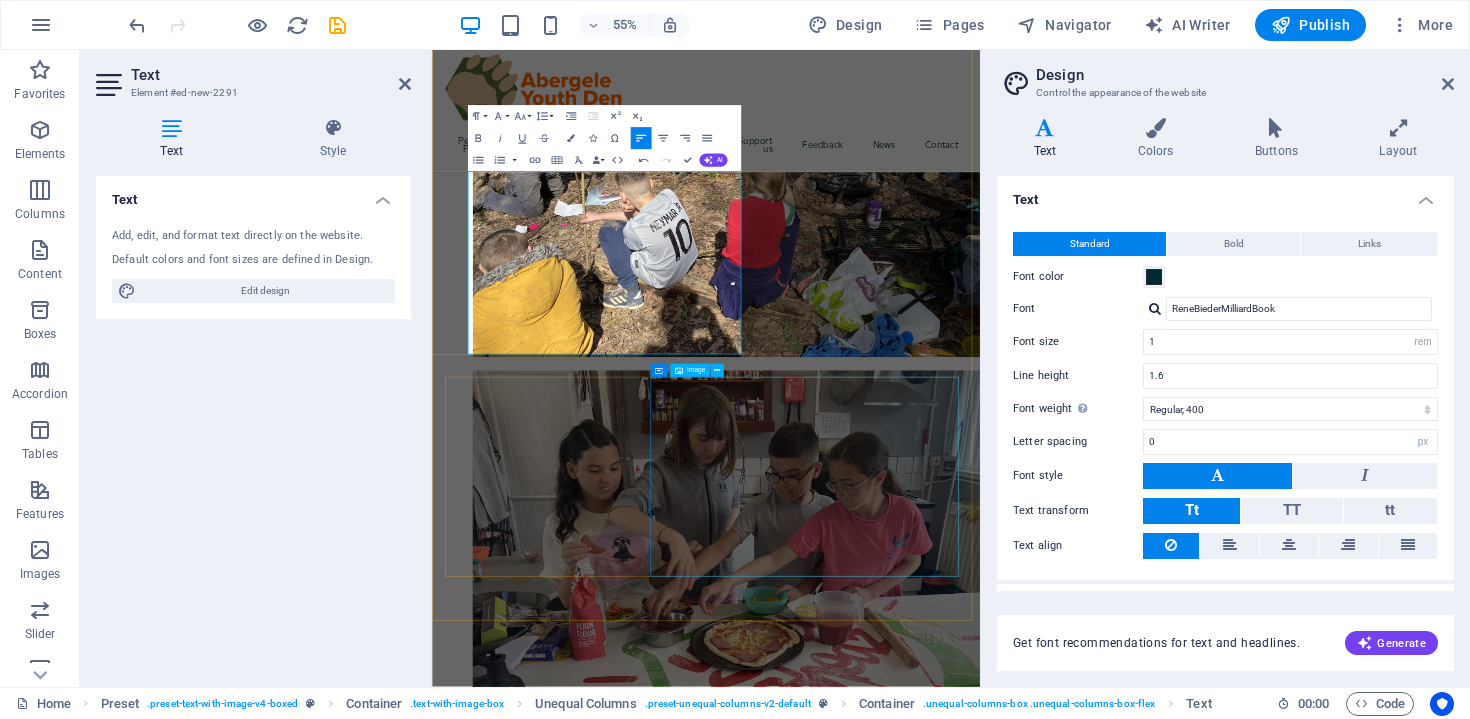 click at bounding box center [930, 3234] 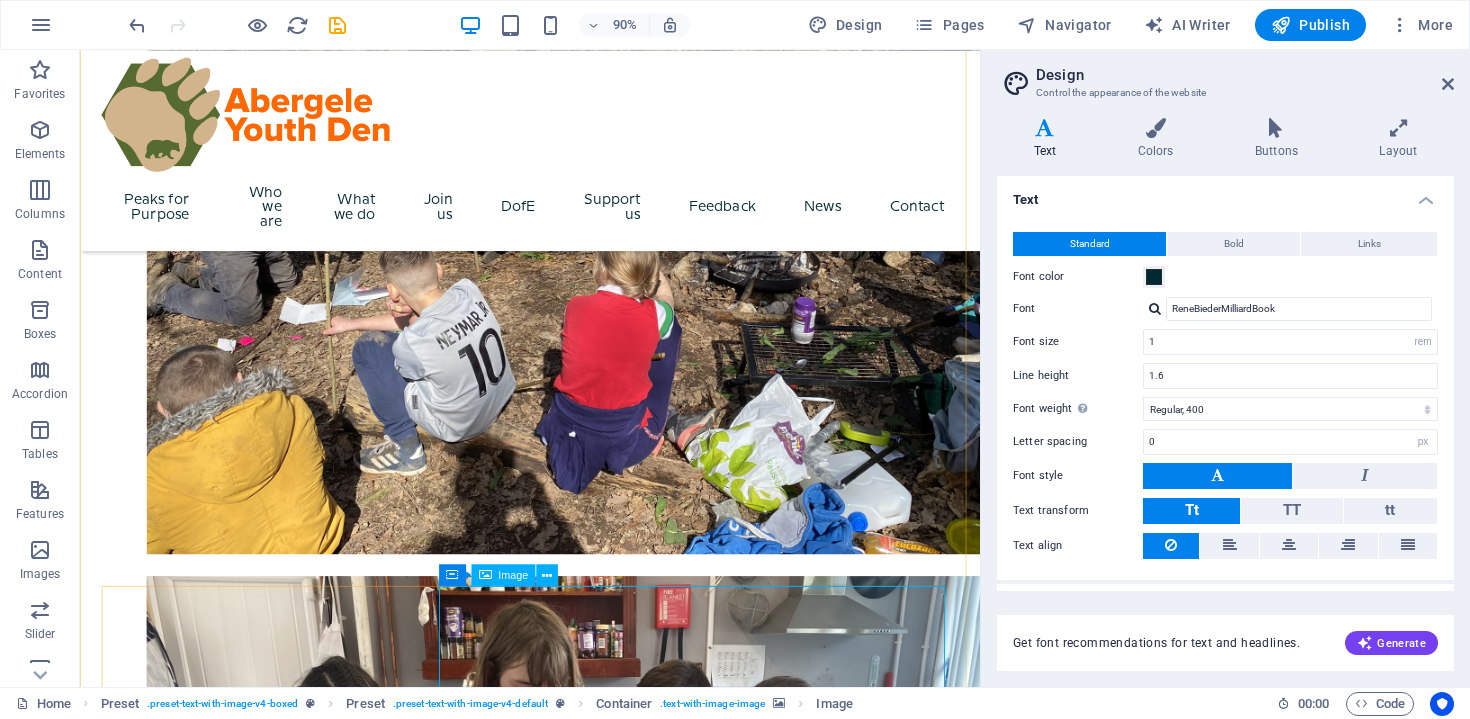 click at bounding box center [580, 3234] 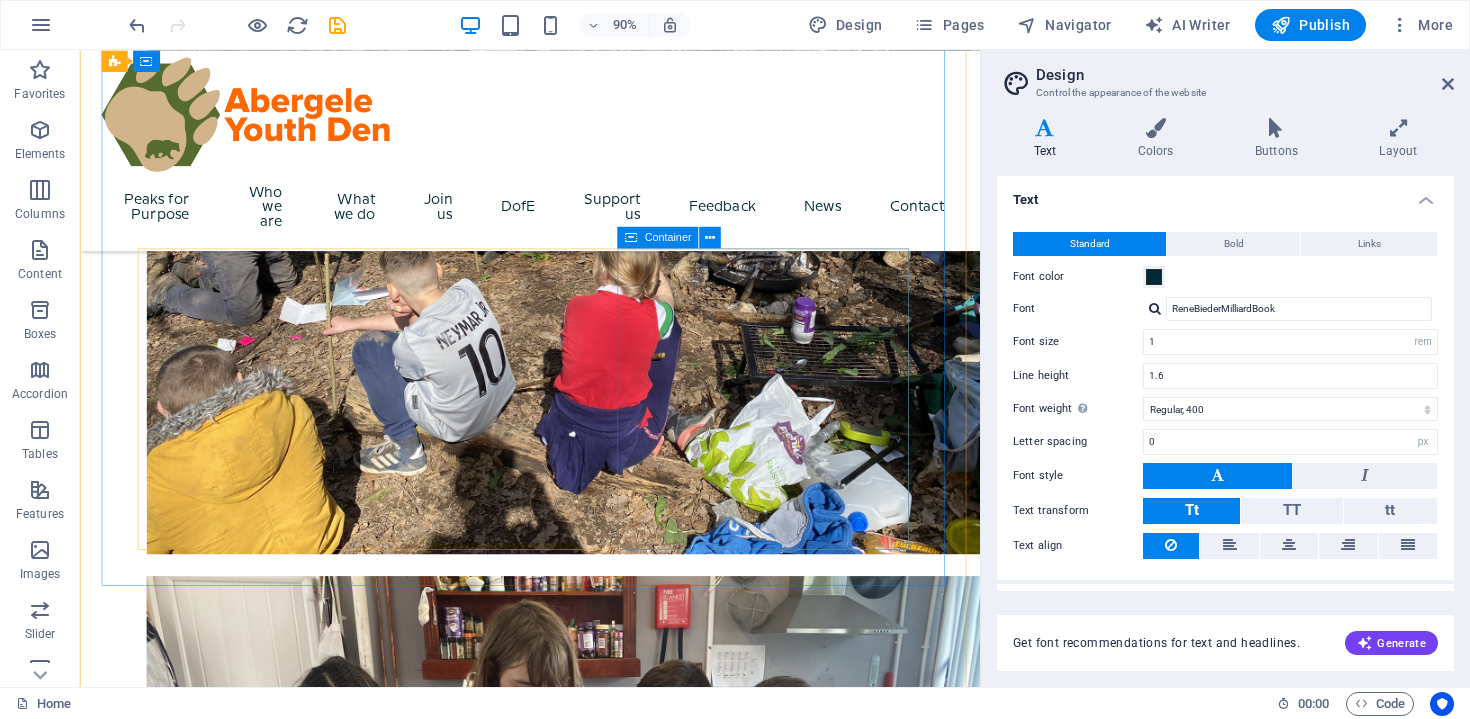 click on "Paste clipboard" at bounding box center (634, 2387) 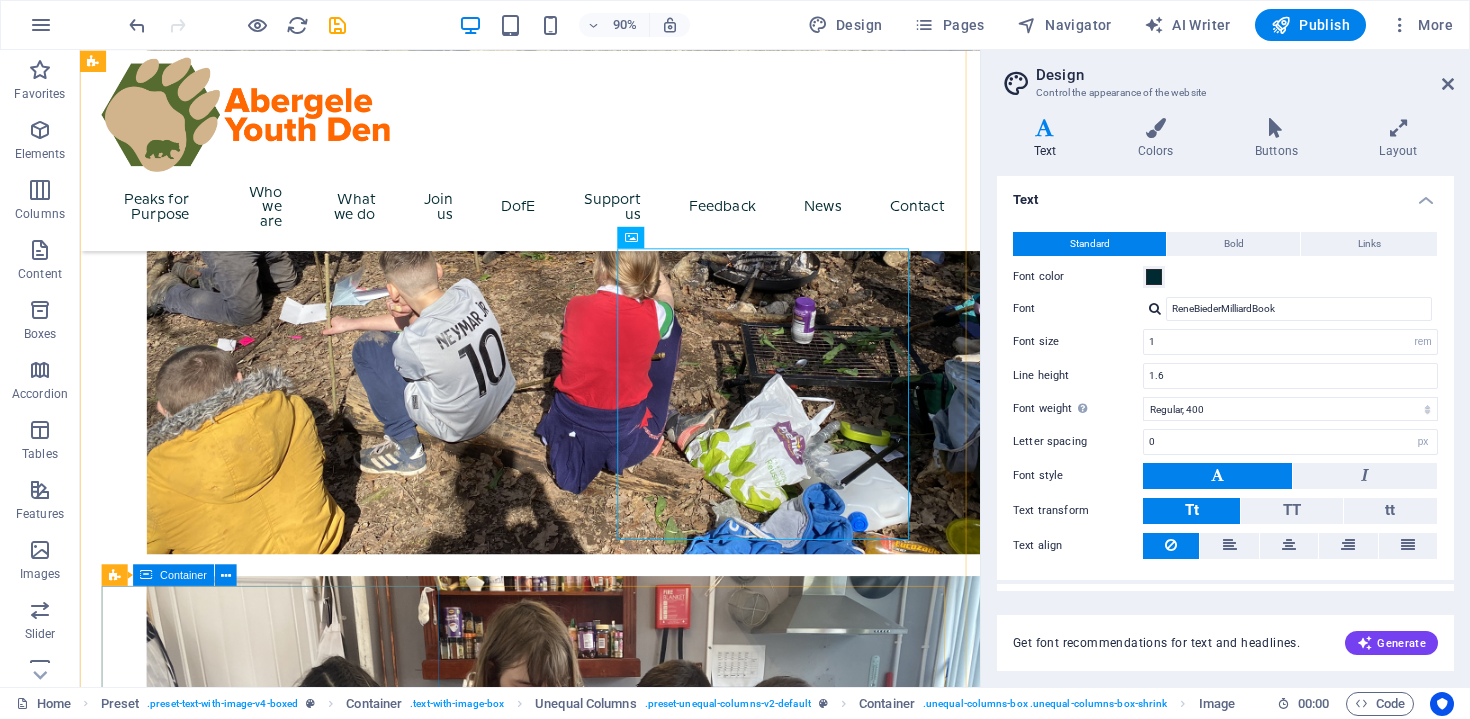 click on "Drop content here or  Add elements  Paste clipboard" at bounding box center (580, 2800) 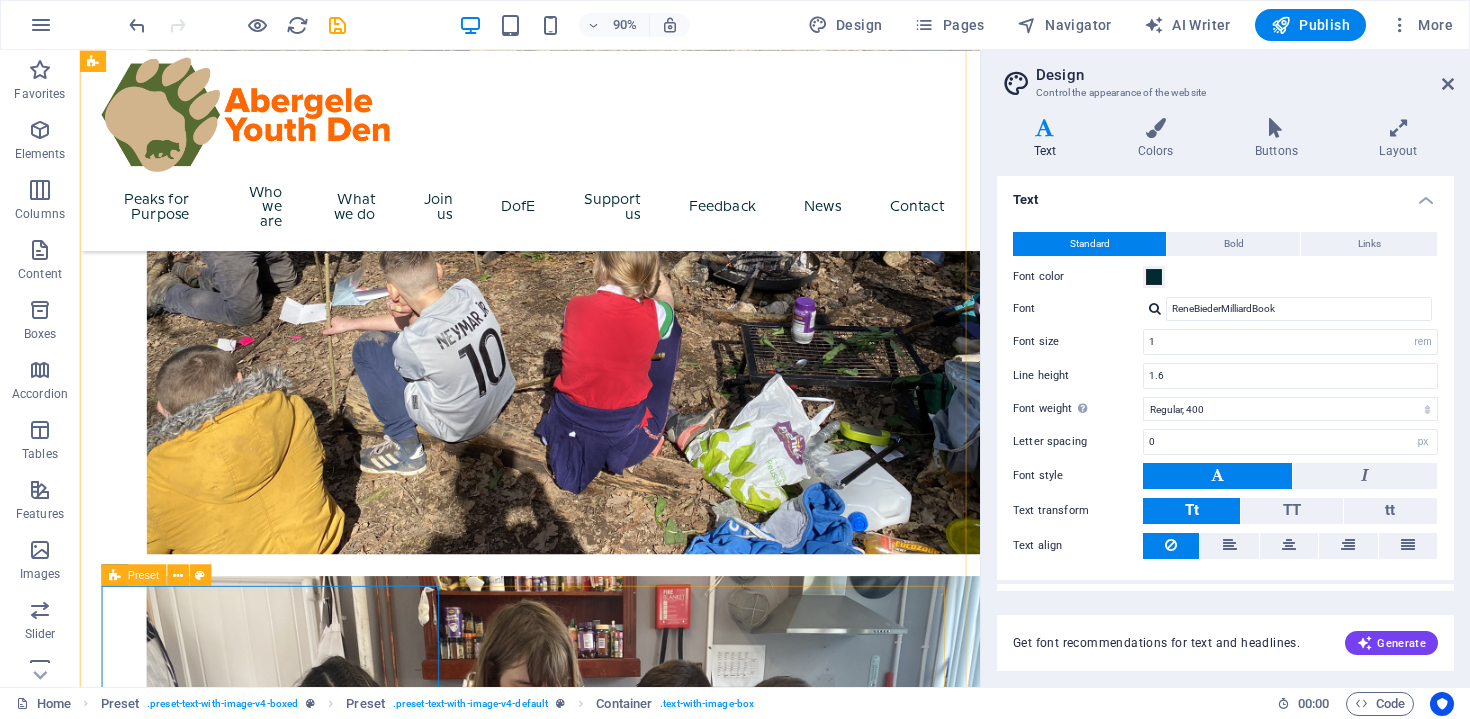 click at bounding box center (115, 575) 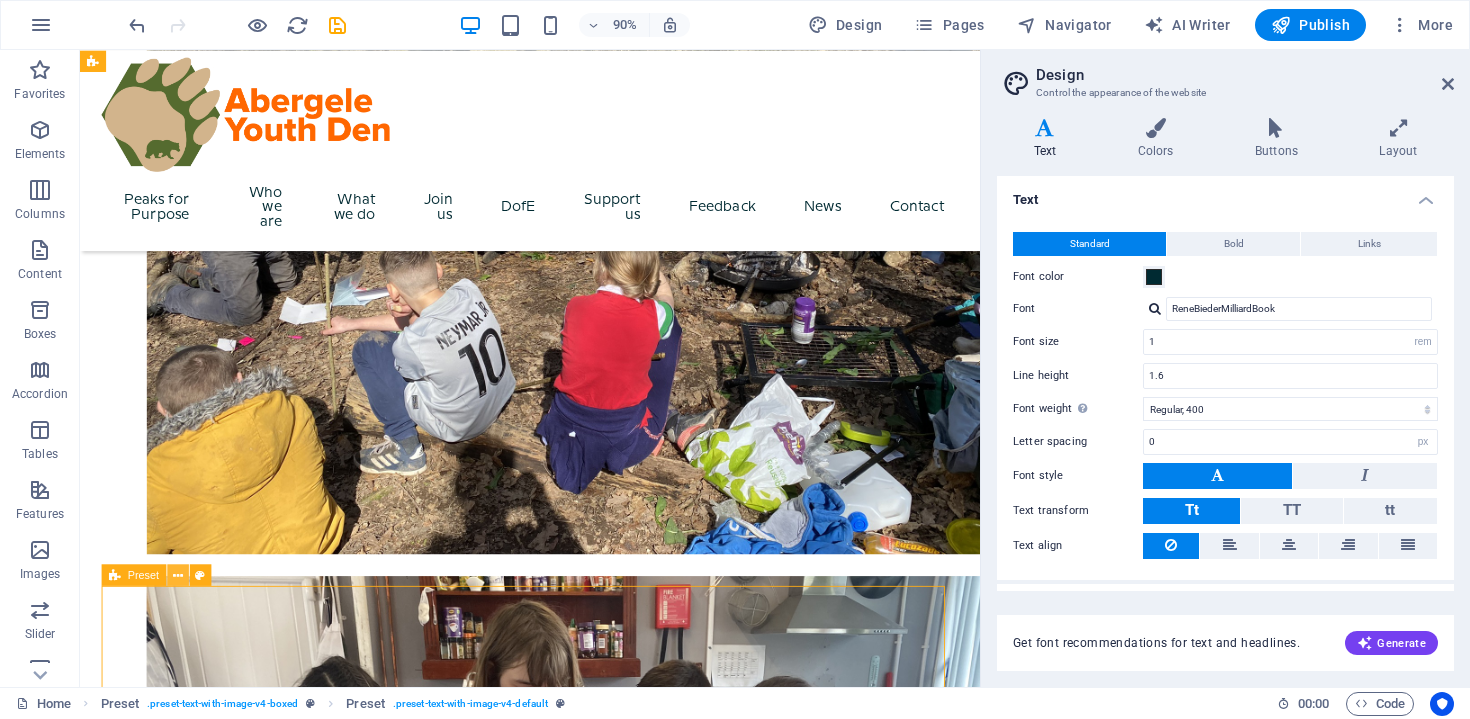 click at bounding box center (178, 574) 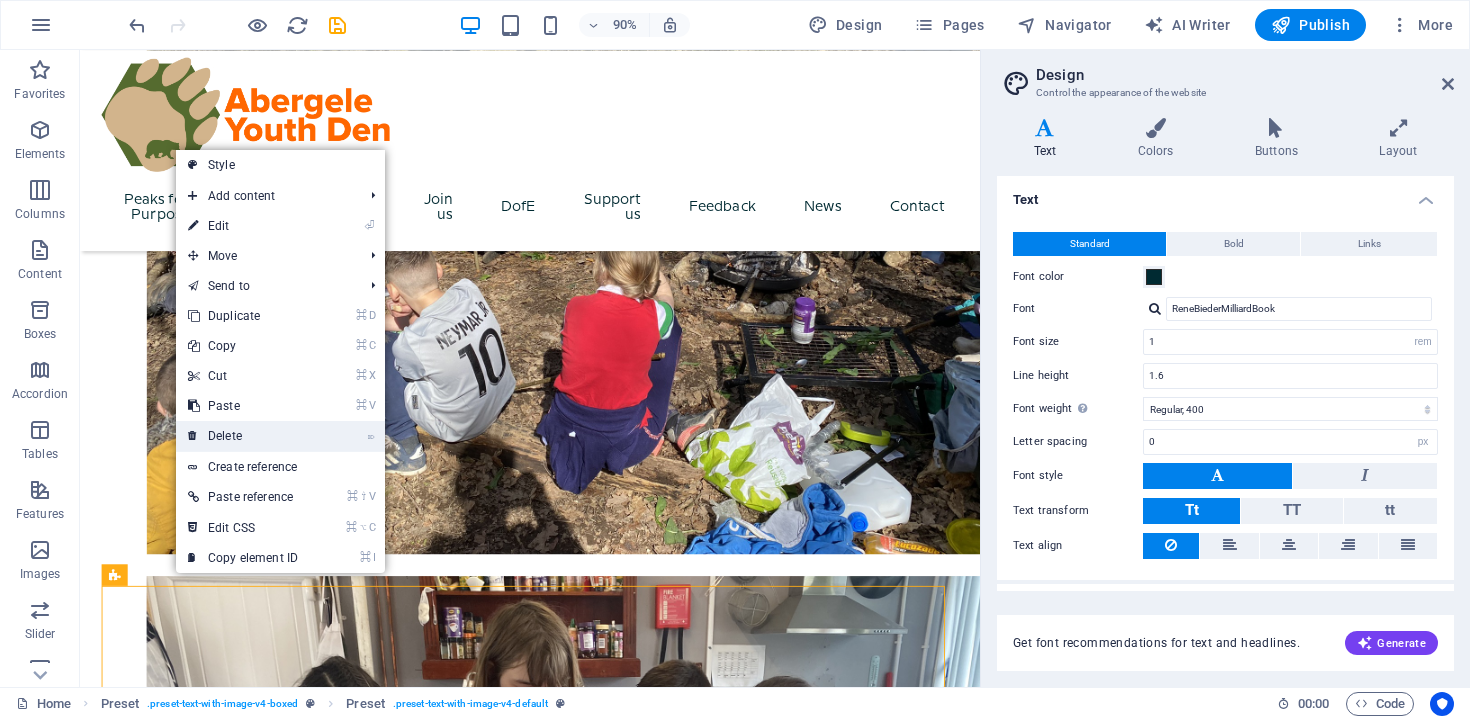 click on "⌦  Delete" at bounding box center [243, 436] 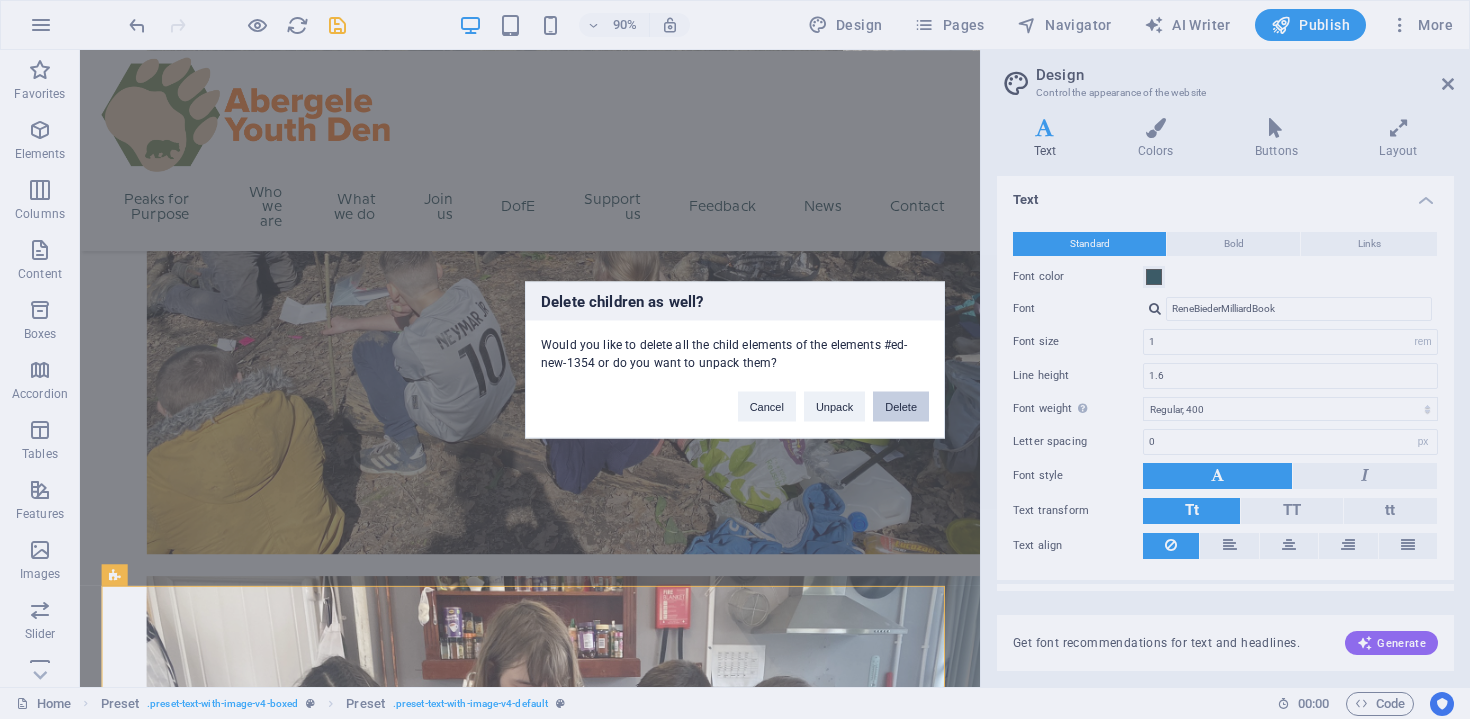click on "Delete" at bounding box center [901, 406] 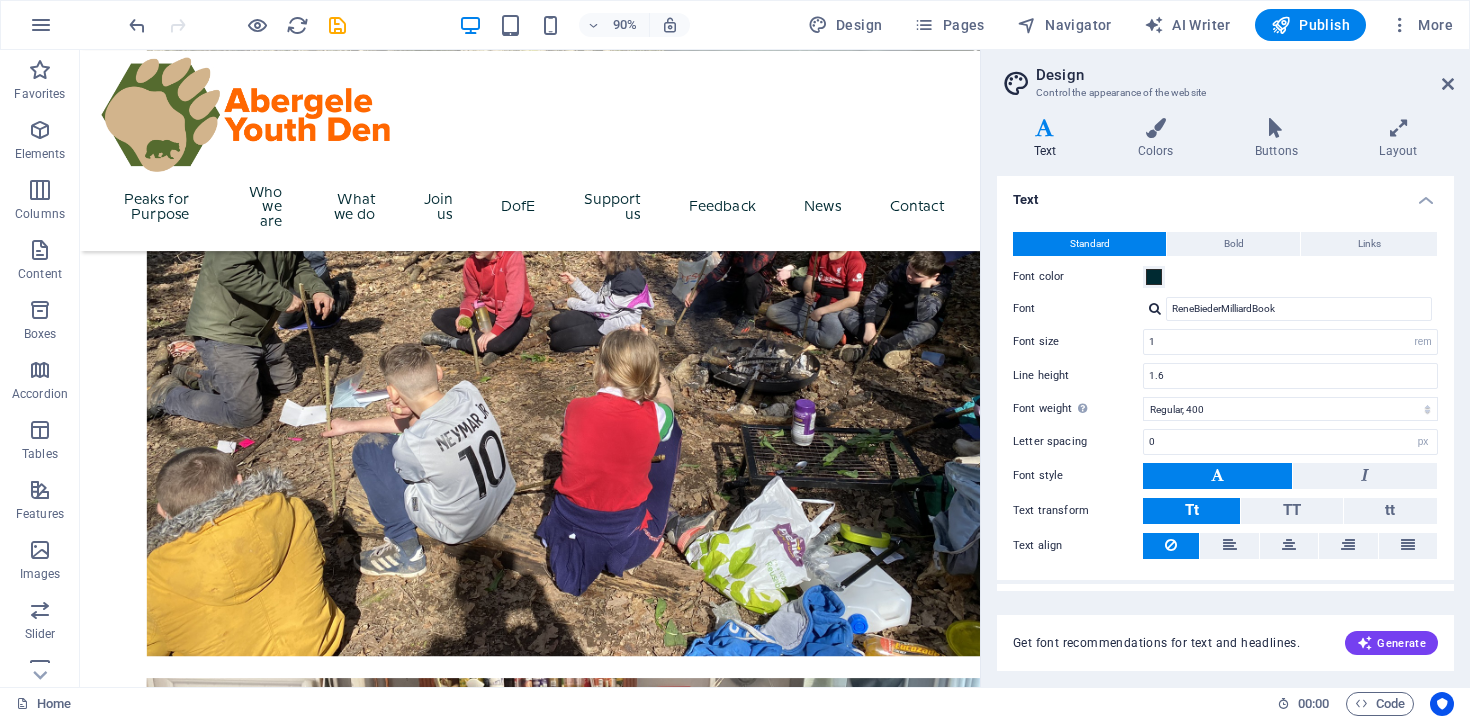 scroll, scrollTop: 901, scrollLeft: 0, axis: vertical 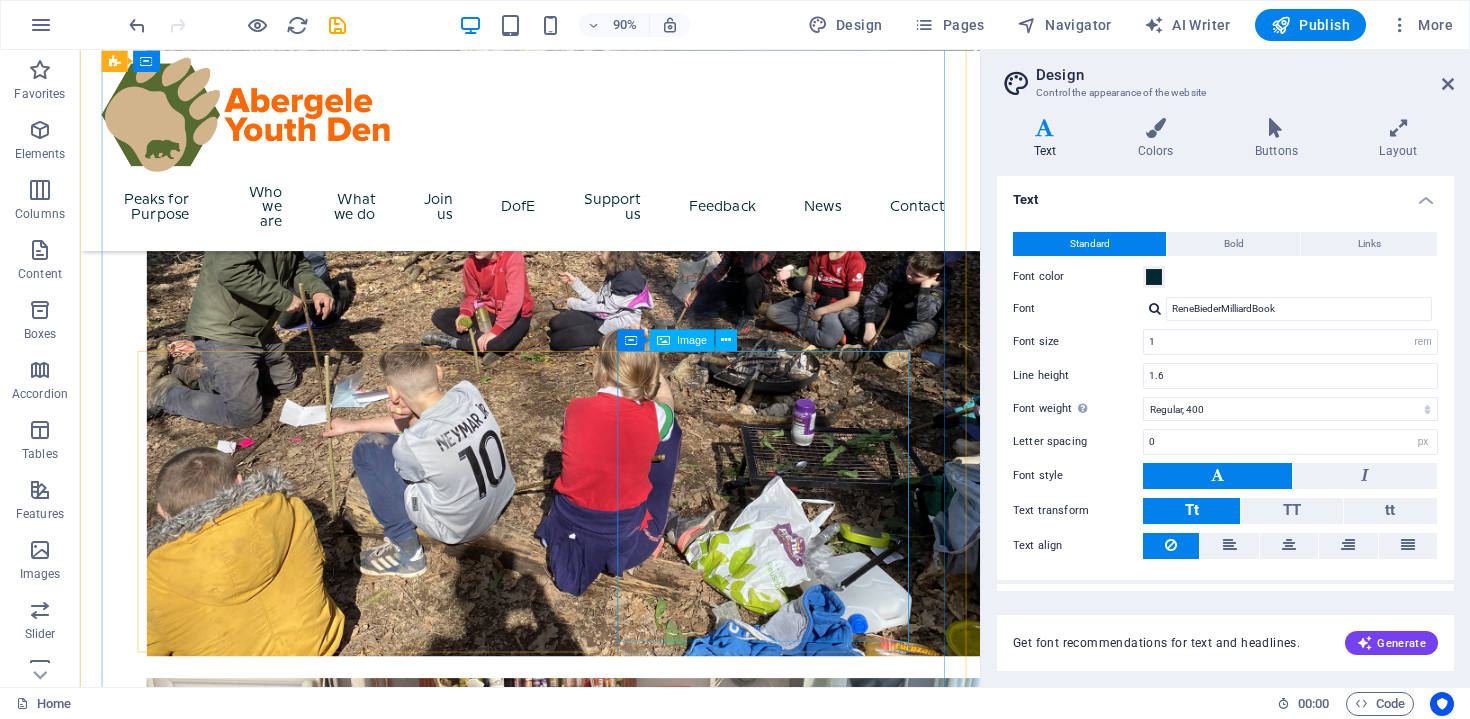 click at bounding box center [580, 2581] 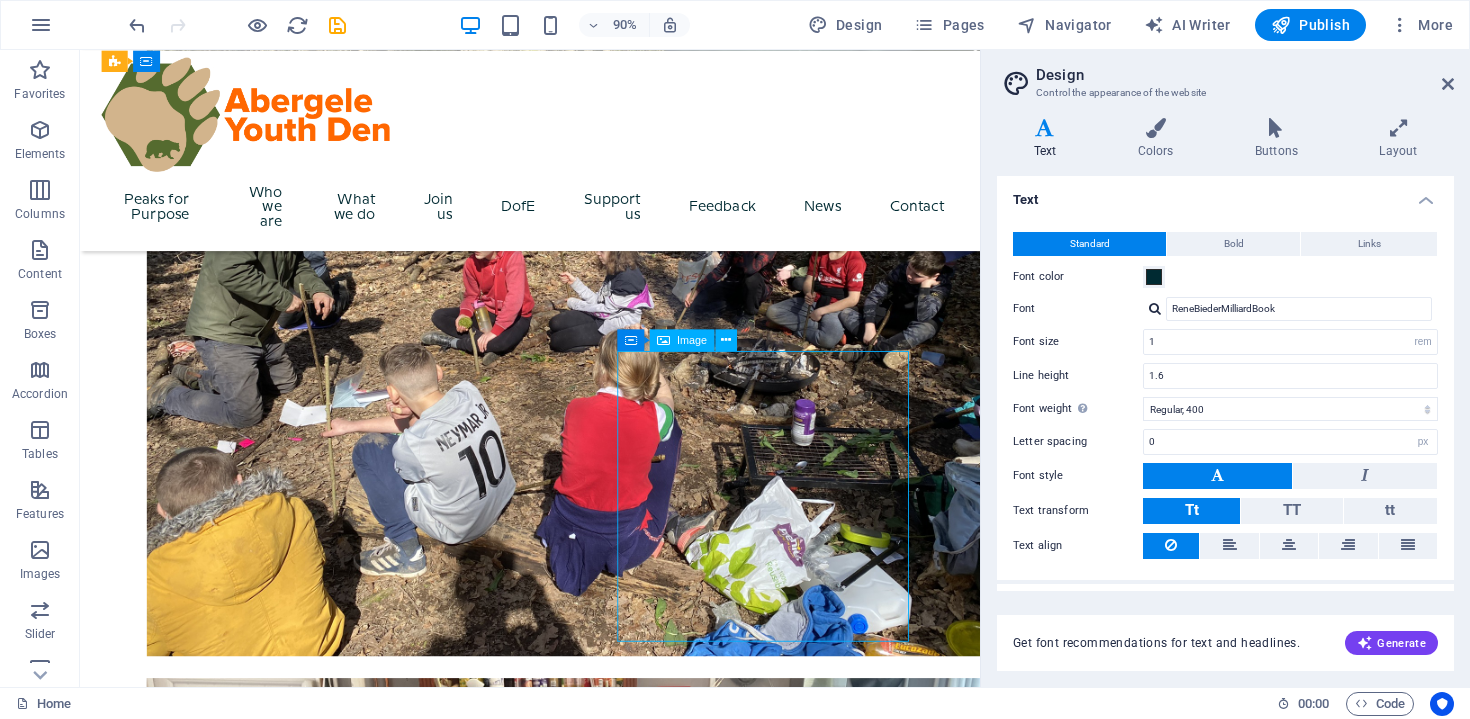 click at bounding box center (580, 2581) 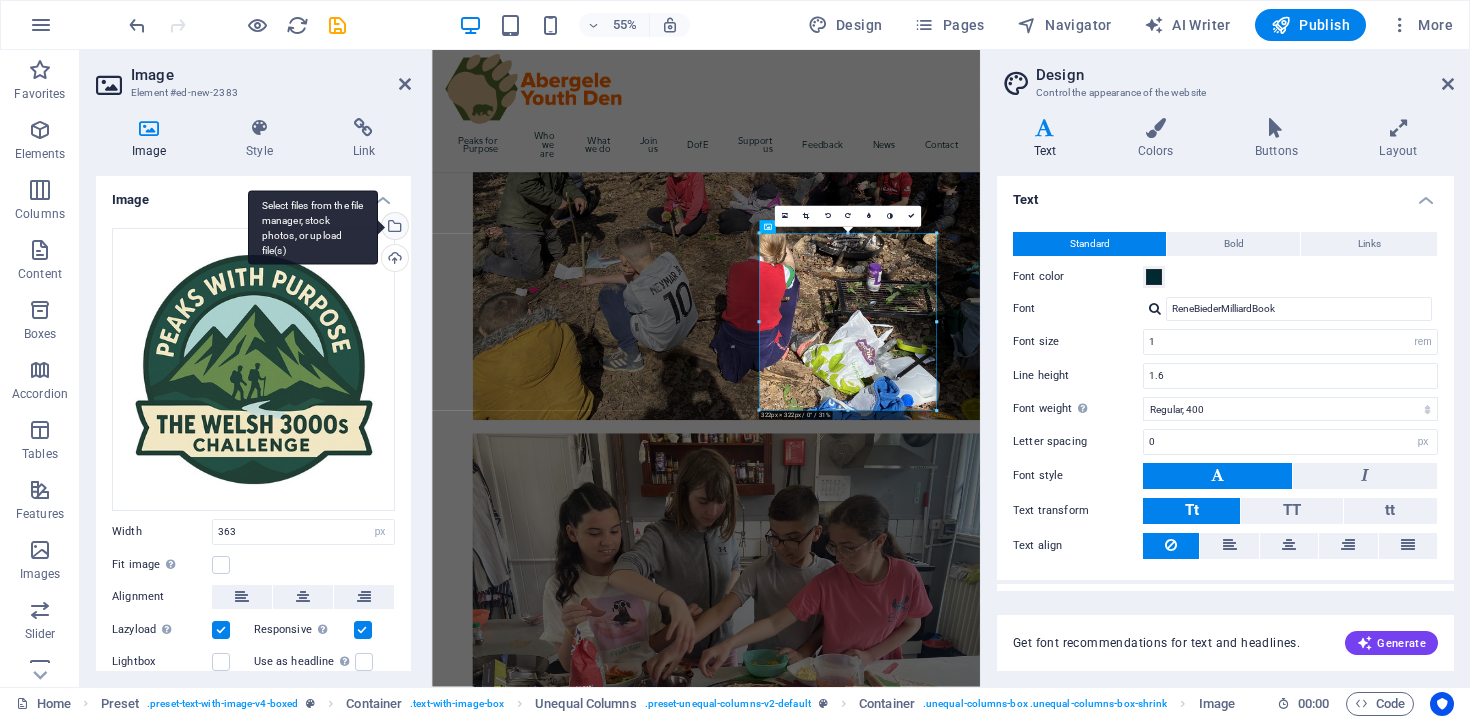 click on "Select files from the file manager, stock photos, or upload file(s)" at bounding box center [393, 228] 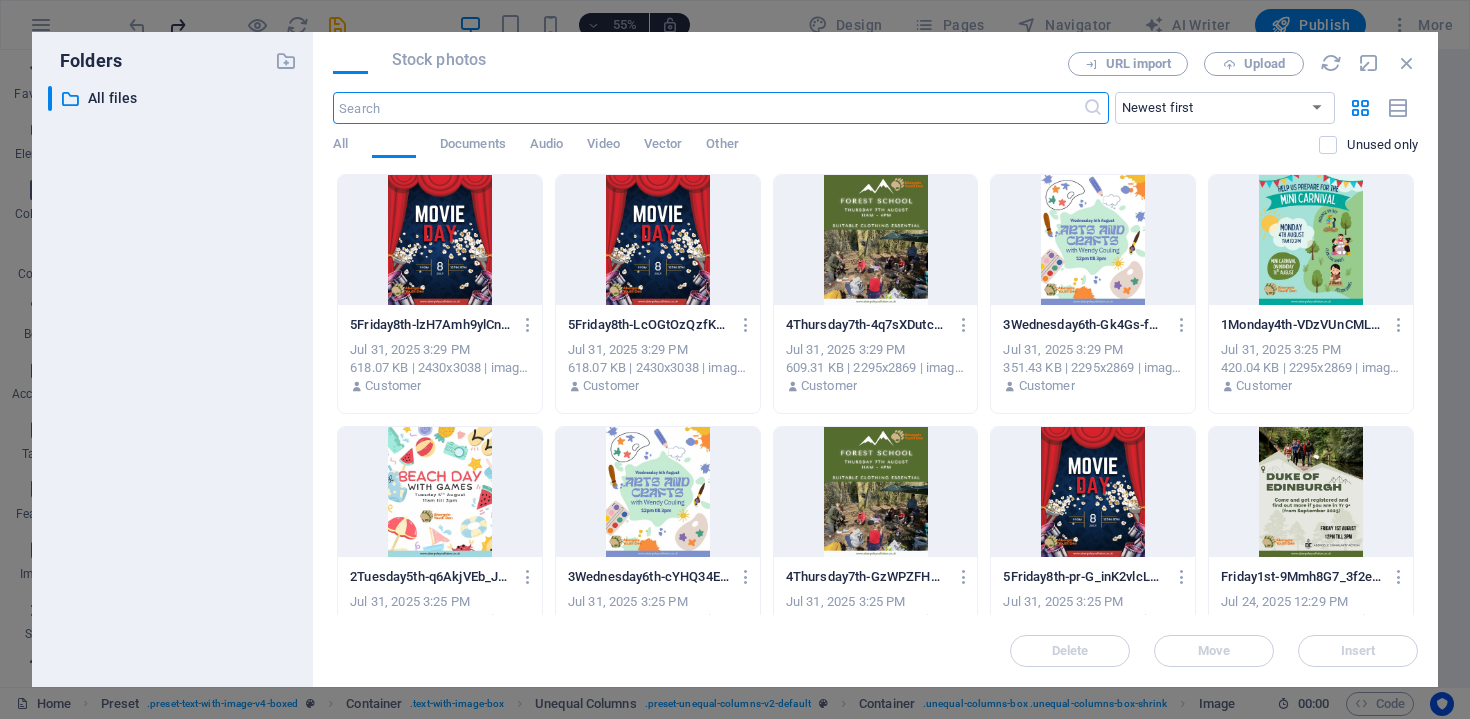 scroll, scrollTop: 0, scrollLeft: 0, axis: both 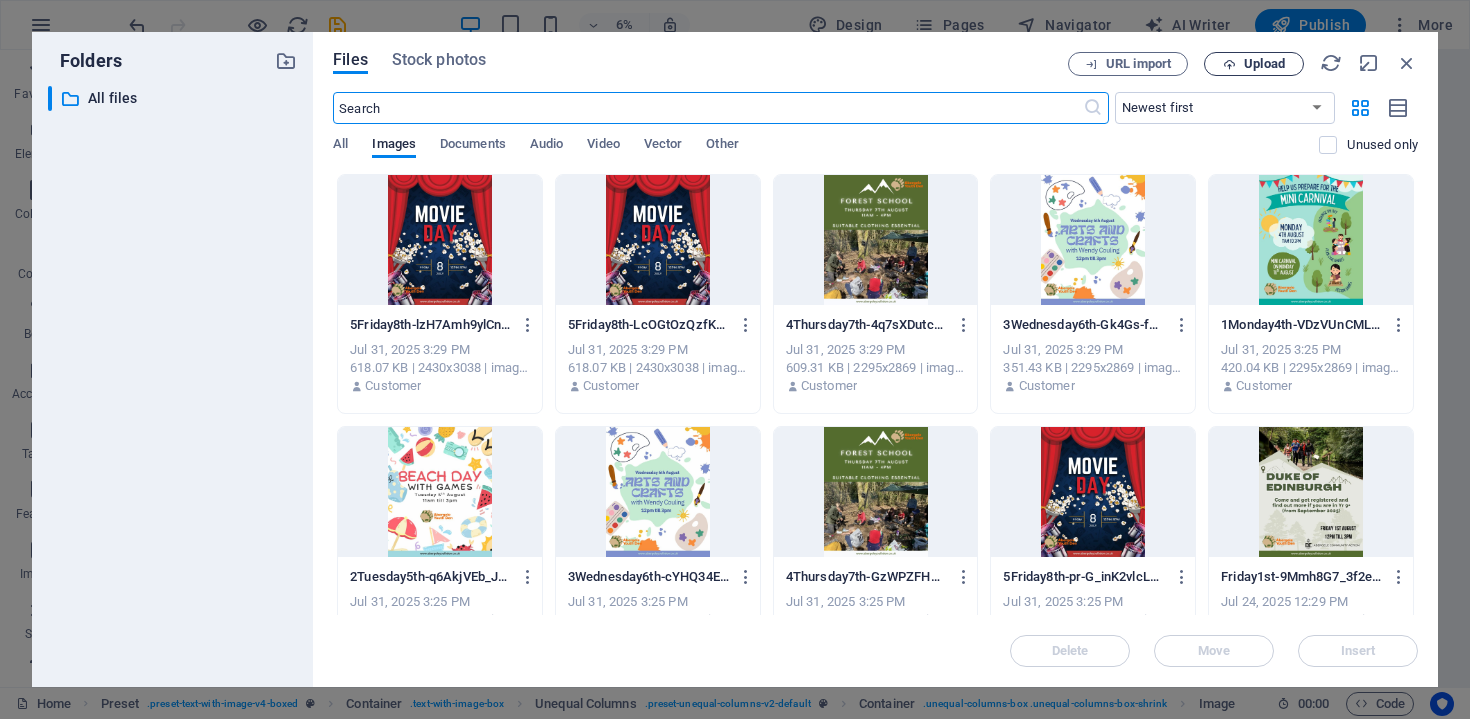 drag, startPoint x: 1230, startPoint y: 49, endPoint x: 1239, endPoint y: 66, distance: 19.235384 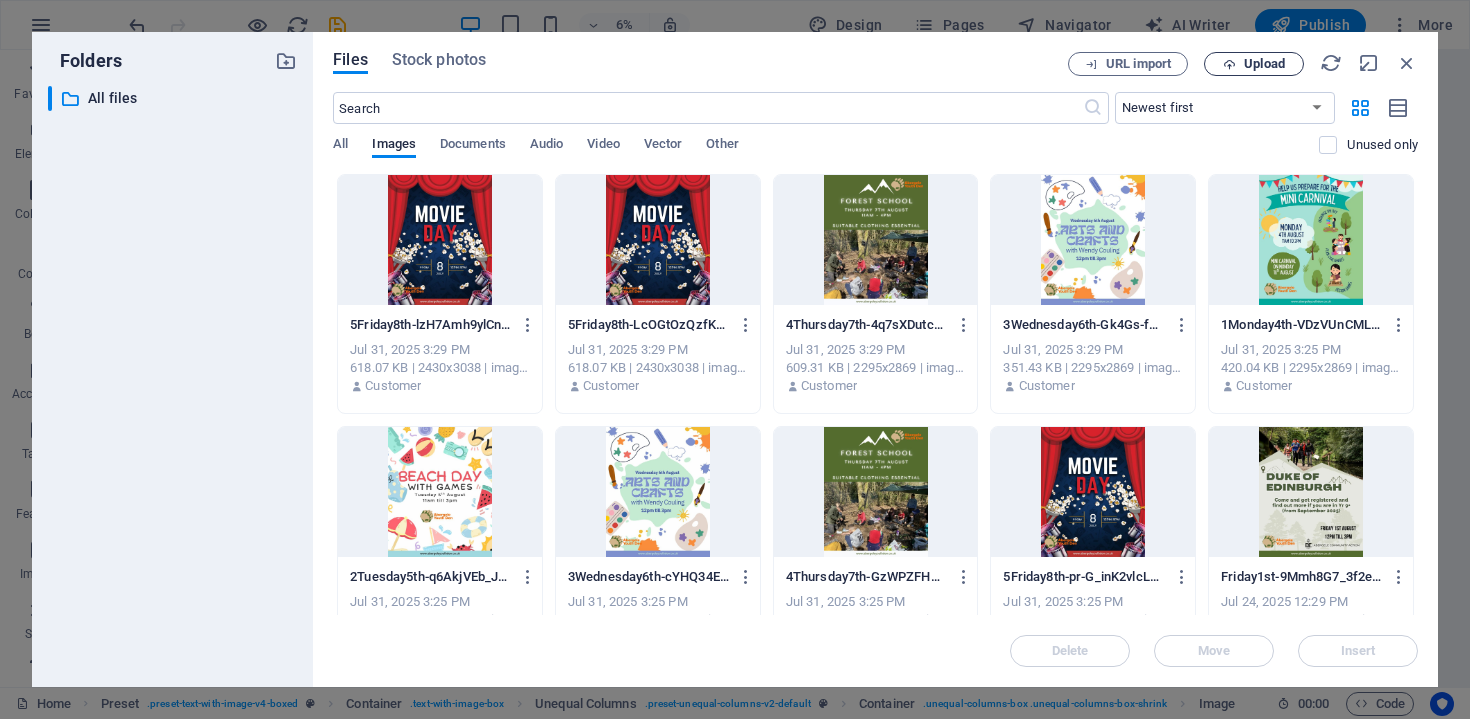click on "Upload" at bounding box center [1264, 64] 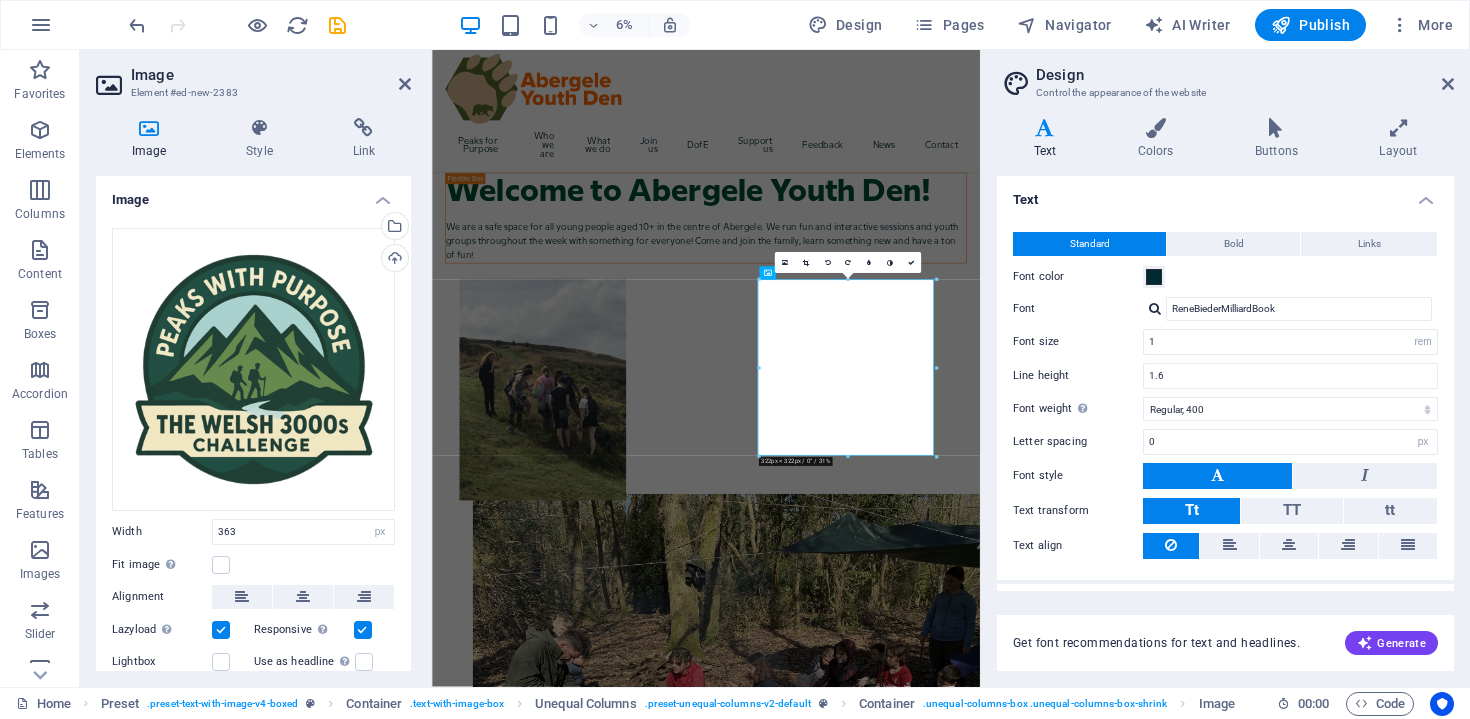 scroll, scrollTop: 817, scrollLeft: 0, axis: vertical 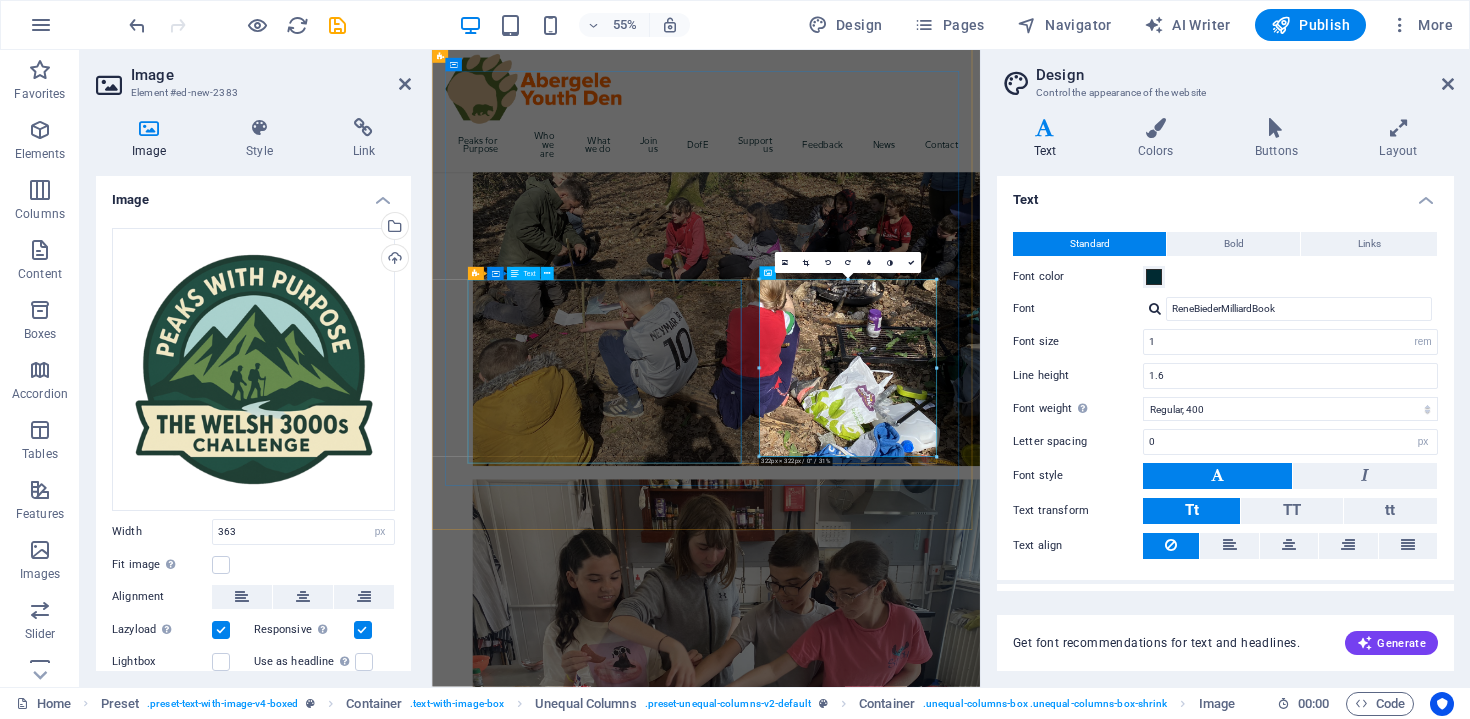 click on "From personal projects to mental health support, we’re here for young people at risk of social, educational, or digital exclusion — and your support helps us keep going. Let’s cheer them on and show our support!     Donate, share, and help us reach our goal. Together, we can ensure every young person in Abergele  feels supported, included, and empowered  to live a healthy and successful life. To donate head to our  PEAKS FOR PURPOSE  page!!" at bounding box center [930, 2326] 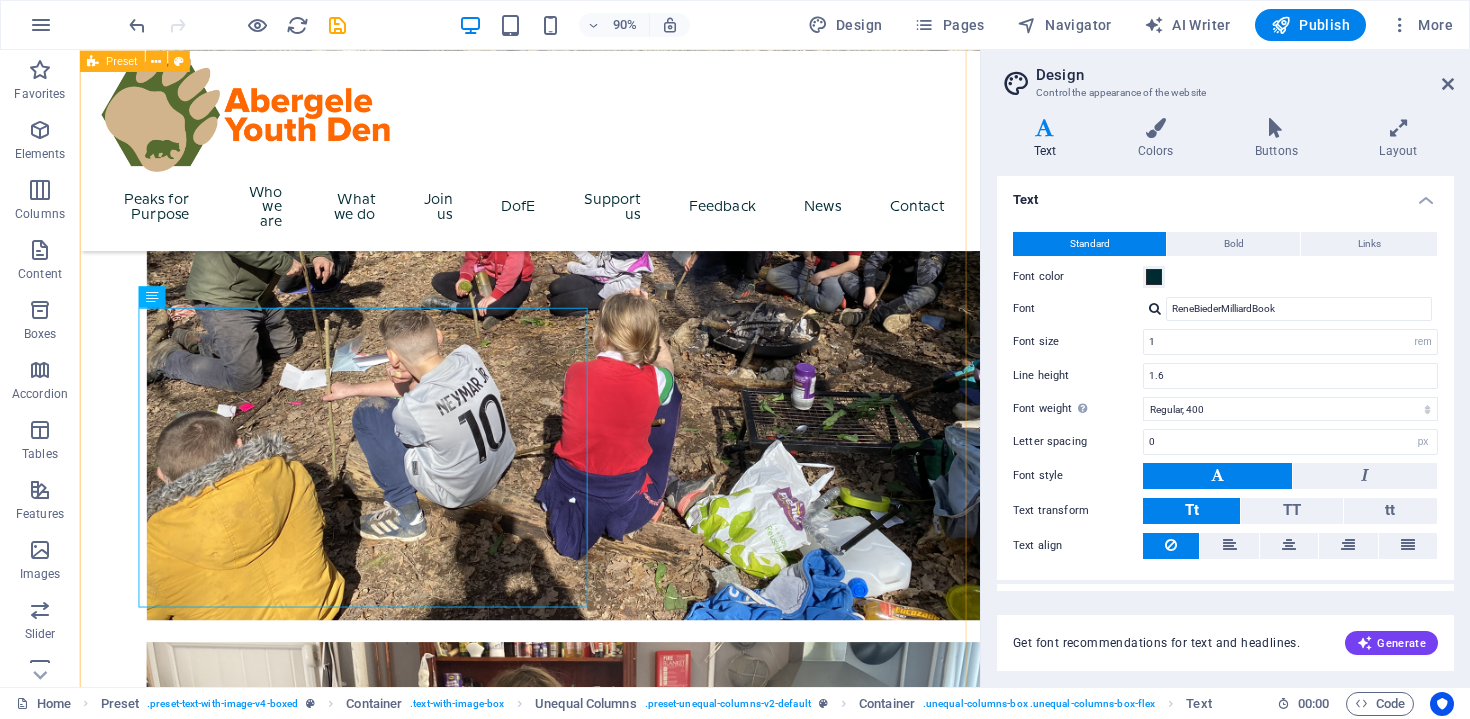 scroll, scrollTop: 955, scrollLeft: 0, axis: vertical 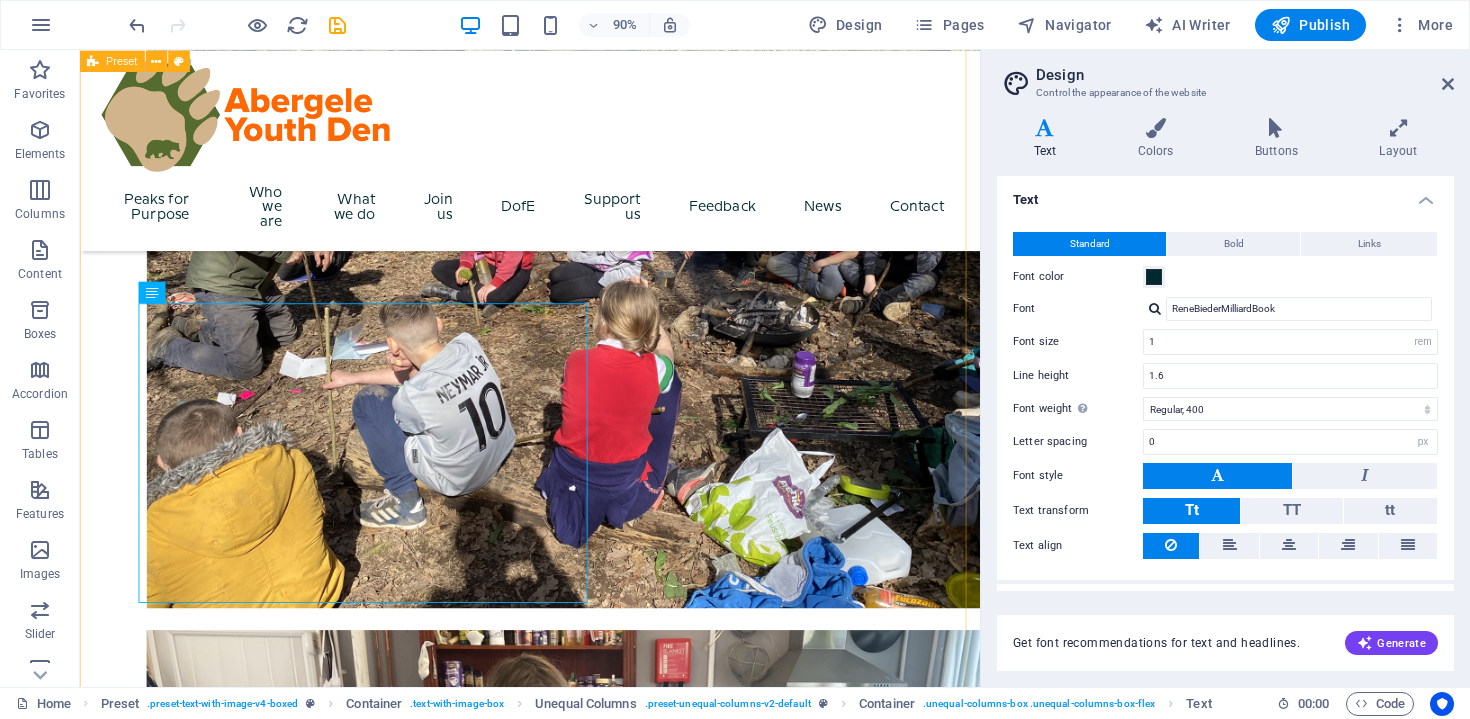 click on "Peaks for Purpose 15 Peaks. 24 Hours. One Incredible Cause. Two of our amazing youth workers —  Jamie  and  Blue  — are taking on the epic challenge of climbing the  Welsh 3000s : that’s  15 mountain peaks over 3,000 feet … in under 24 hours!  Why?! Because they’re passionate about empowering young people to thrive.  Jamie and Blue are raising vital funds to support the work of  Abergele Youth Den  — helping us continue delivering a  safe, inclusive, and supportive space  where young people aged 10 to 25 can build confidence, skills, and resilience. From personal projects to mental health support, we’re here for young people at risk of social, educational, or digital exclusion — and your support helps us keep going. Let’s cheer them on and show our support!     Donate, share, and help us reach our goal. Together, we can ensure every young person in Abergele  feels supported, included, and empowered  to live a healthy and successful life. To donate head to our  PEAKS FOR PURPOSE  page!!" at bounding box center [580, 2208] 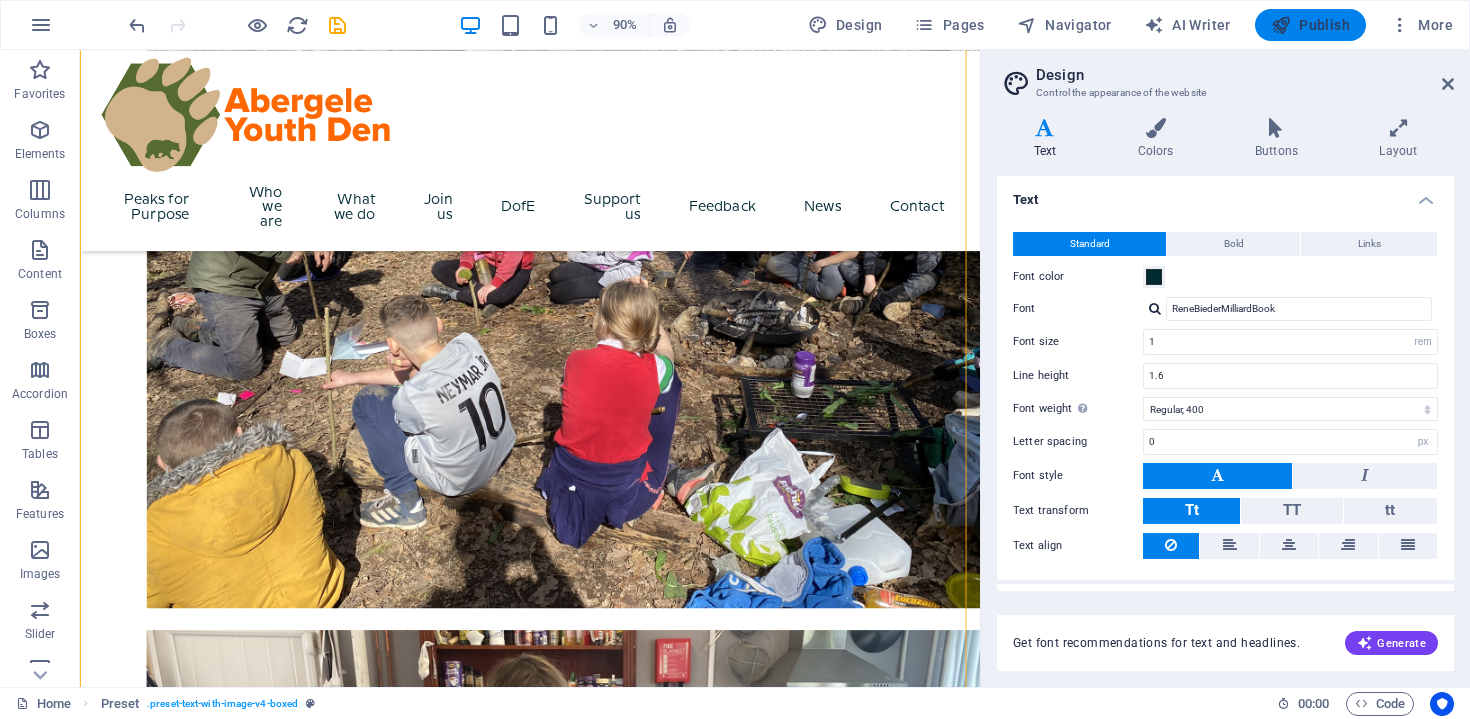click on "Publish" at bounding box center [1310, 25] 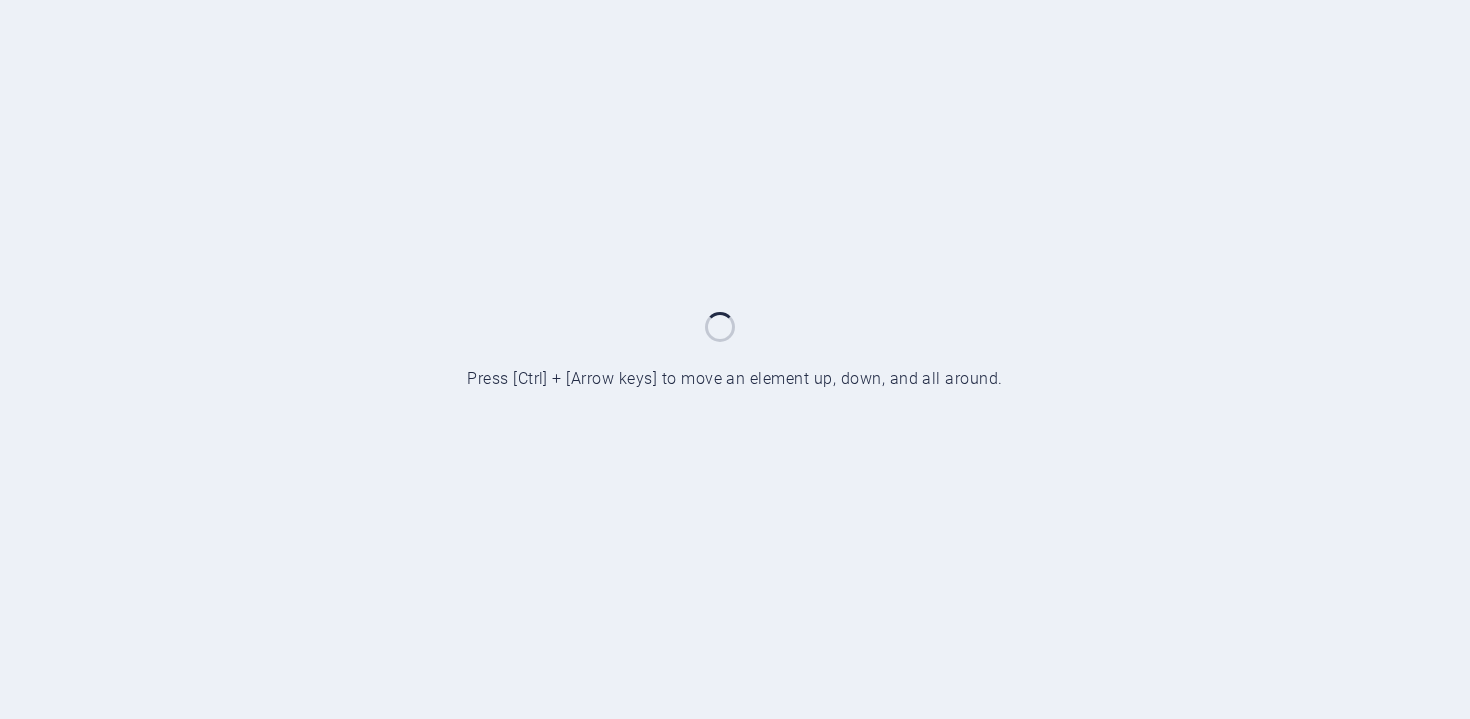 scroll, scrollTop: 0, scrollLeft: 0, axis: both 